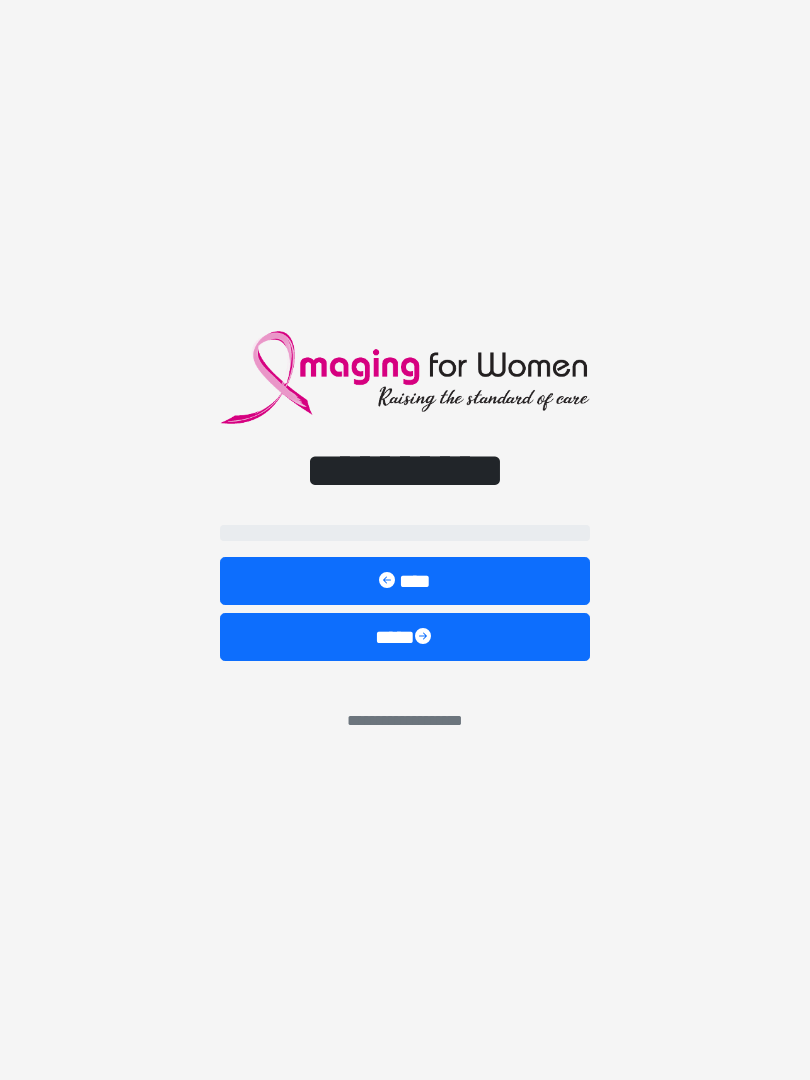 scroll, scrollTop: 0, scrollLeft: 0, axis: both 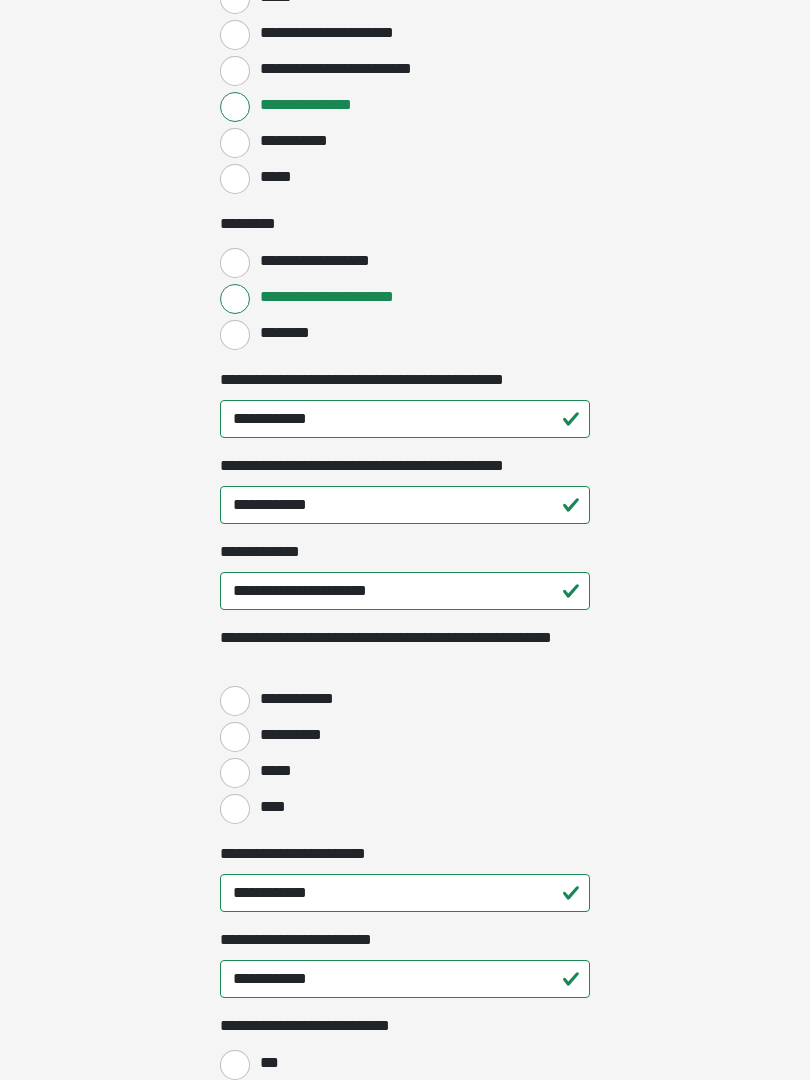 click on "**********" at bounding box center (235, 702) 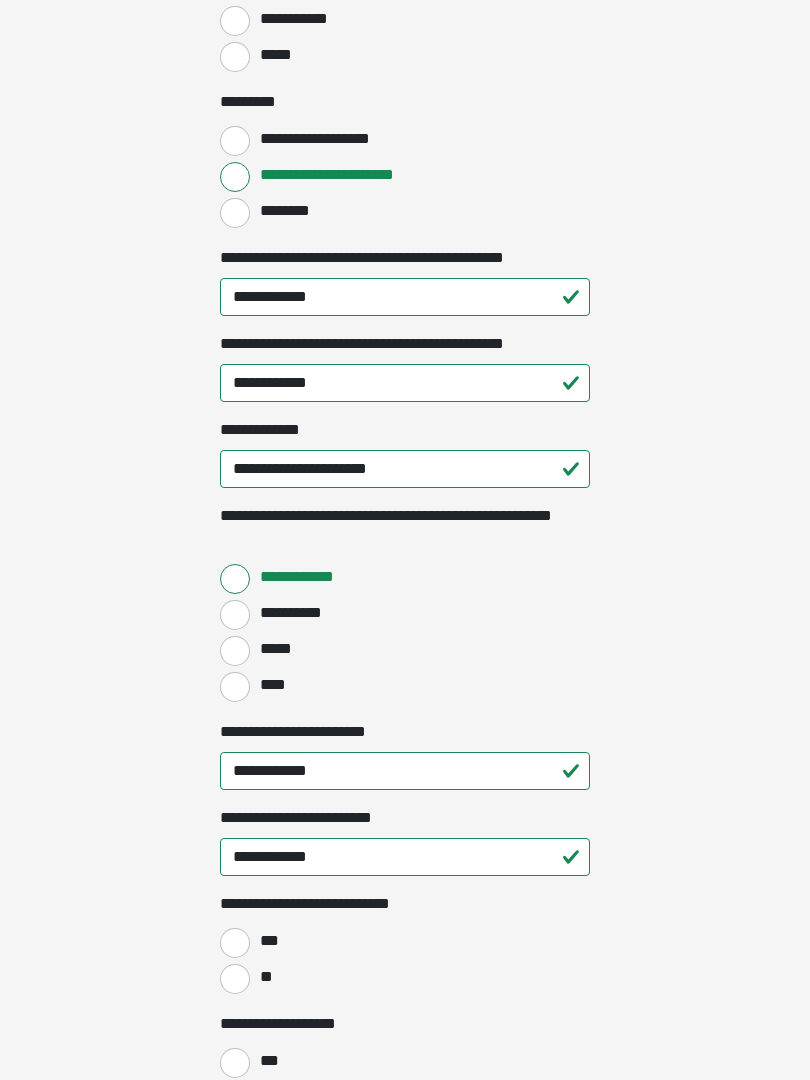 click on "****" at bounding box center [235, 688] 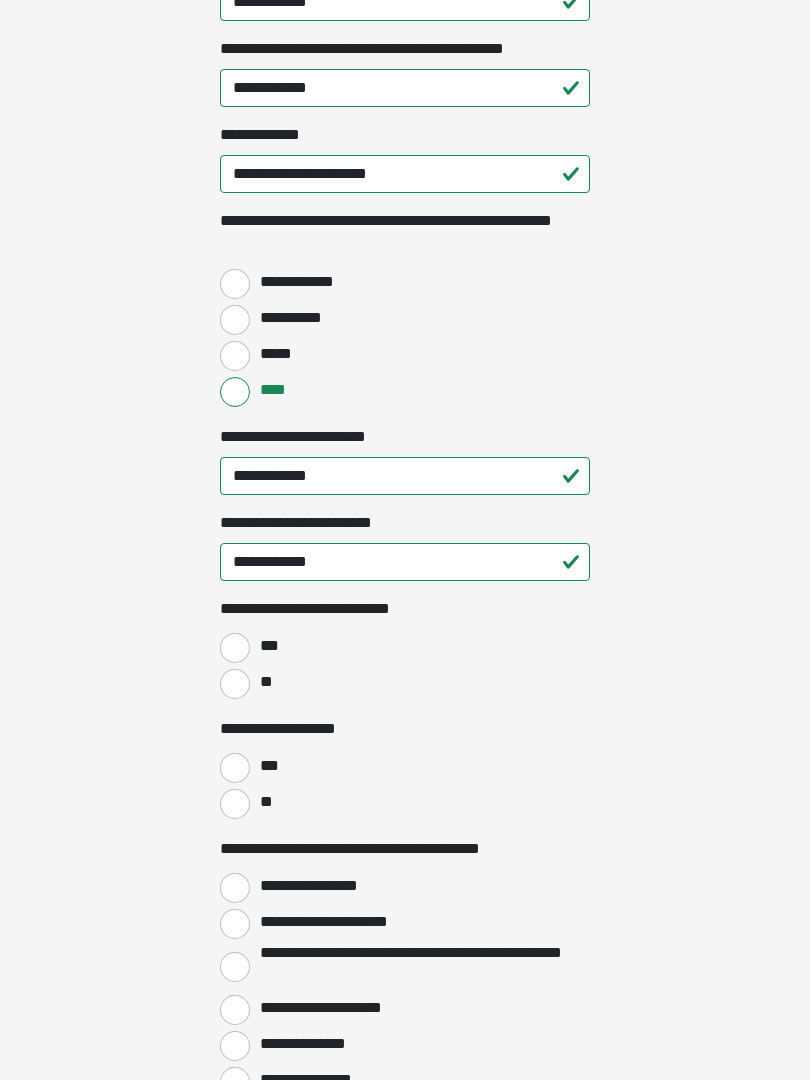scroll, scrollTop: 2594, scrollLeft: 0, axis: vertical 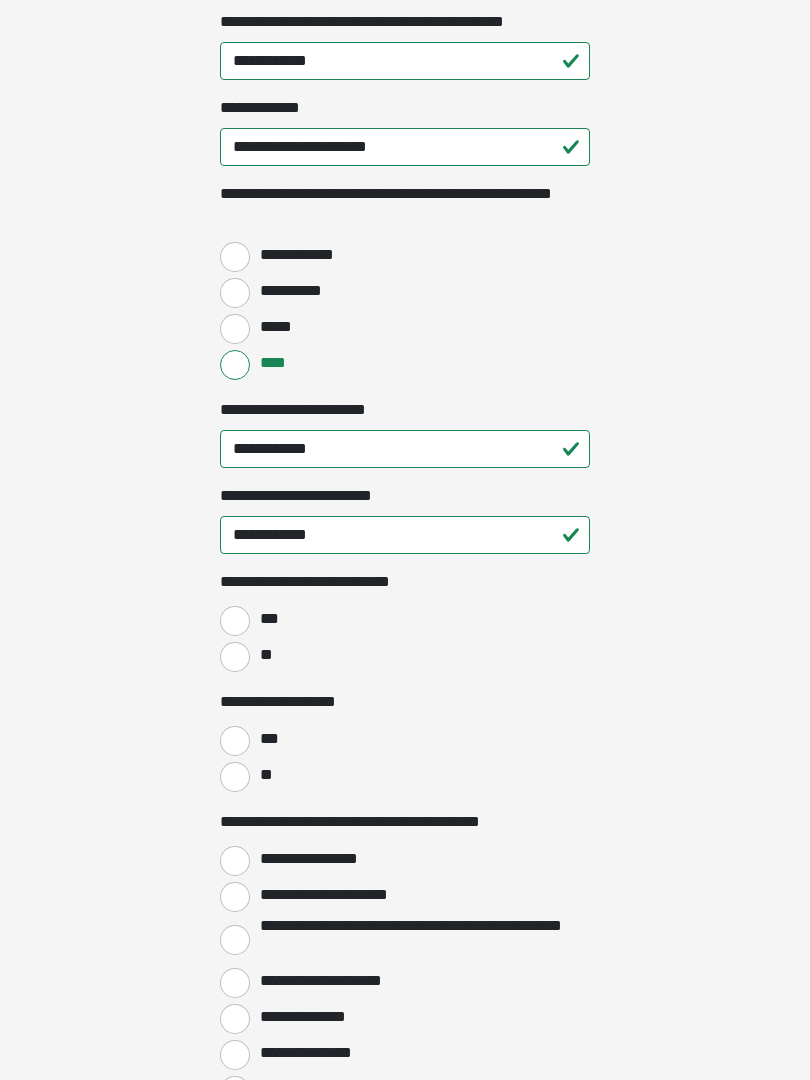 click on "**" at bounding box center (235, 657) 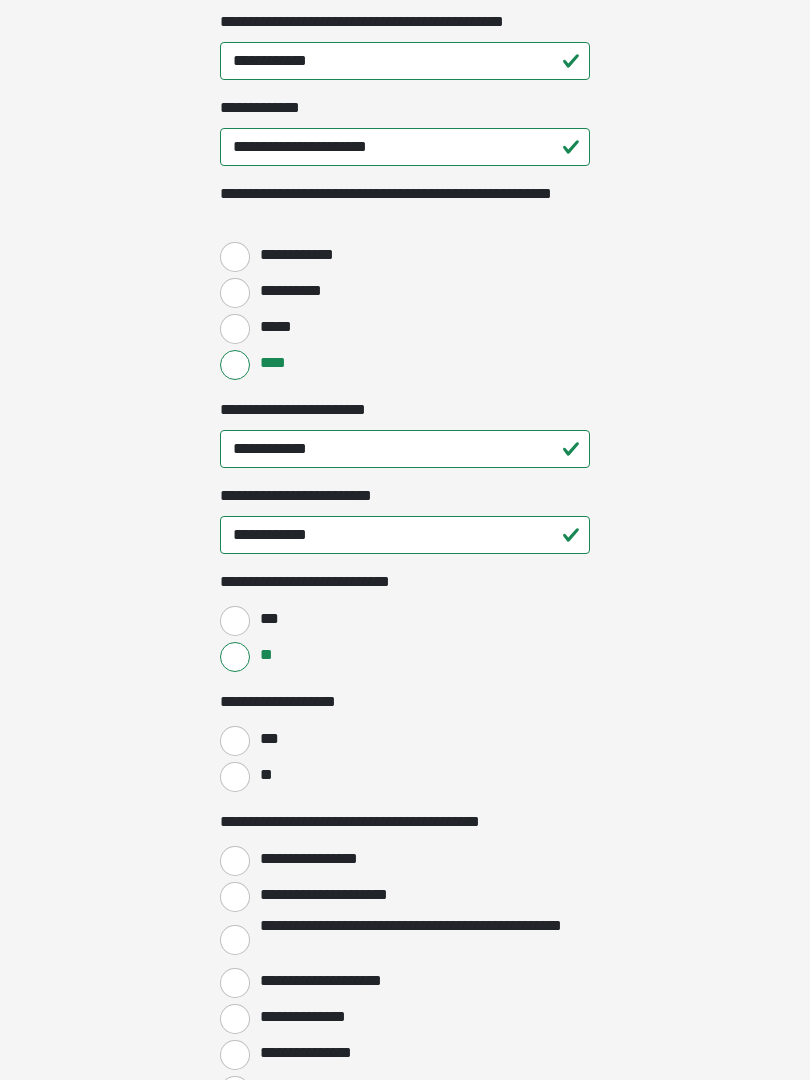 click on "**" at bounding box center (235, 777) 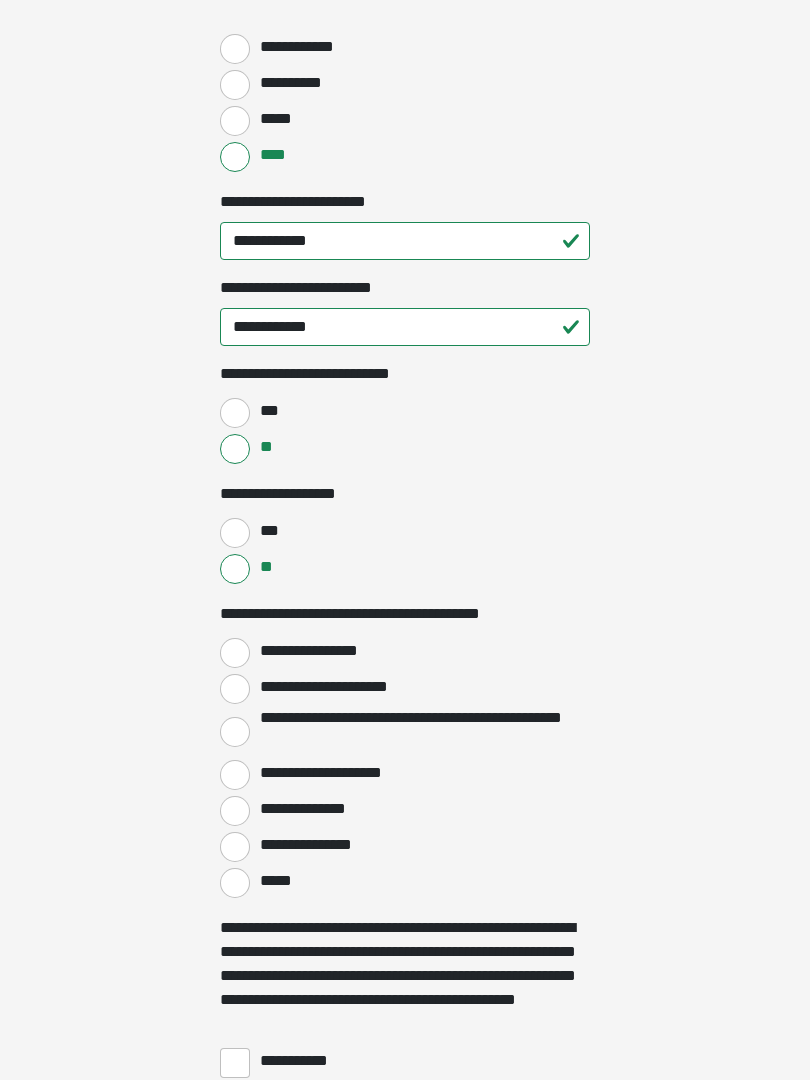 click on "**********" at bounding box center [235, 653] 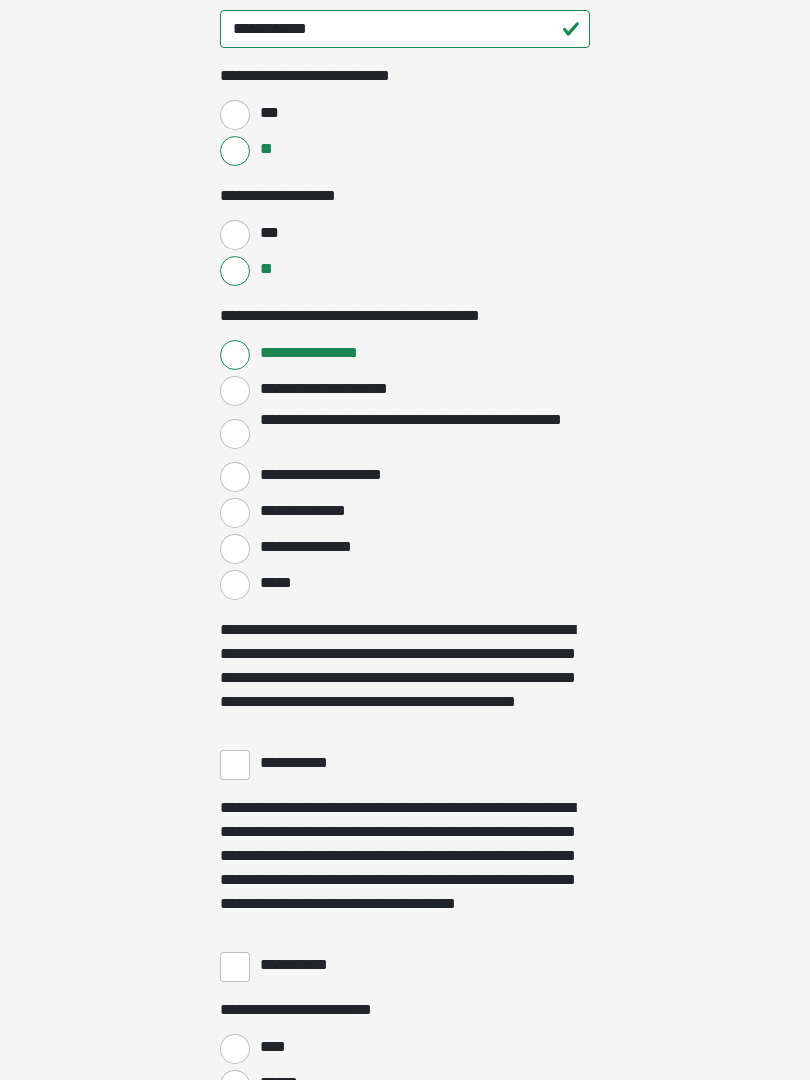 scroll, scrollTop: 3103, scrollLeft: 0, axis: vertical 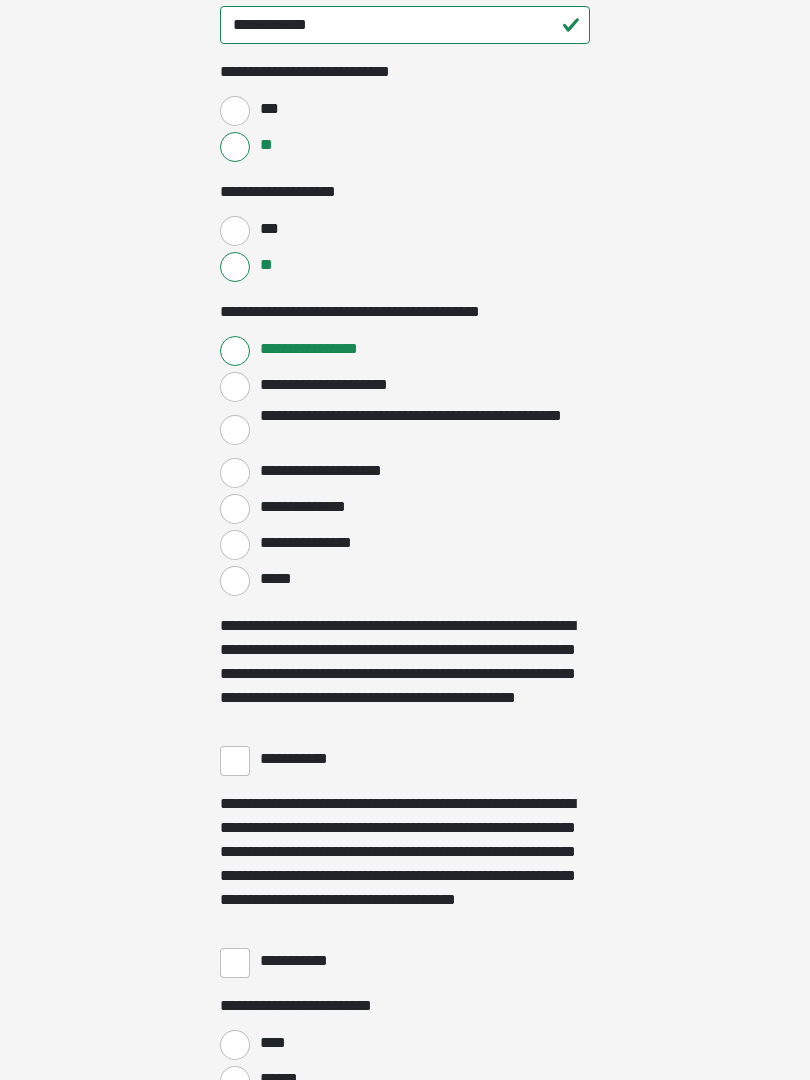 click on "**********" at bounding box center (235, 762) 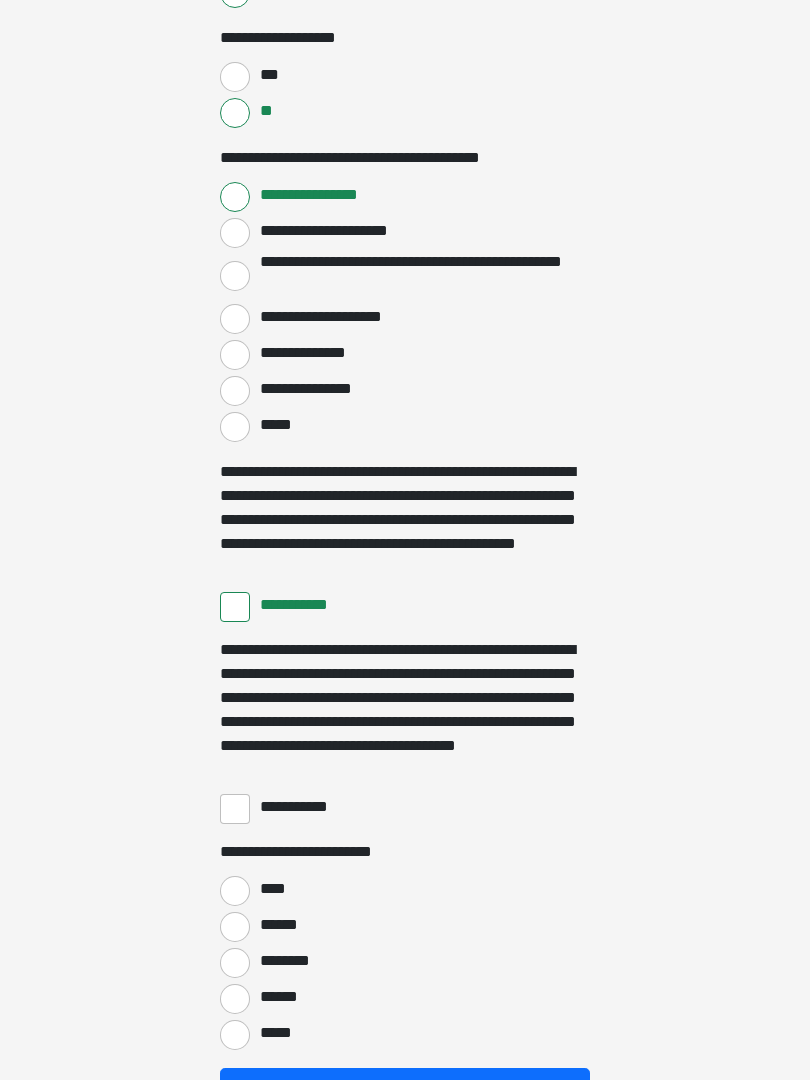 scroll, scrollTop: 3305, scrollLeft: 0, axis: vertical 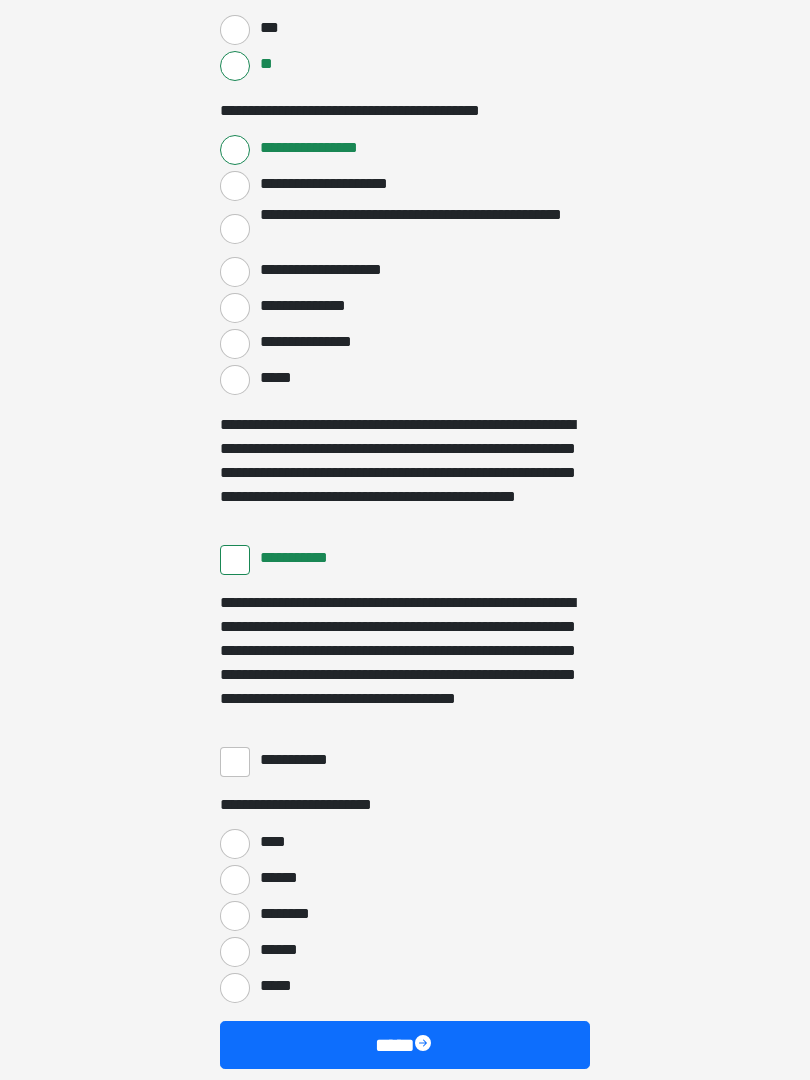 click on "**********" at bounding box center [235, 762] 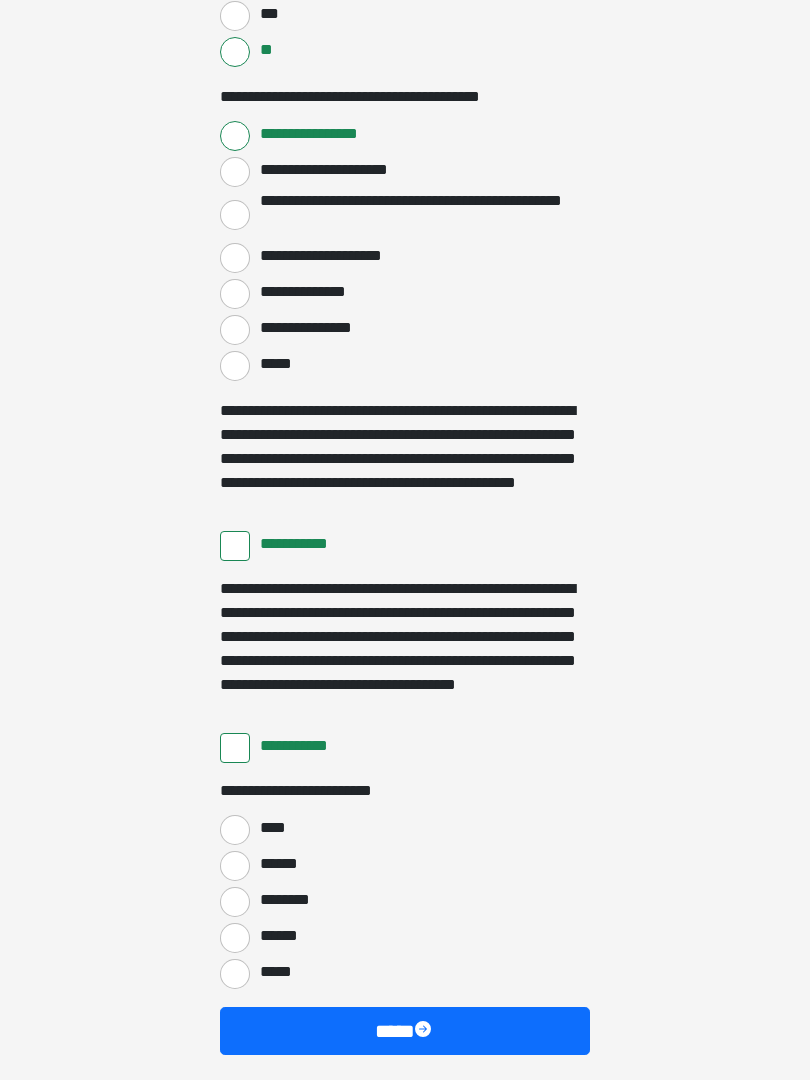 scroll, scrollTop: 3397, scrollLeft: 0, axis: vertical 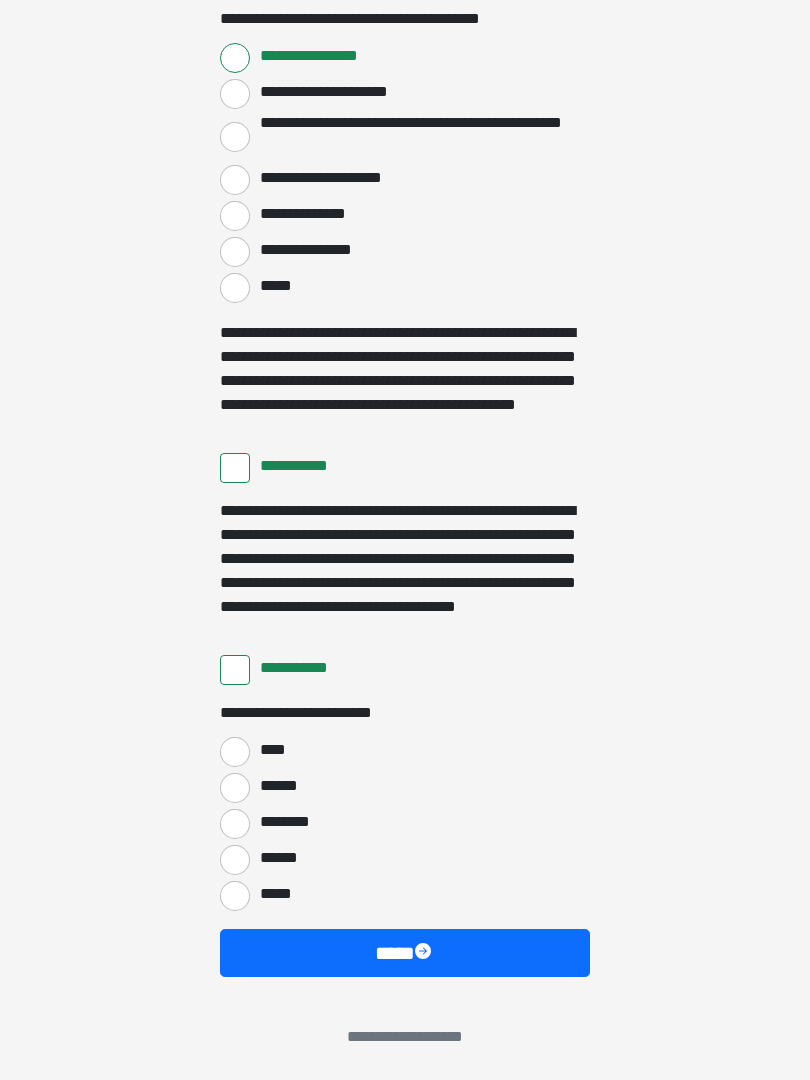 click on "****" at bounding box center (235, 752) 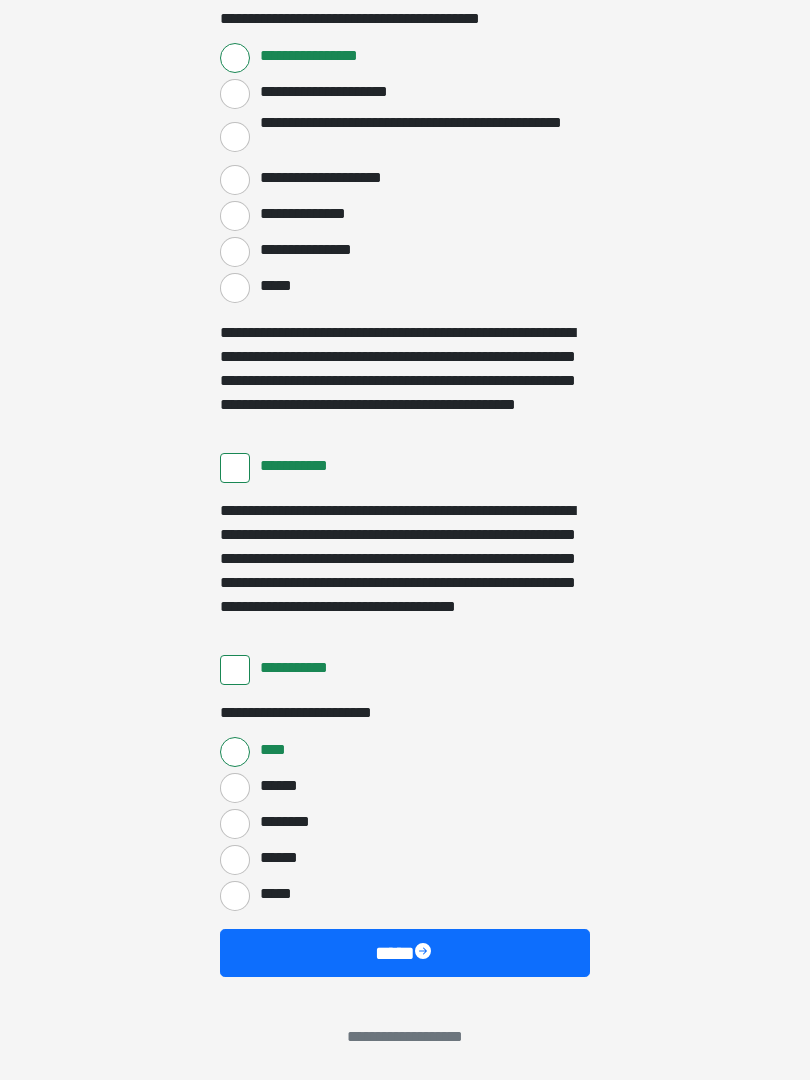 click at bounding box center [425, 953] 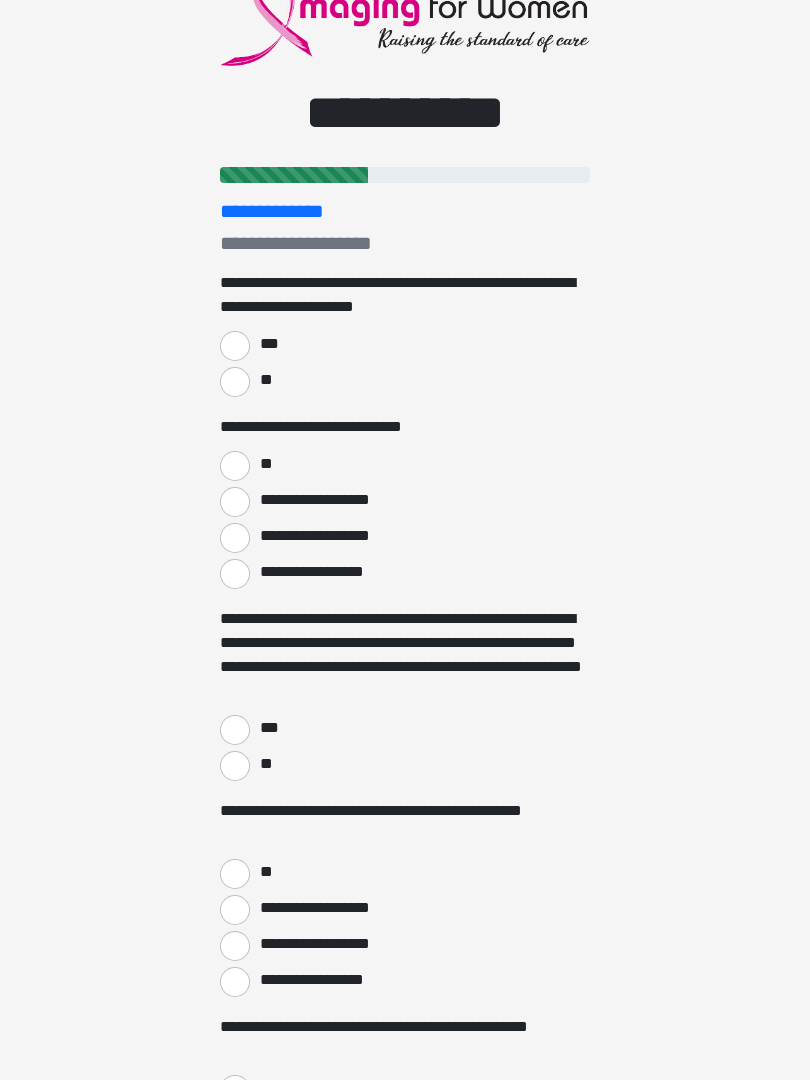 scroll, scrollTop: 0, scrollLeft: 0, axis: both 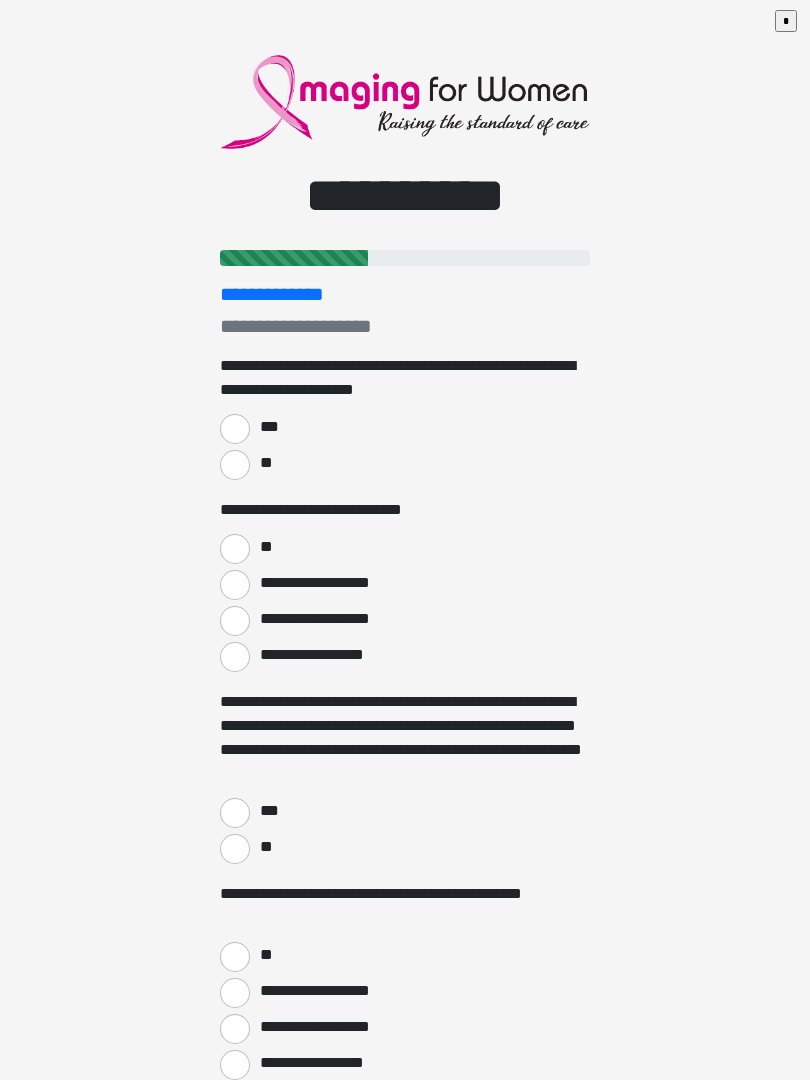 click on "***" at bounding box center (235, 429) 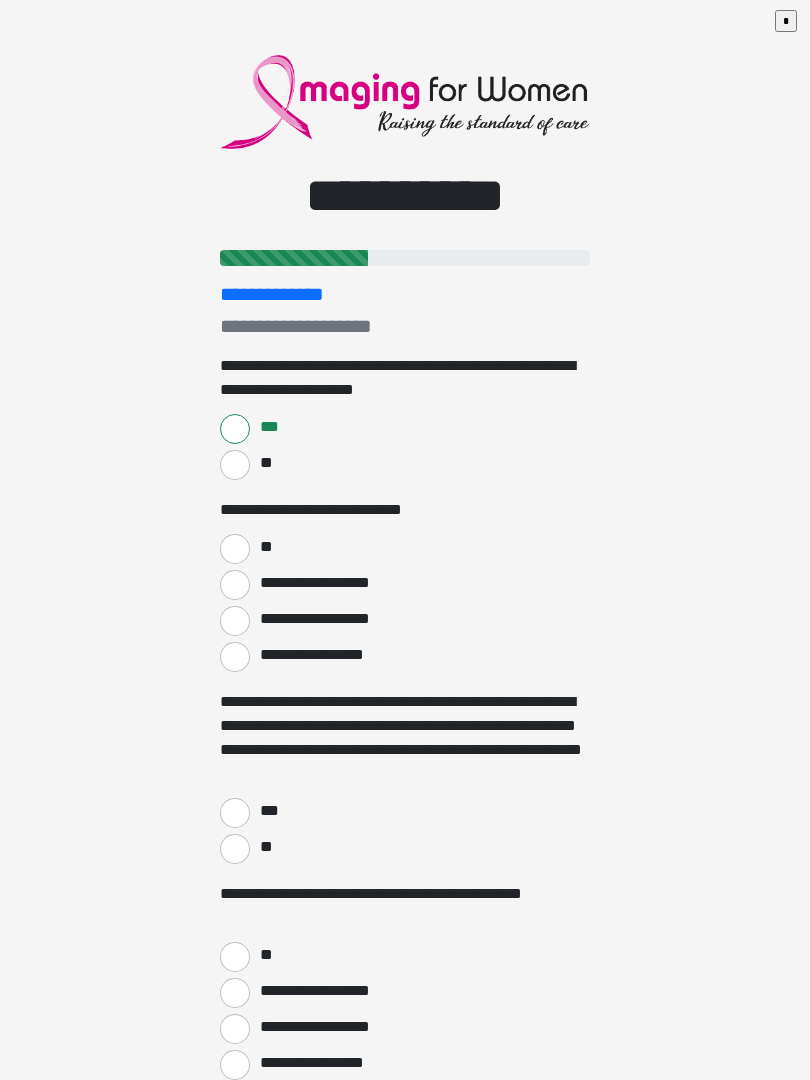 click on "**" at bounding box center [235, 549] 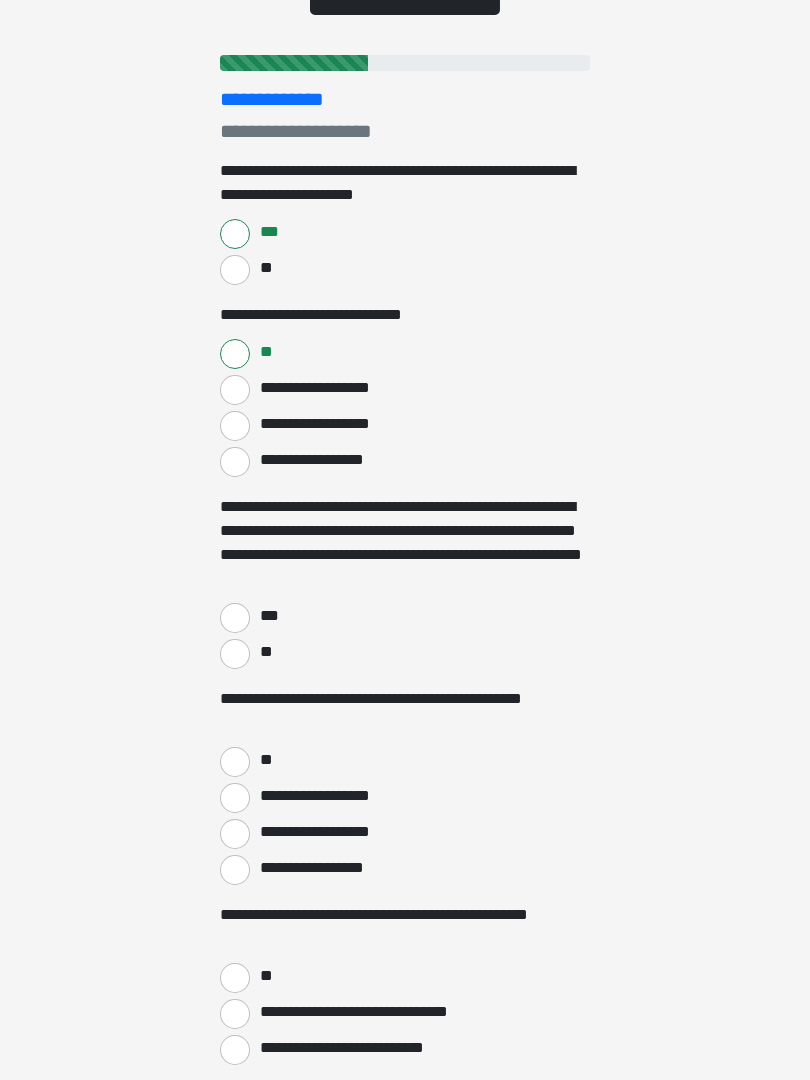 scroll, scrollTop: 197, scrollLeft: 0, axis: vertical 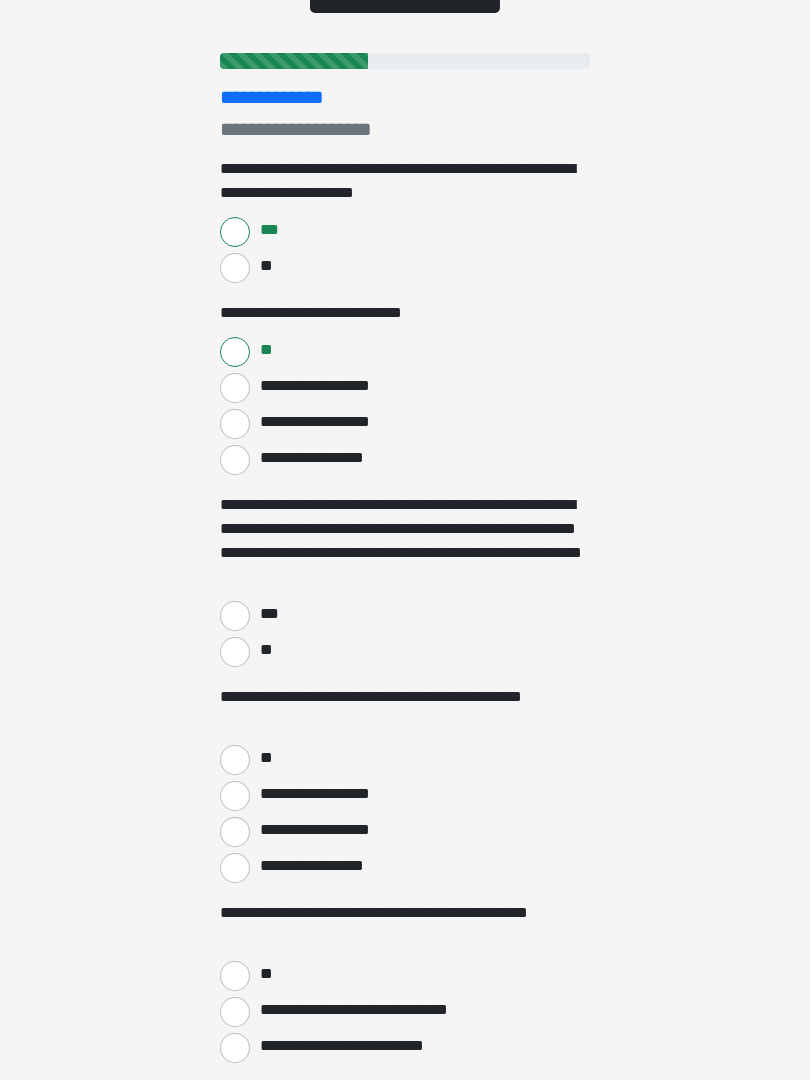 click on "***" at bounding box center [235, 616] 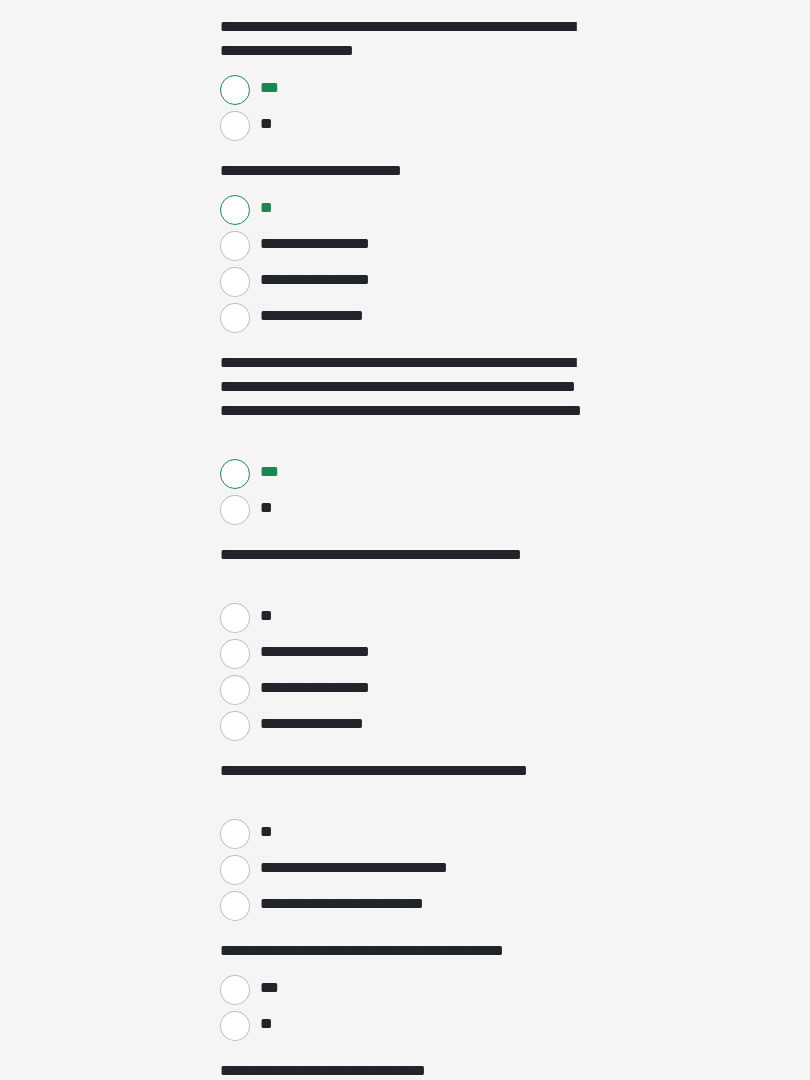 scroll, scrollTop: 345, scrollLeft: 0, axis: vertical 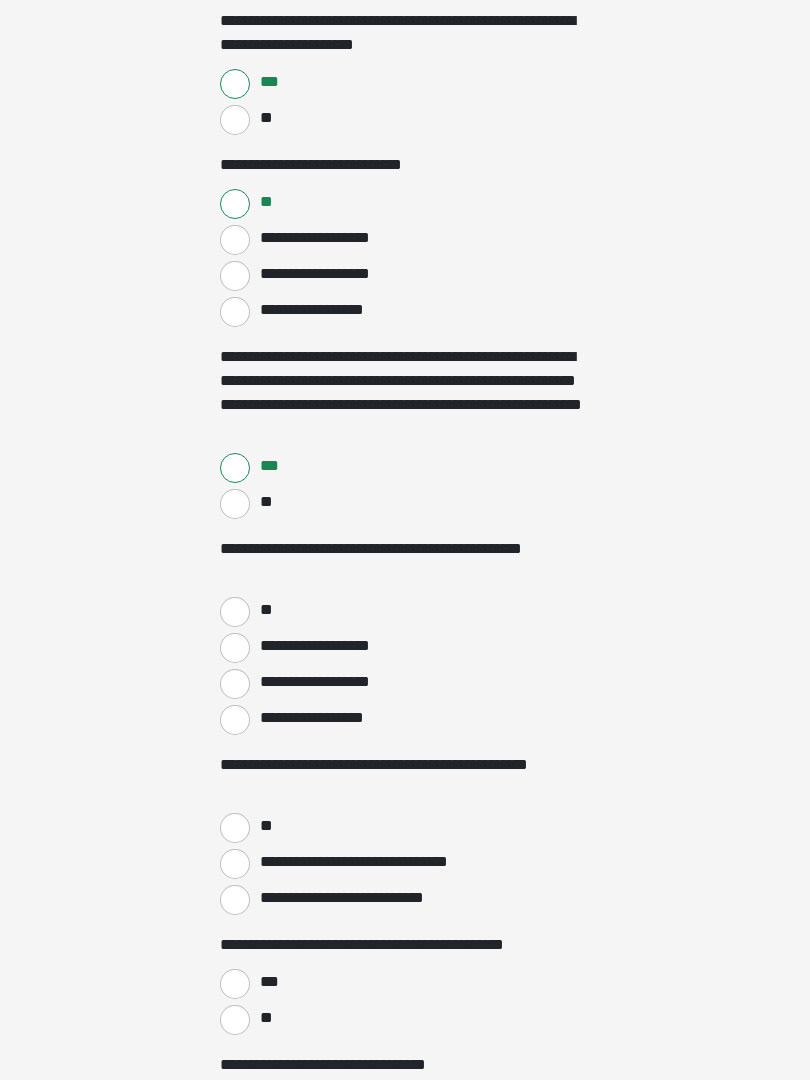 click on "**********" at bounding box center (235, 684) 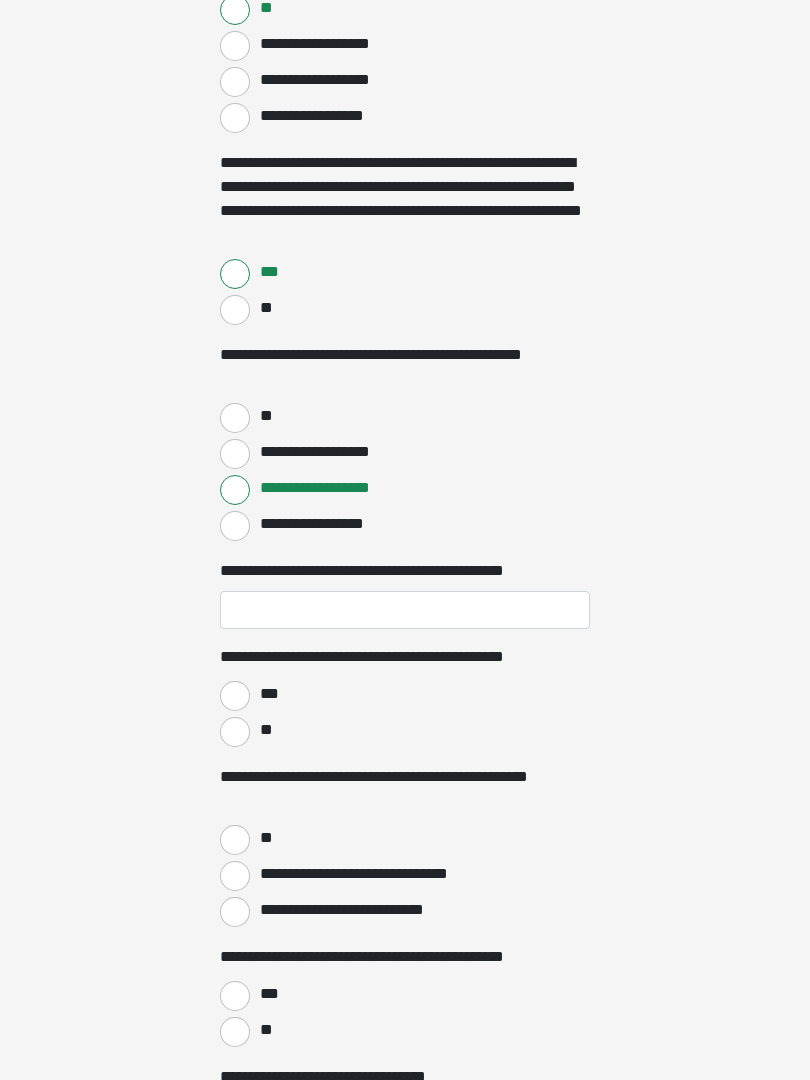 scroll, scrollTop: 539, scrollLeft: 0, axis: vertical 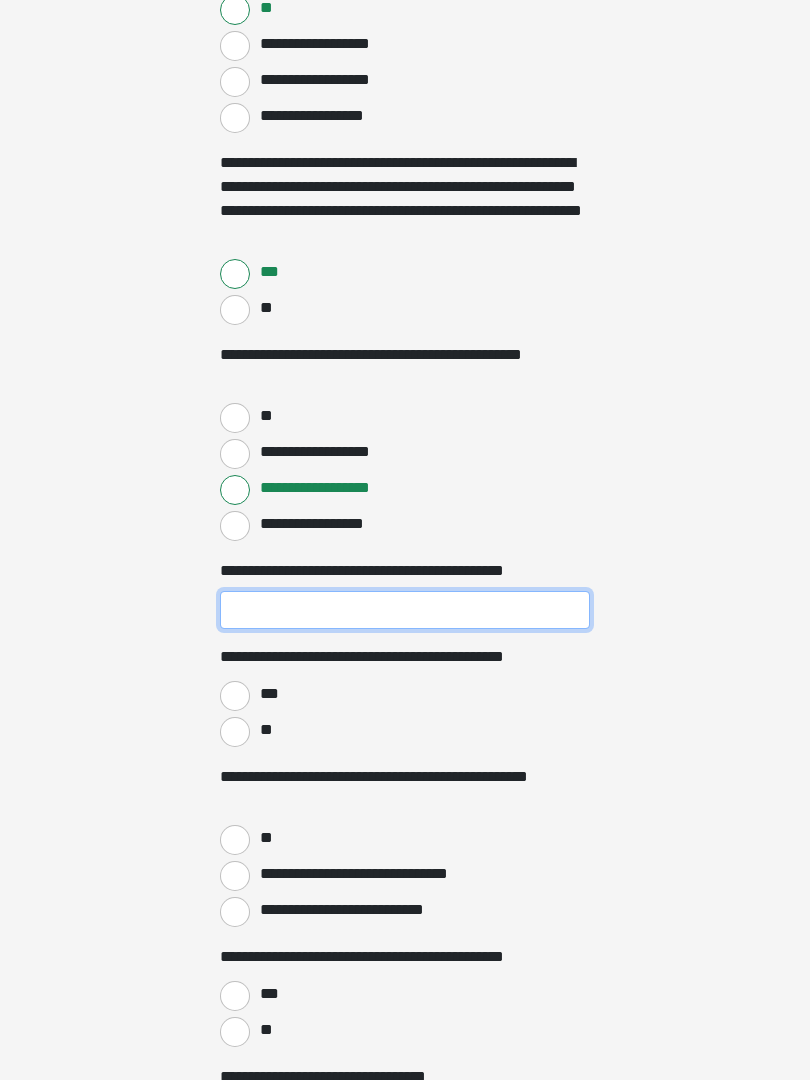 click on "**********" at bounding box center [405, 610] 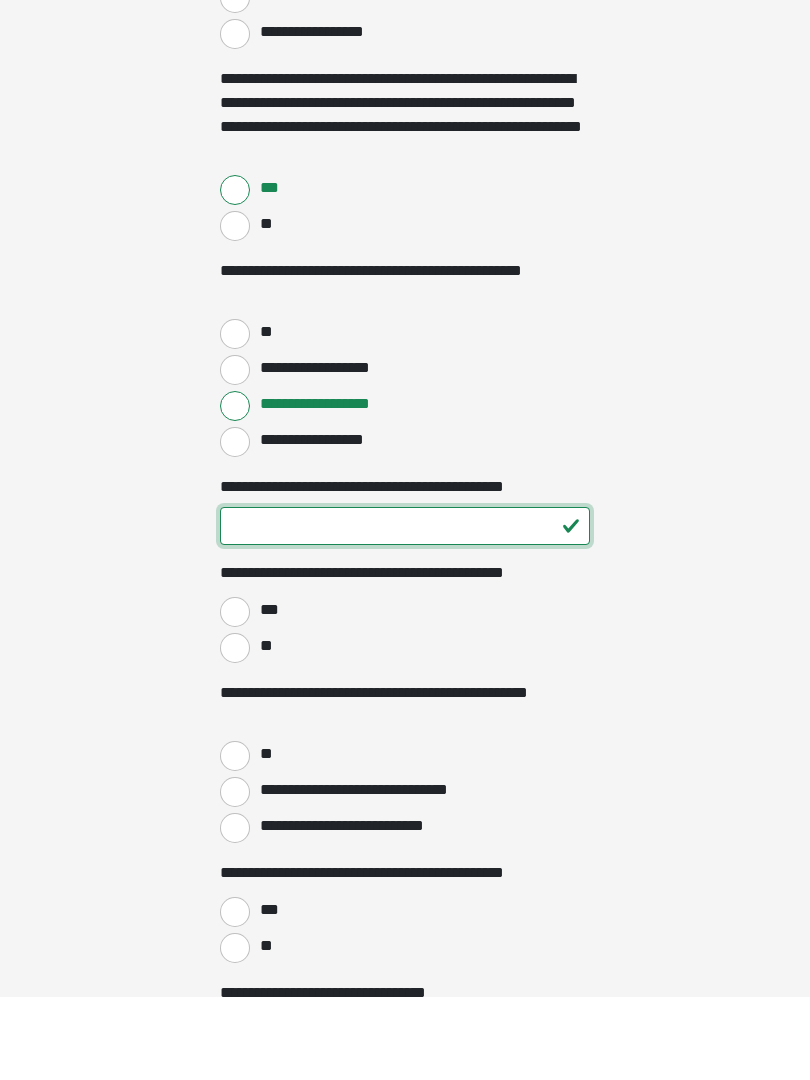 type on "**" 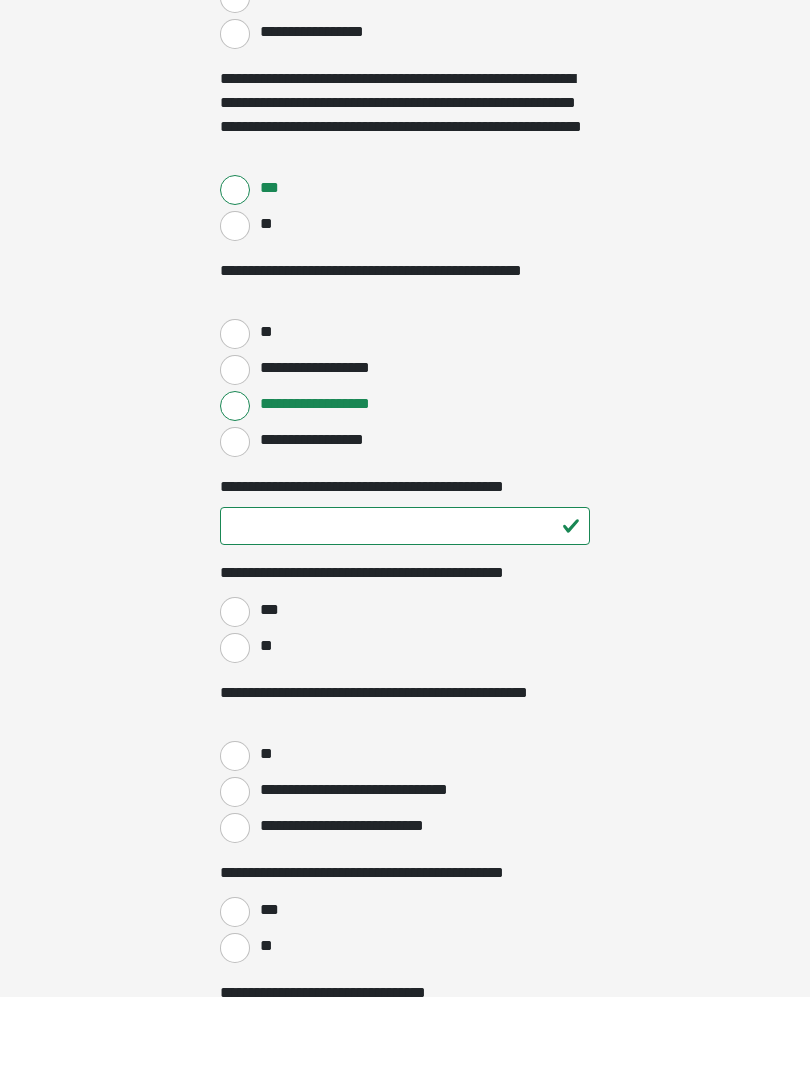 click on "***" at bounding box center [235, 696] 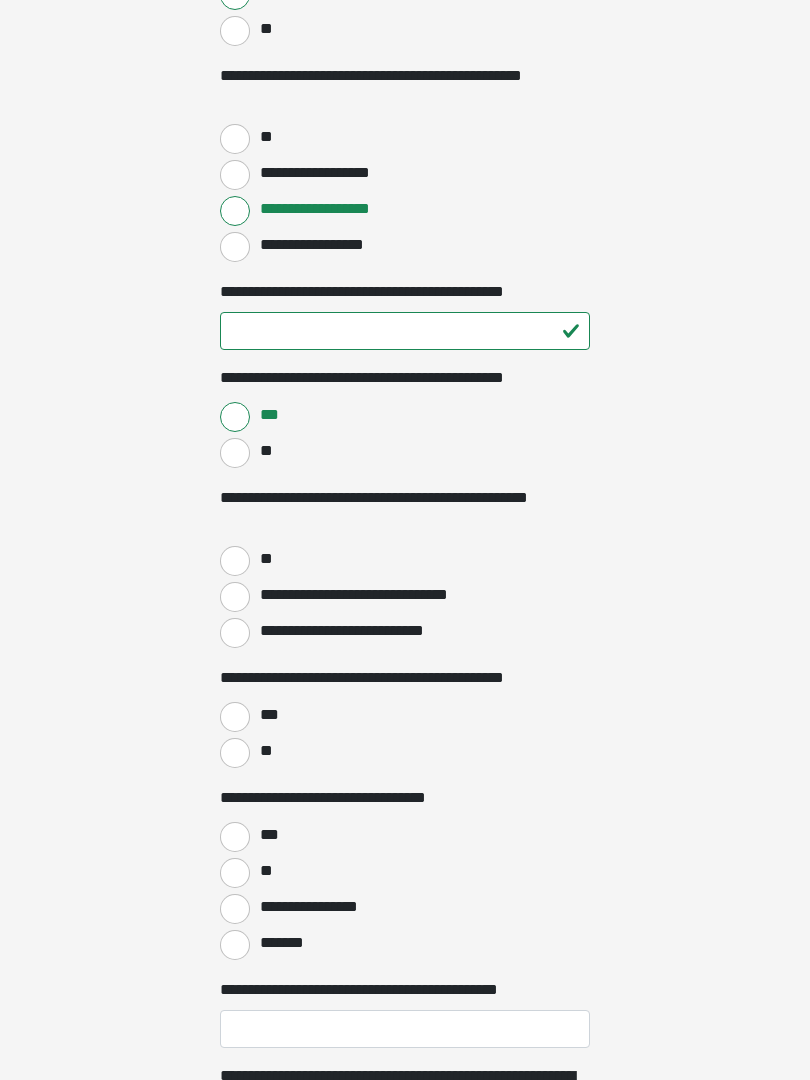 click on "**" at bounding box center [235, 562] 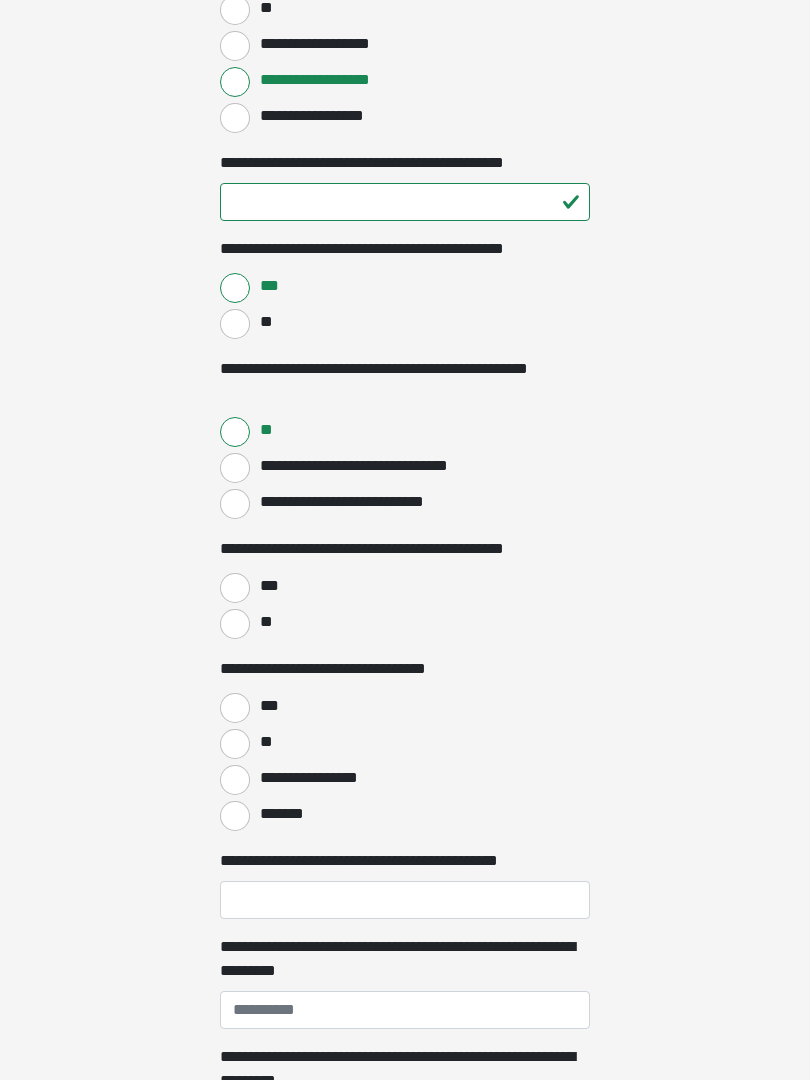 click on "***" at bounding box center (268, 586) 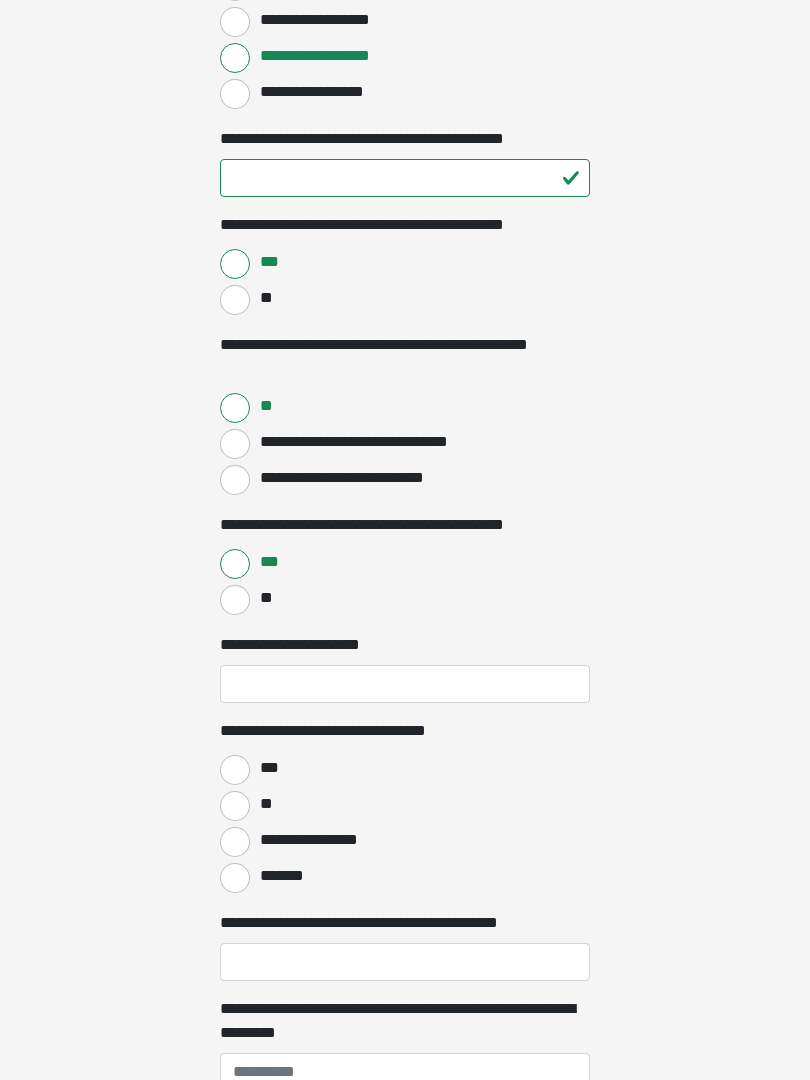 scroll, scrollTop: 999, scrollLeft: 0, axis: vertical 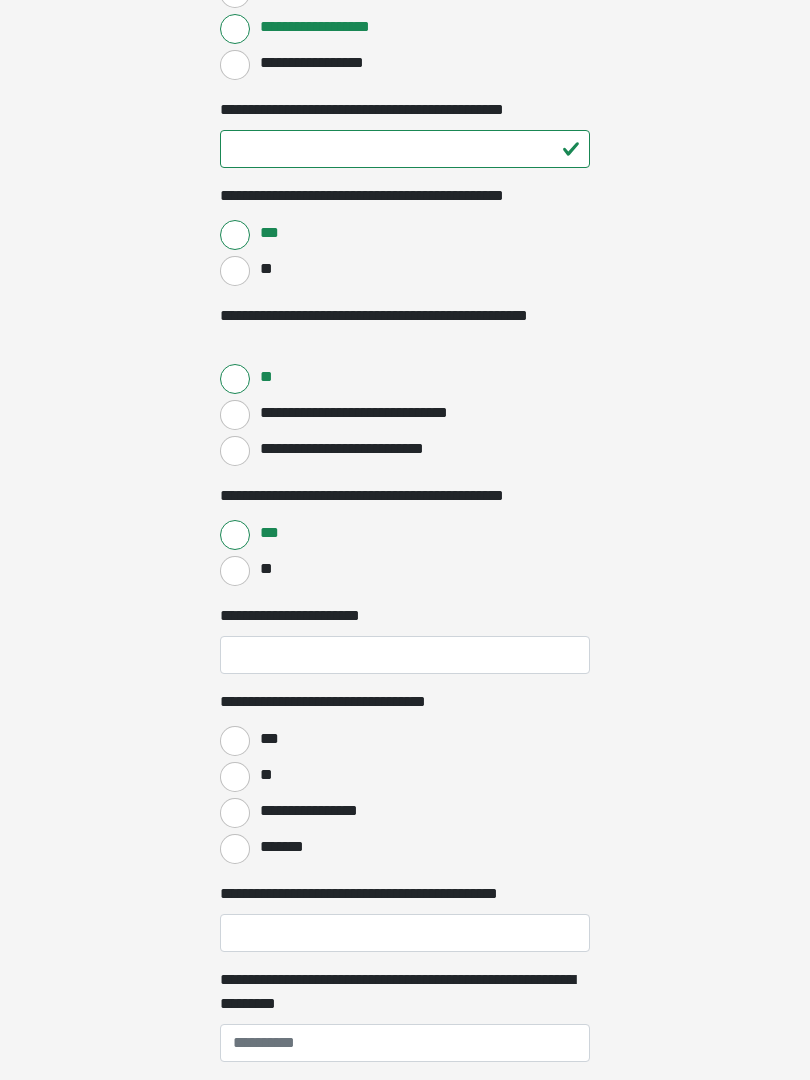 click on "**********" at bounding box center [405, 656] 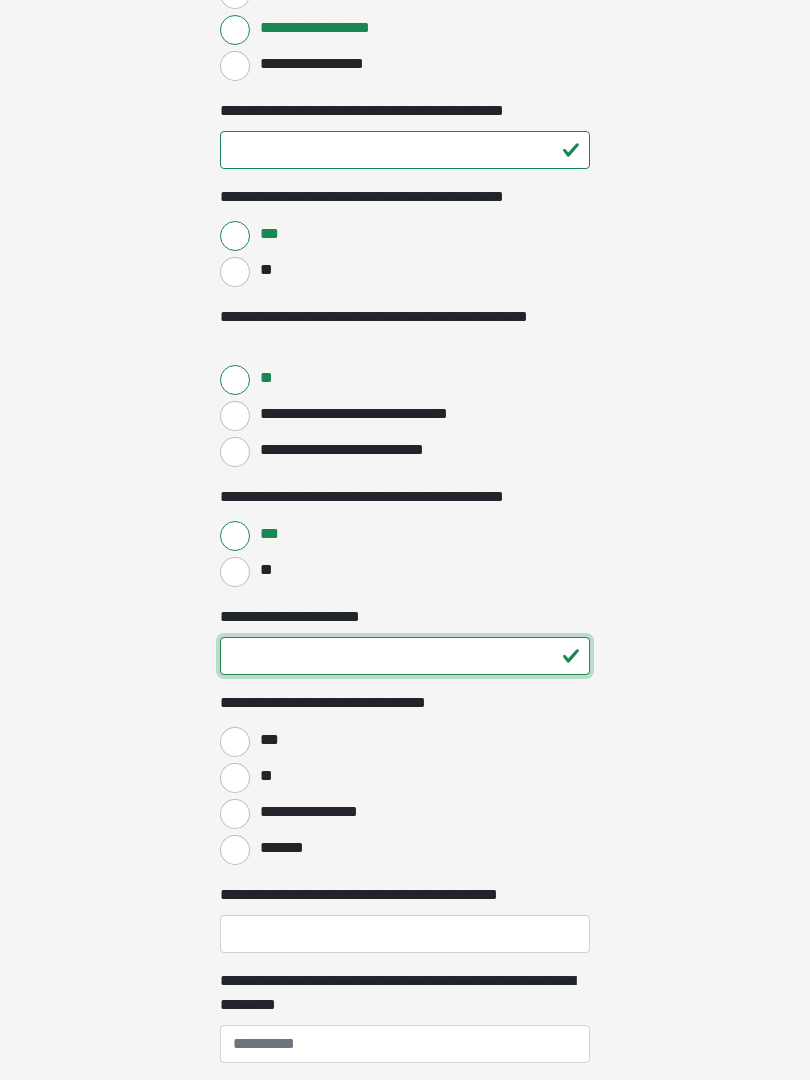 type on "**" 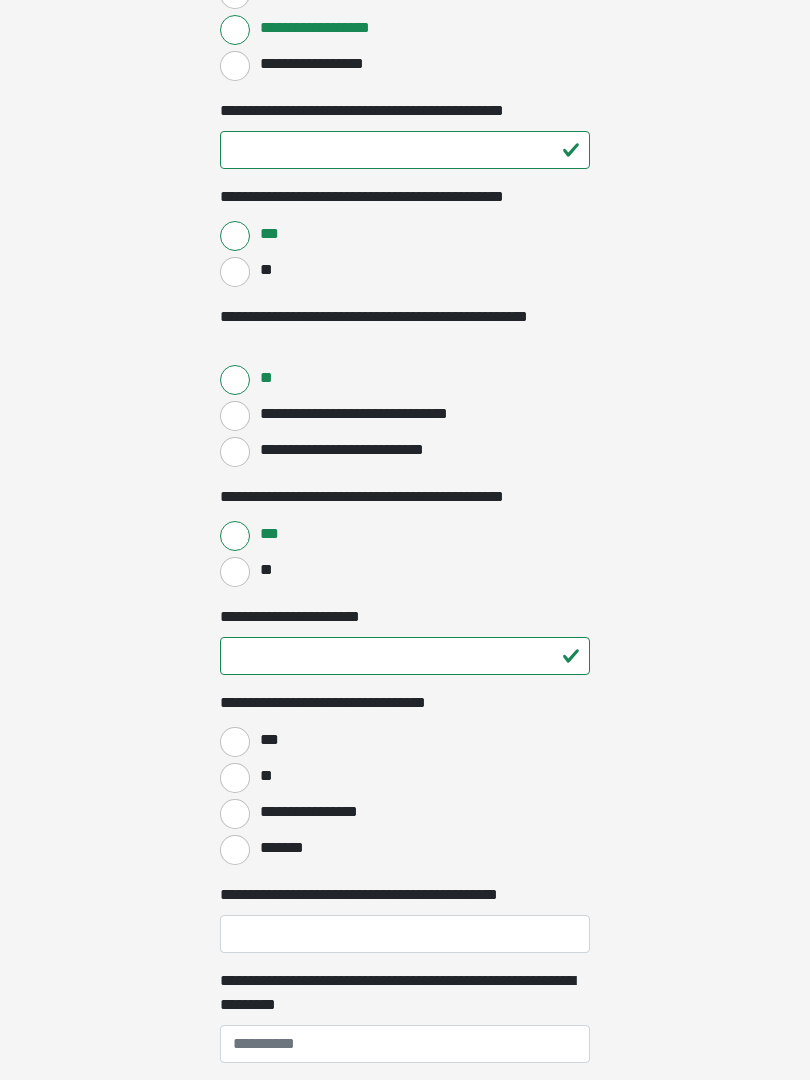 click on "**********" at bounding box center [405, -459] 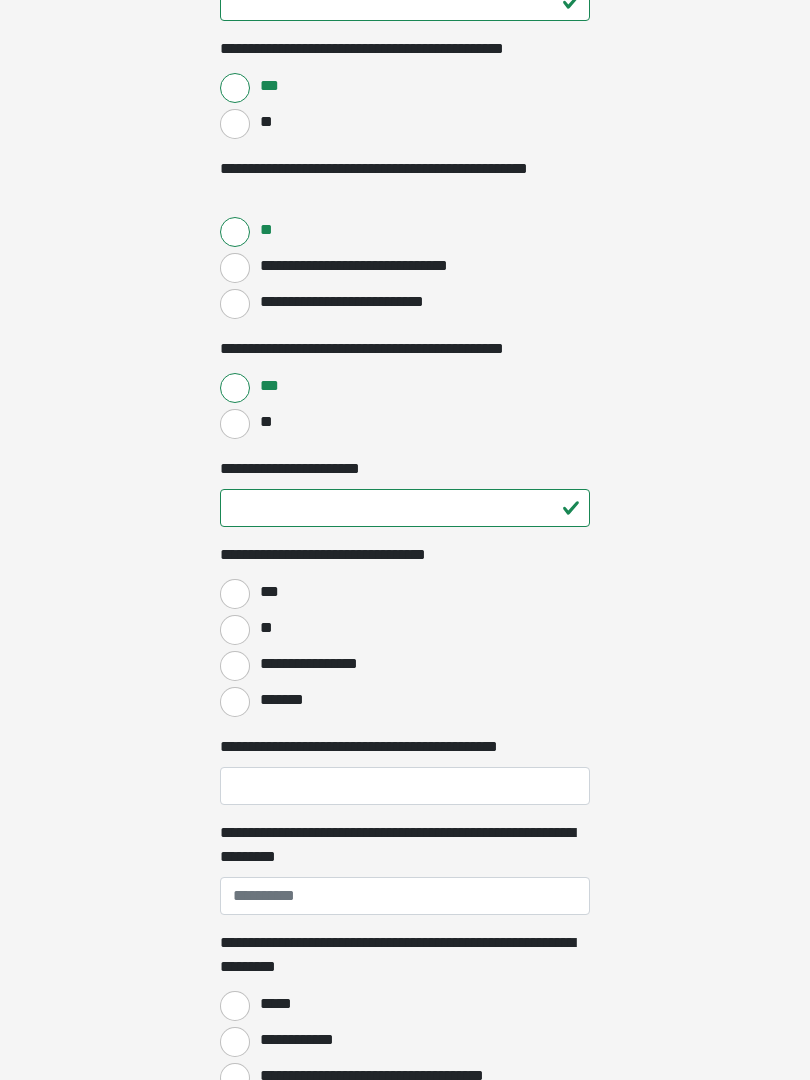 click on "***" at bounding box center (235, 595) 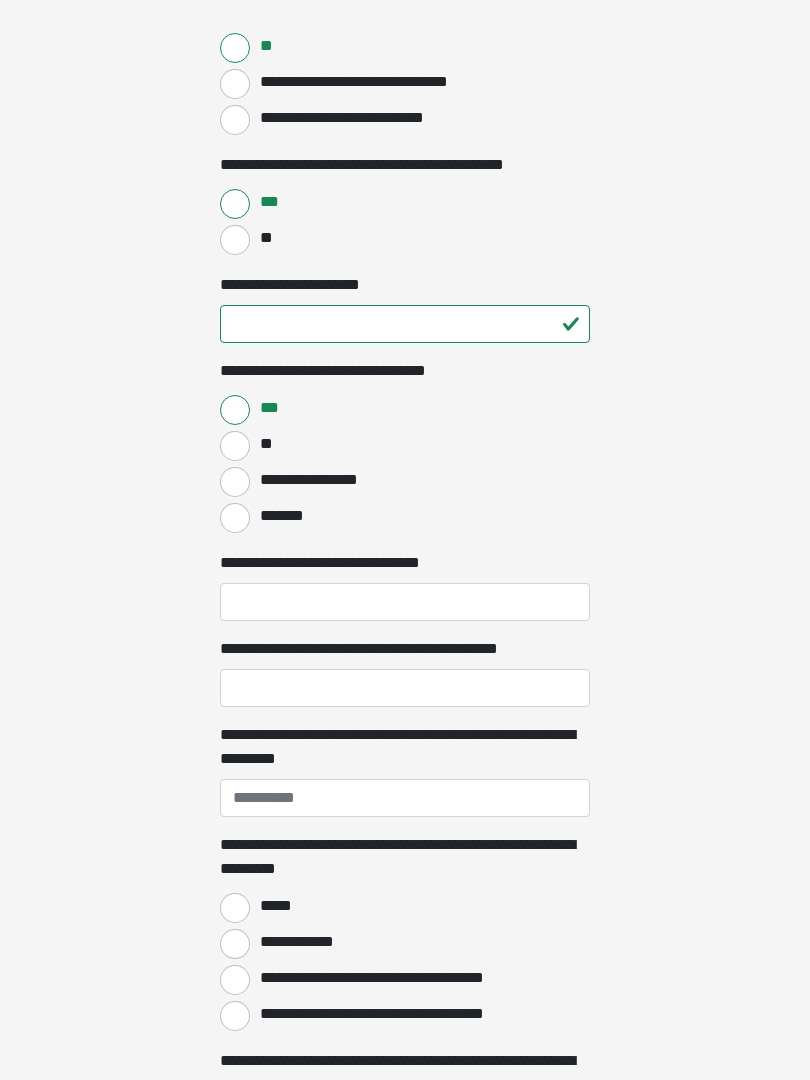 scroll, scrollTop: 1331, scrollLeft: 0, axis: vertical 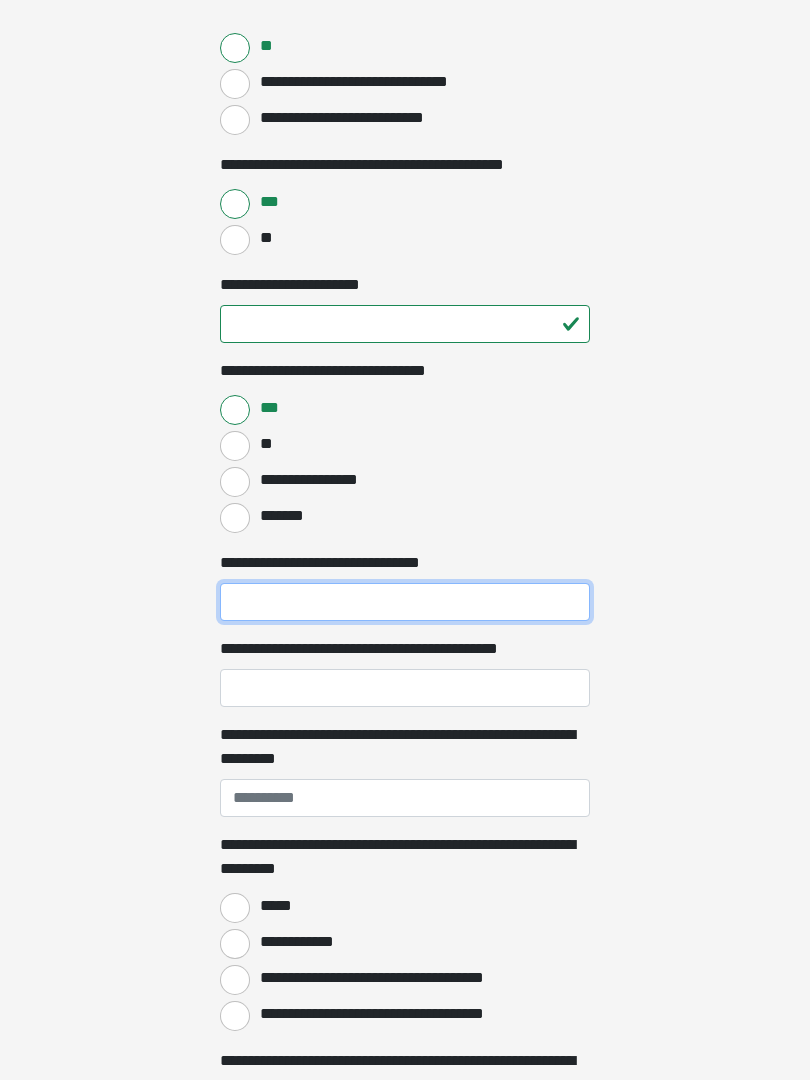 click on "**********" at bounding box center (405, 602) 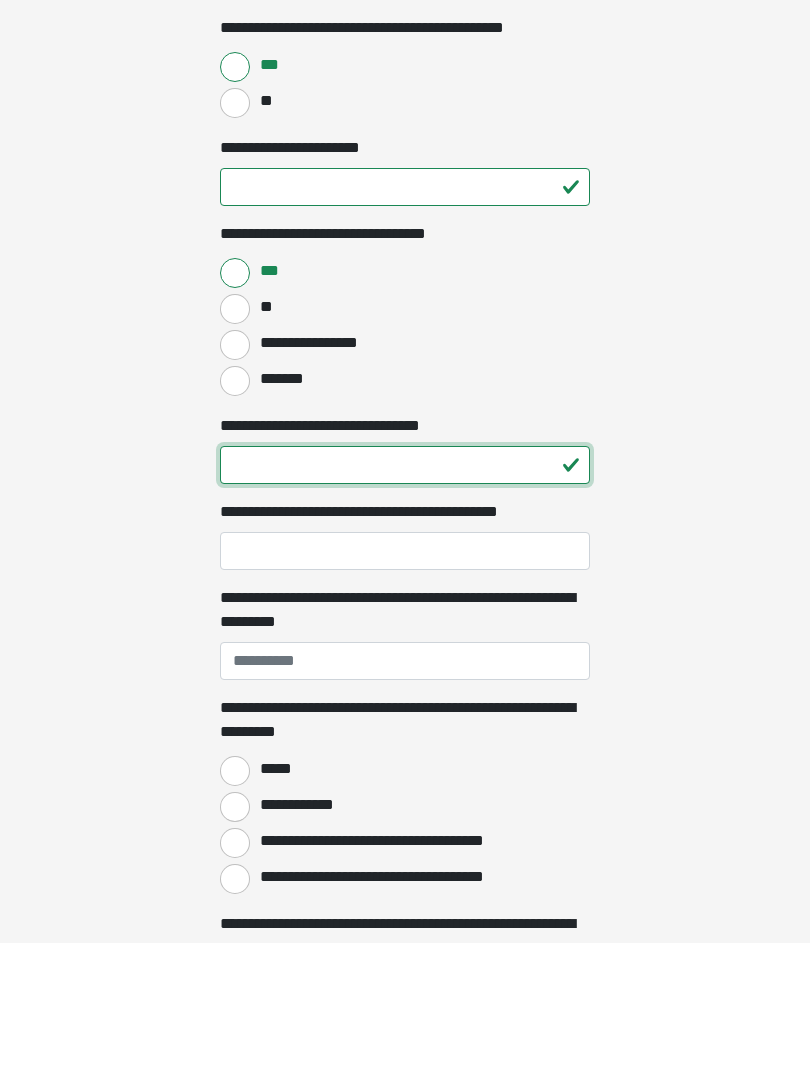 type on "**" 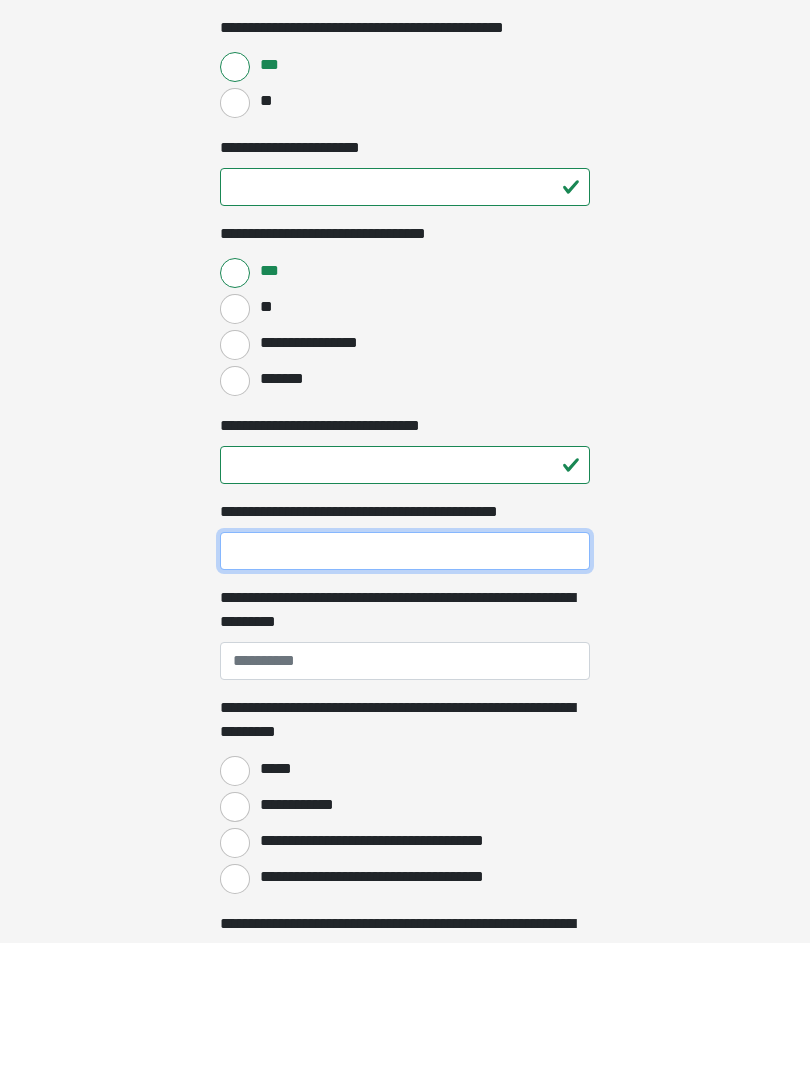 click on "**********" at bounding box center (405, 688) 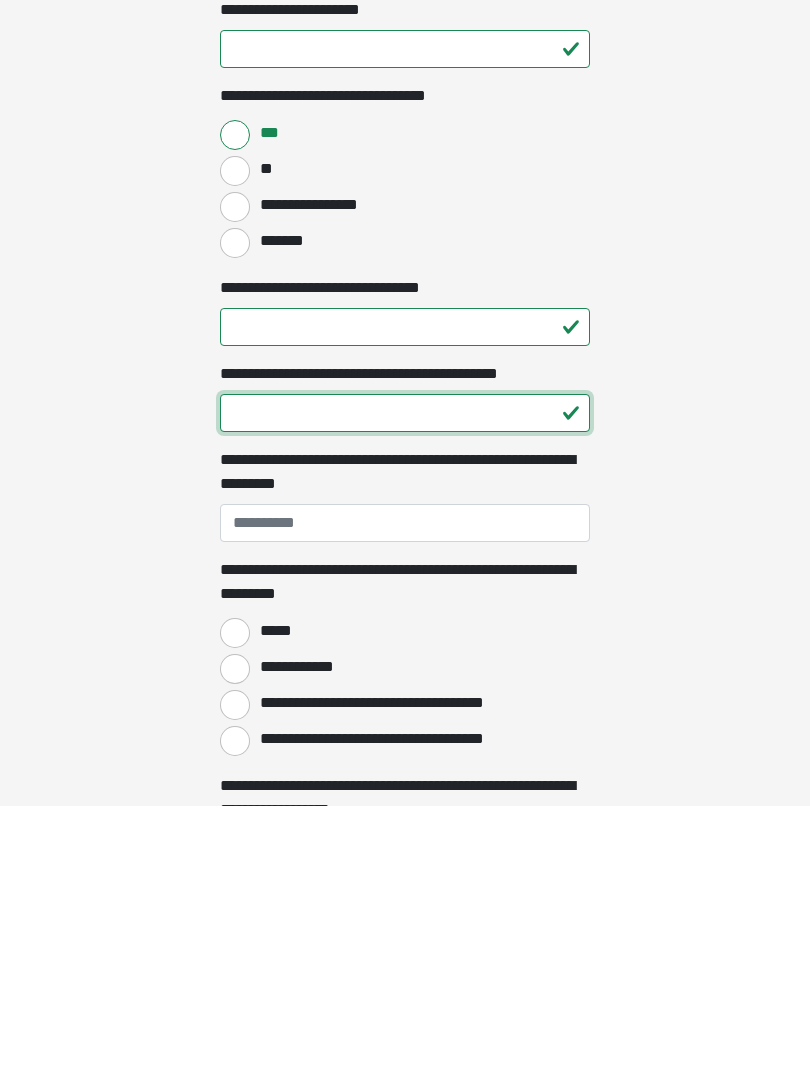 type on "**" 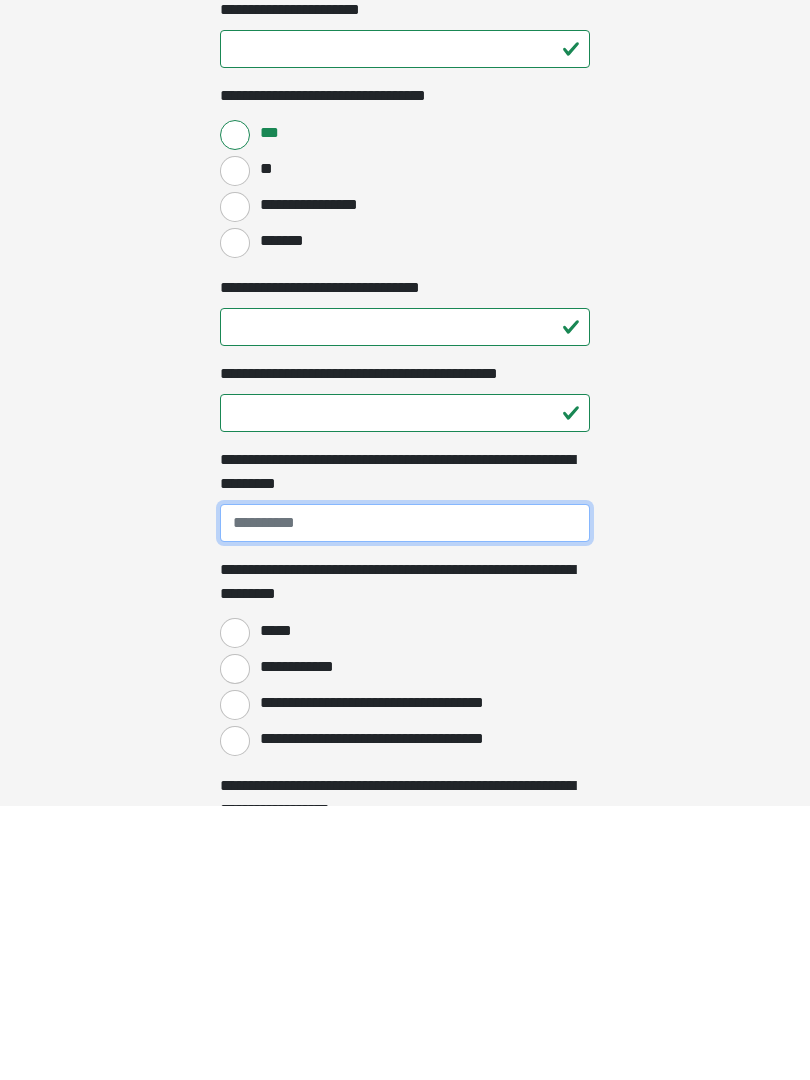 click on "**********" at bounding box center (405, 798) 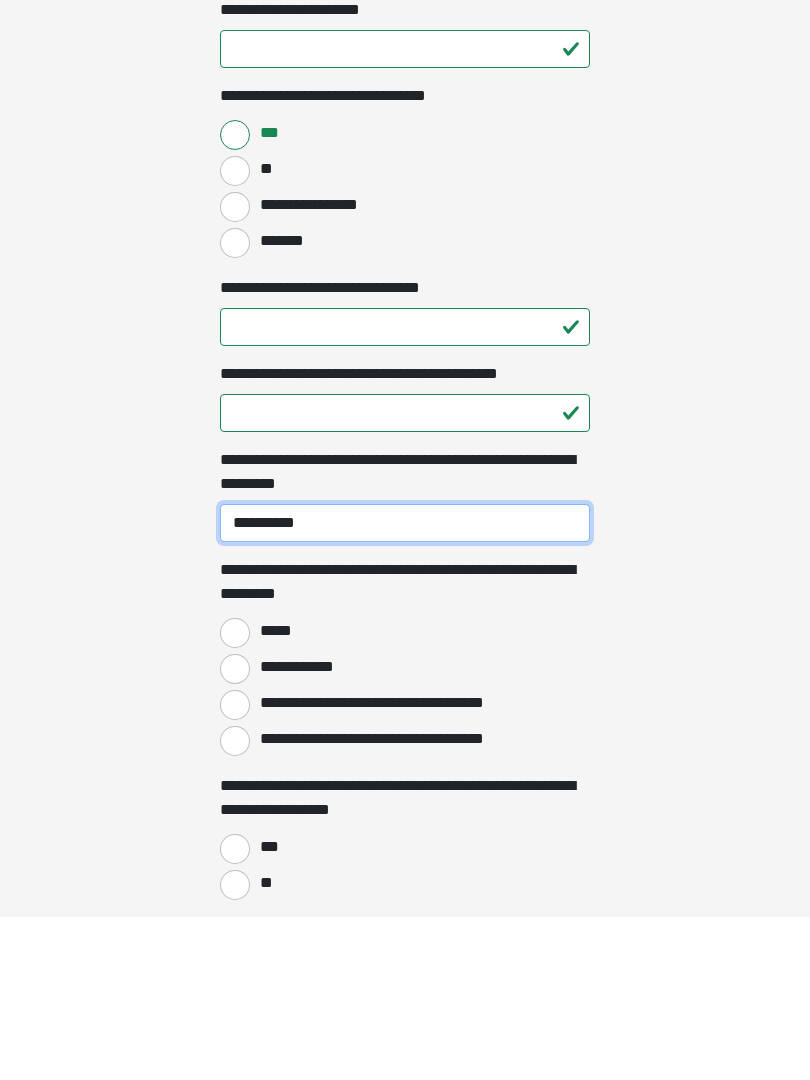 scroll, scrollTop: 1442, scrollLeft: 0, axis: vertical 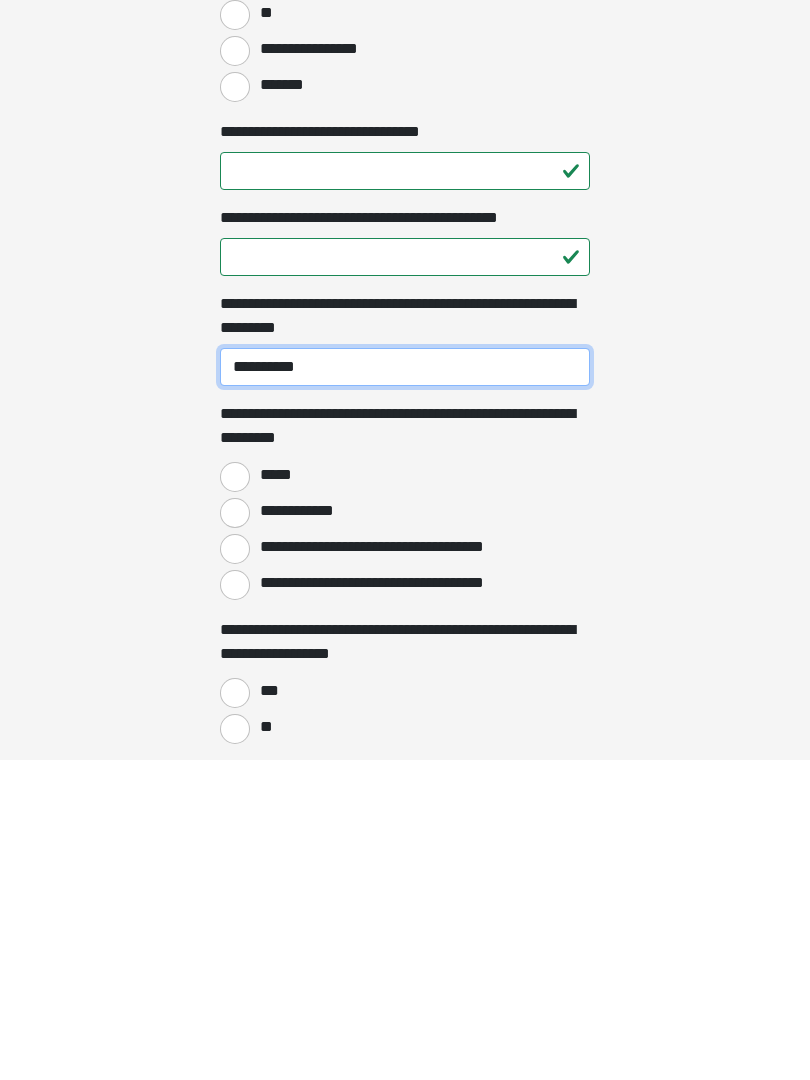 type on "**********" 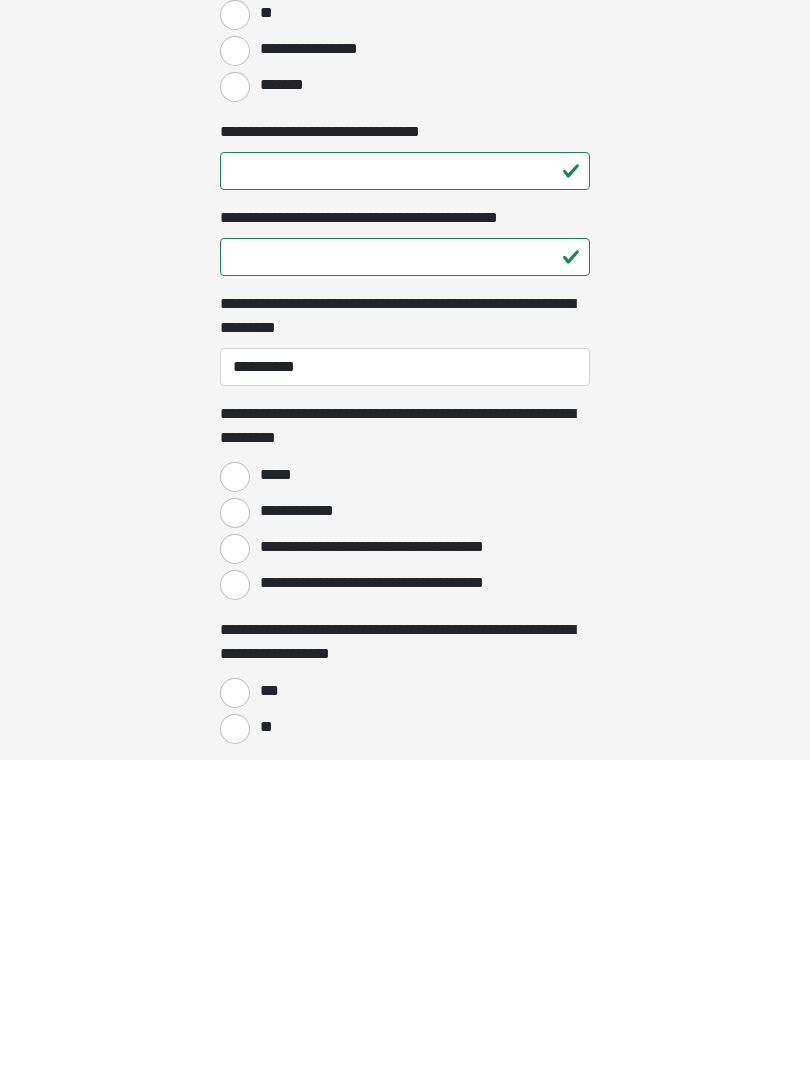 click on "*****" at bounding box center (235, 797) 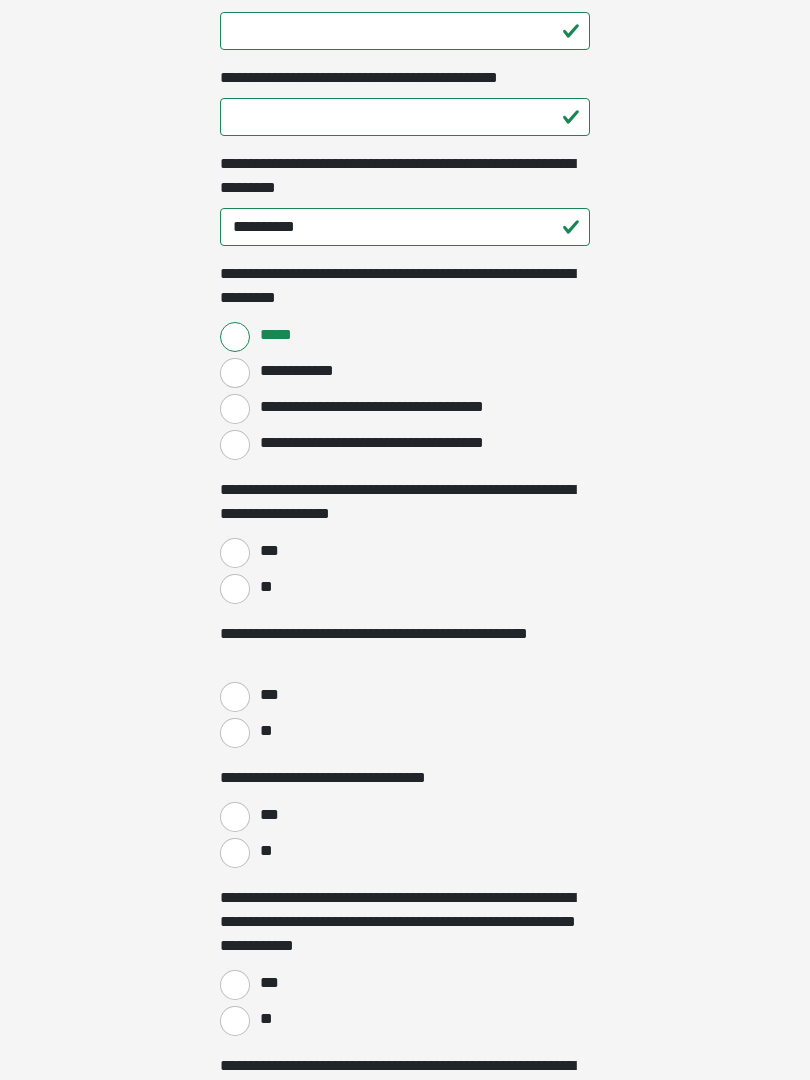 scroll, scrollTop: 1902, scrollLeft: 0, axis: vertical 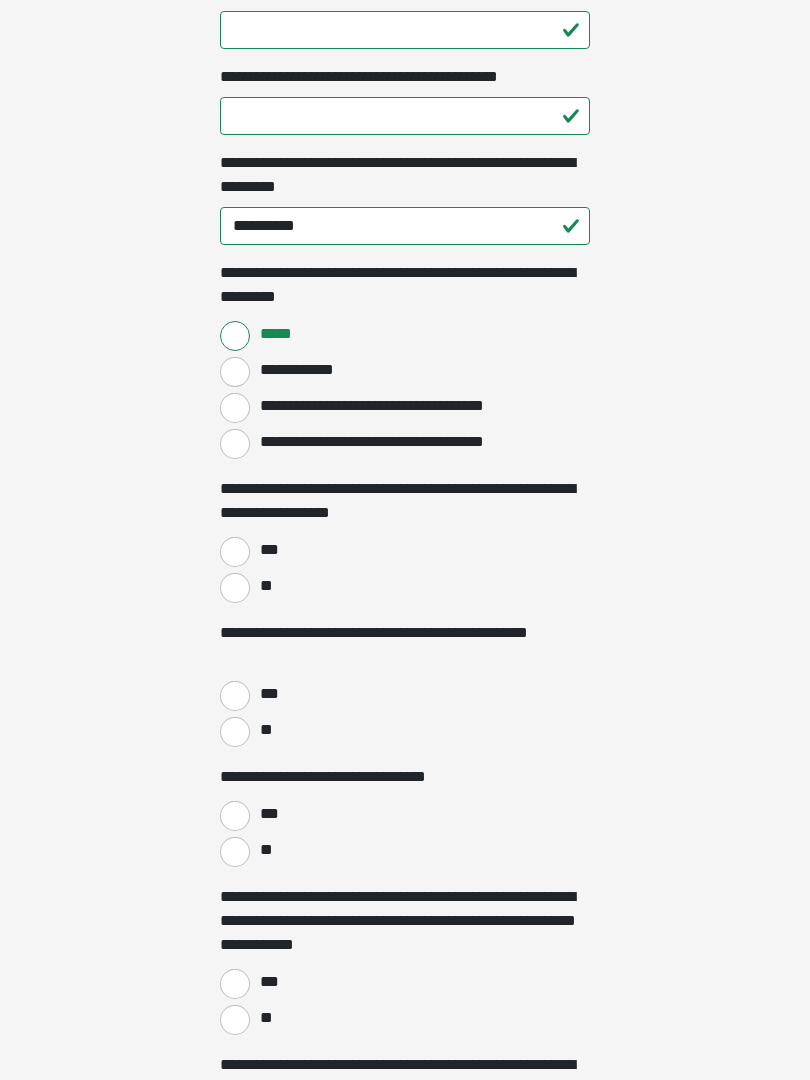 click on "**" at bounding box center [235, 589] 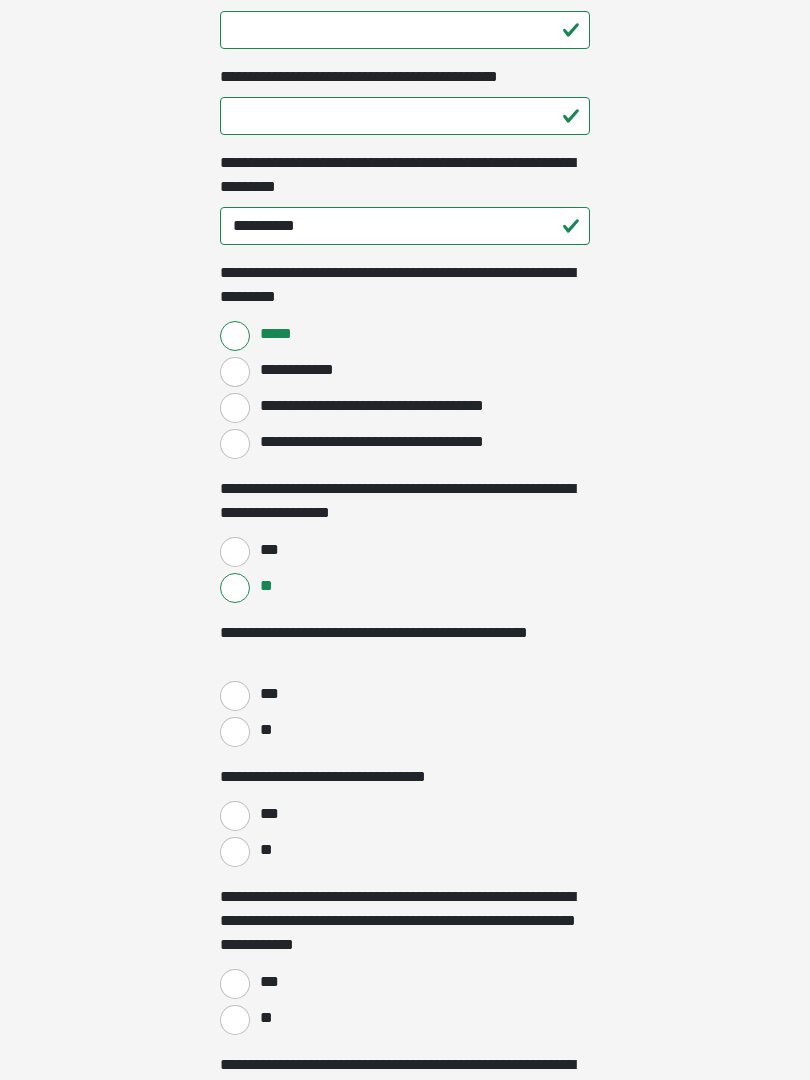 click on "**" at bounding box center [235, 732] 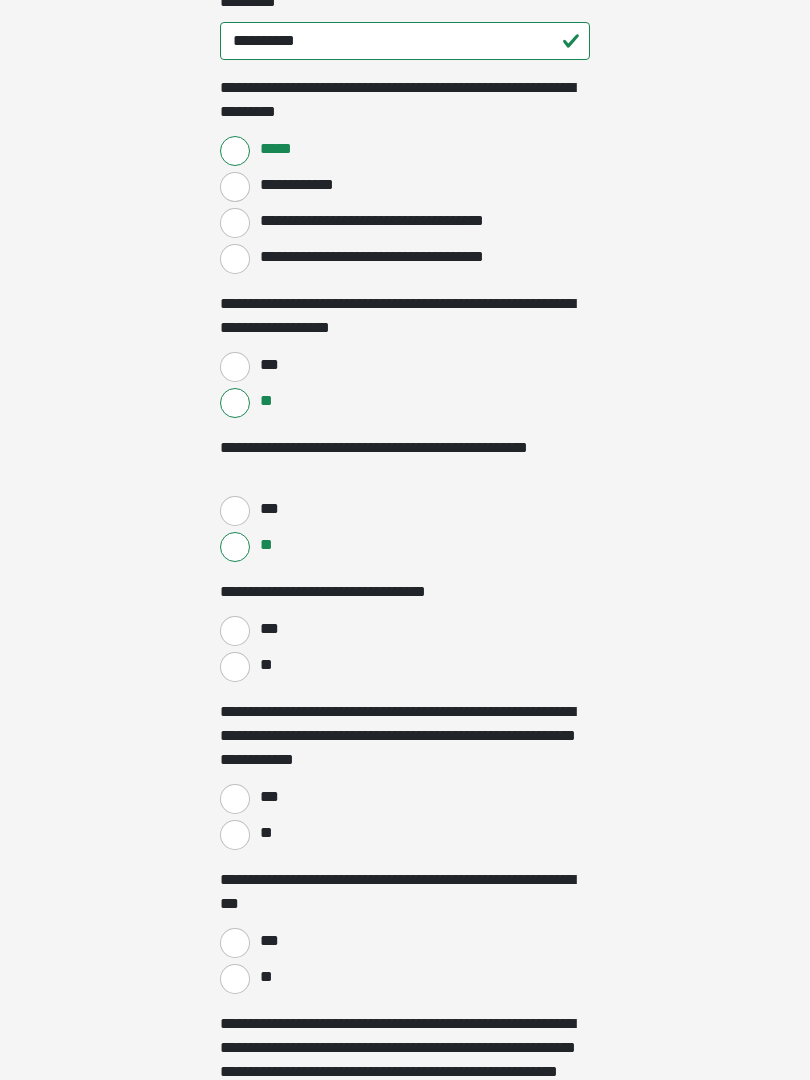 scroll, scrollTop: 2088, scrollLeft: 0, axis: vertical 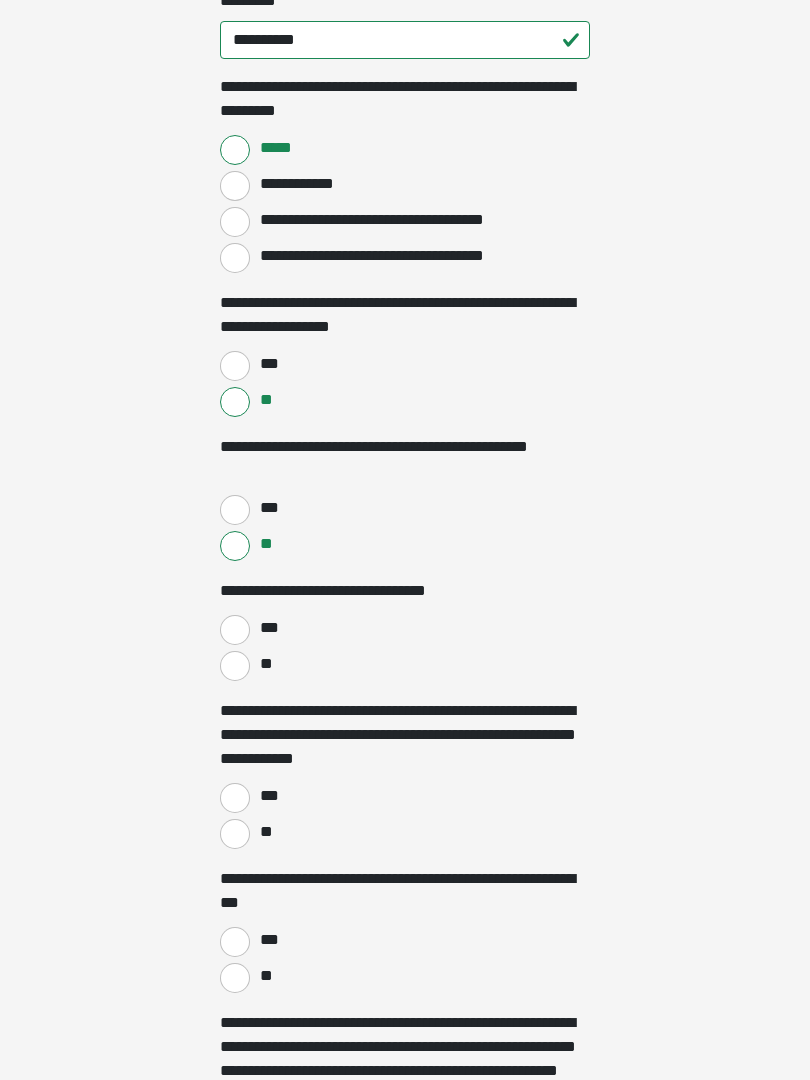 click on "***" at bounding box center (235, 631) 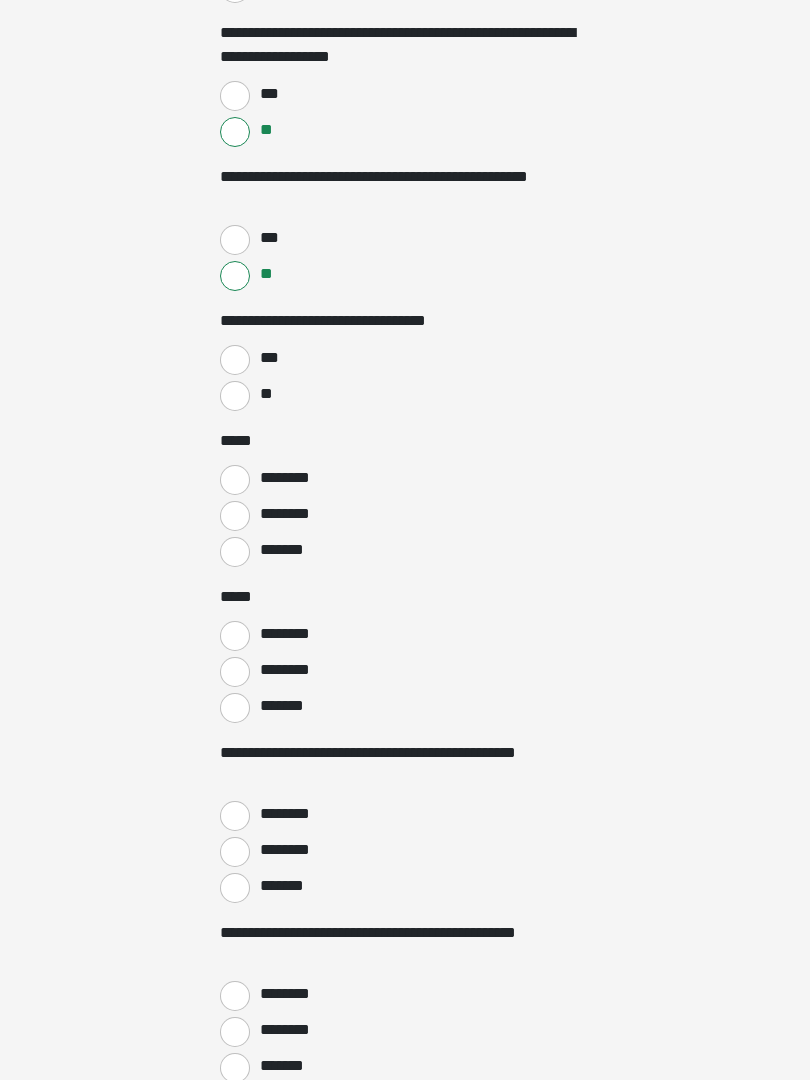 scroll, scrollTop: 2359, scrollLeft: 0, axis: vertical 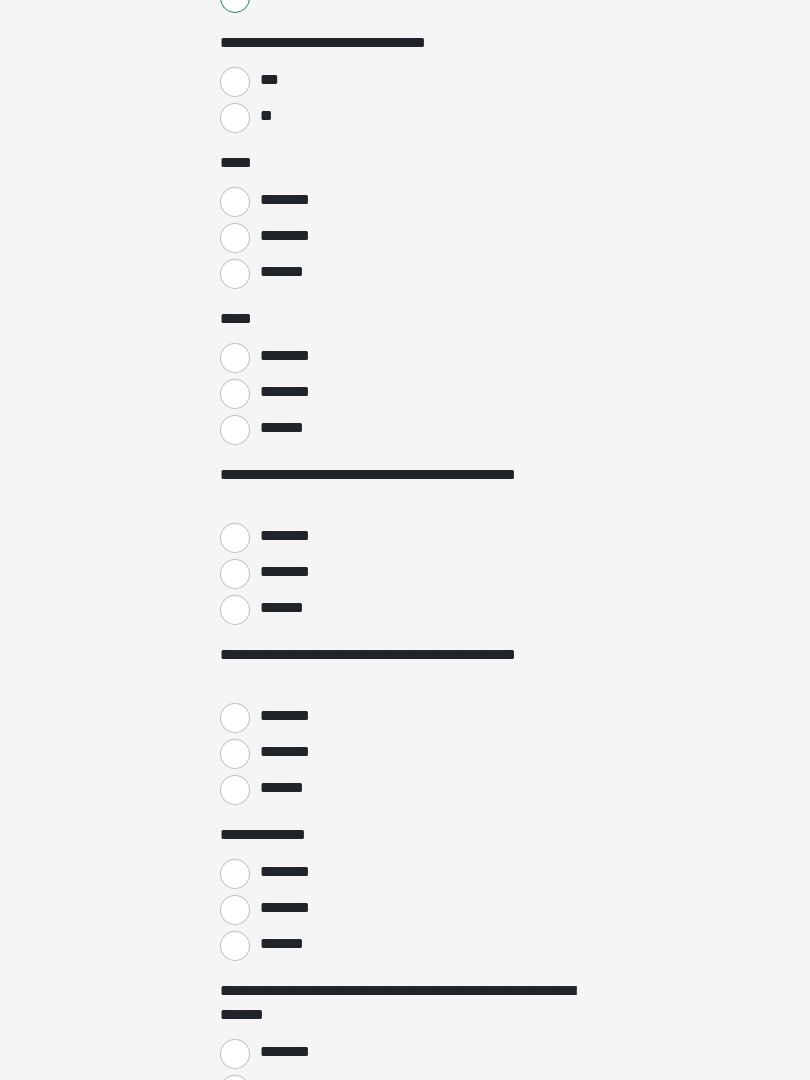 click on "*******" at bounding box center [235, 610] 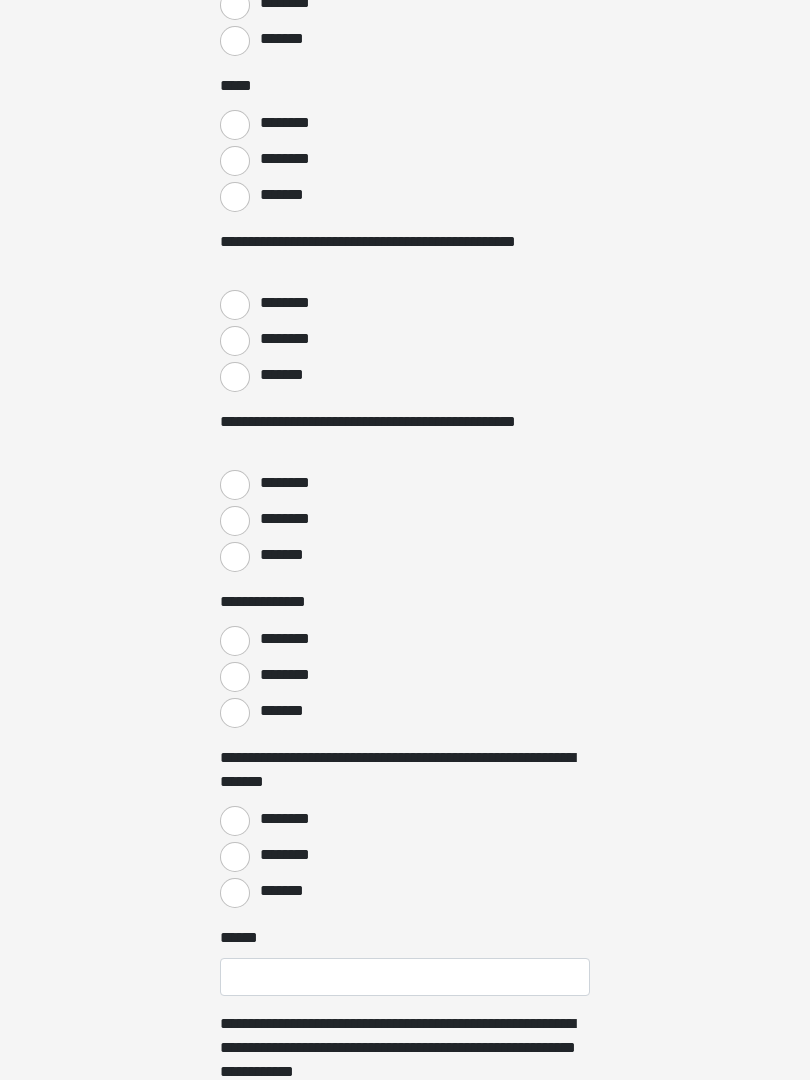 scroll, scrollTop: 2916, scrollLeft: 0, axis: vertical 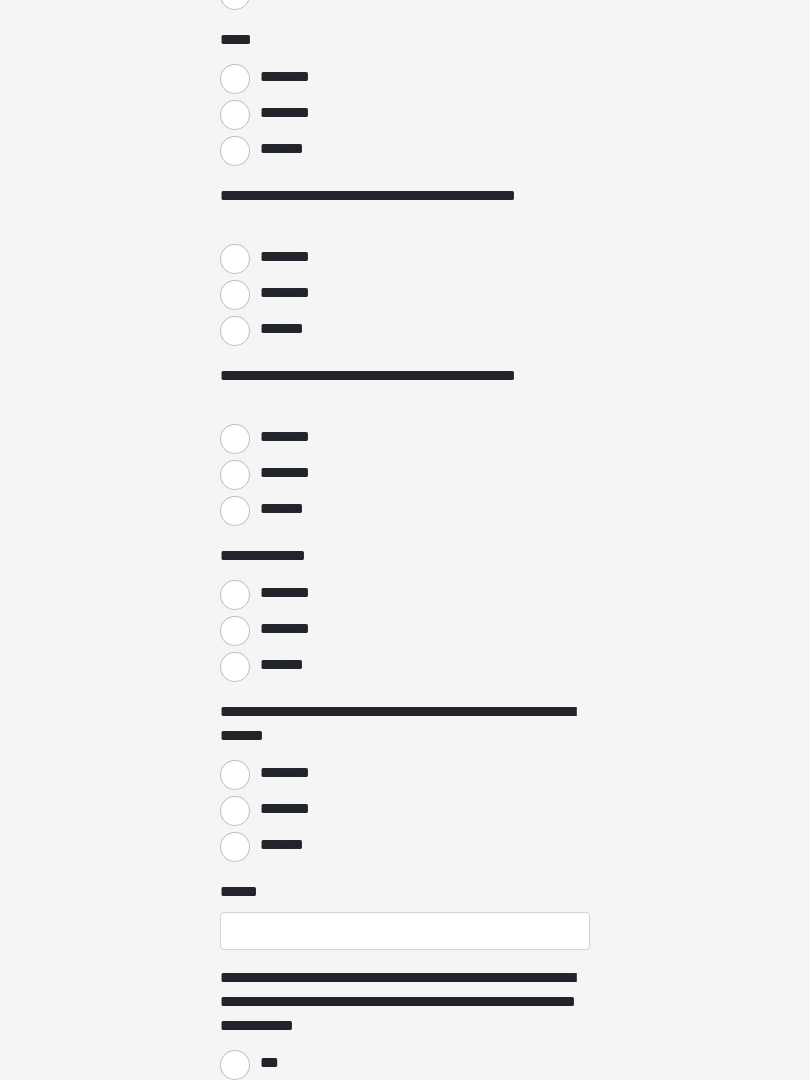 click on "*******" at bounding box center (235, 667) 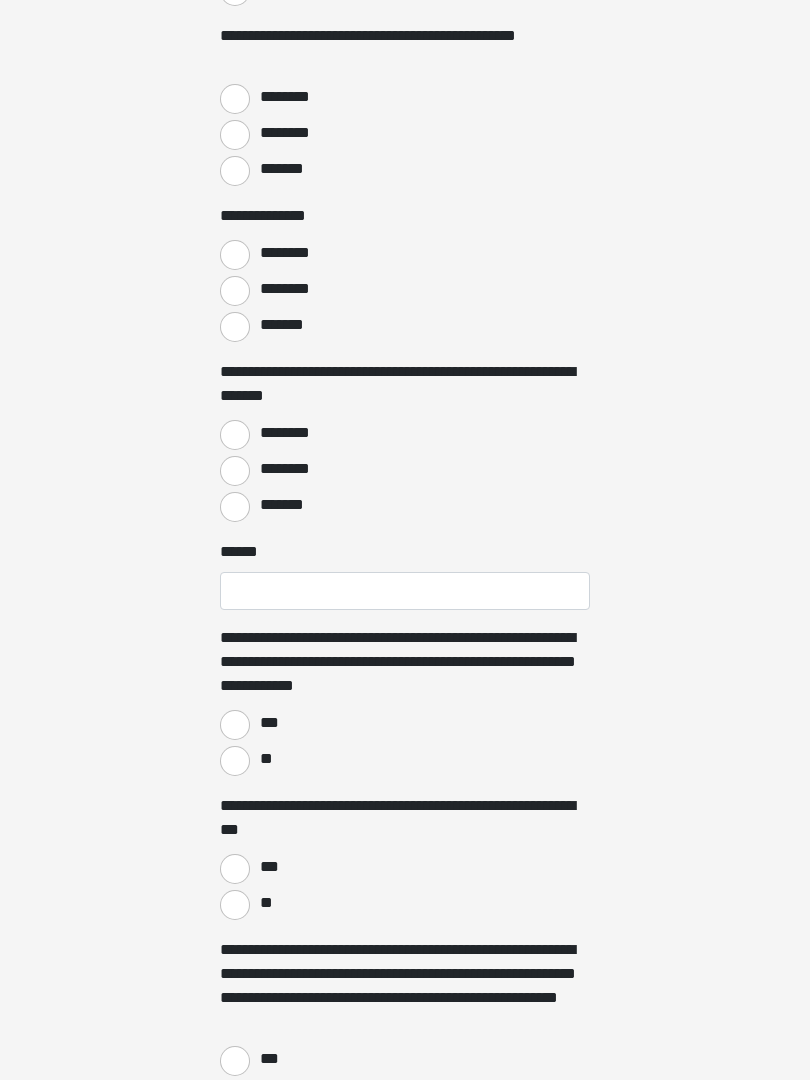 scroll, scrollTop: 3256, scrollLeft: 0, axis: vertical 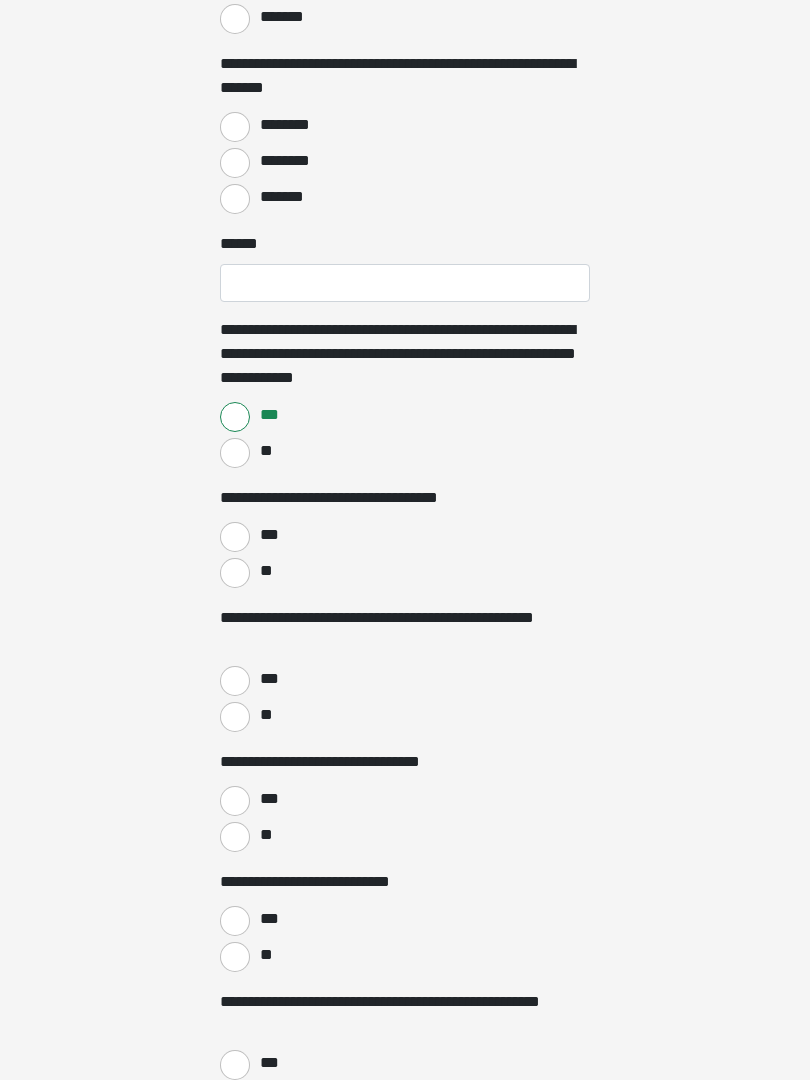 click on "***" at bounding box center (235, 538) 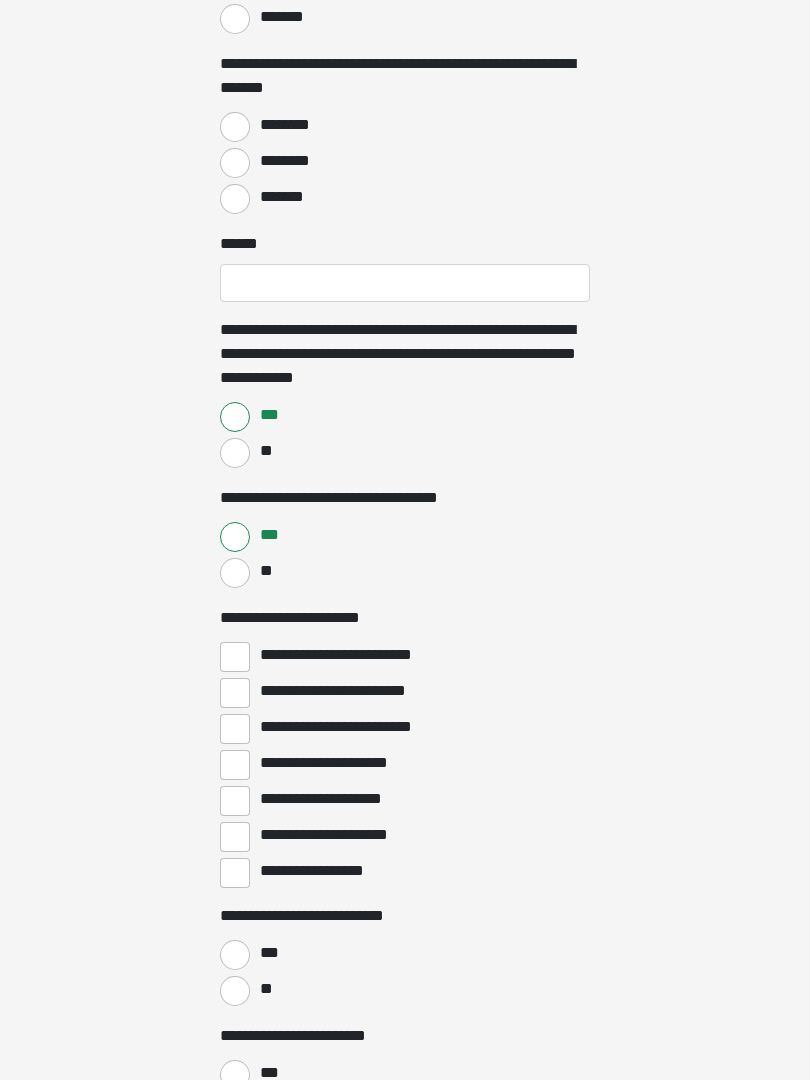 click on "**********" at bounding box center (235, 837) 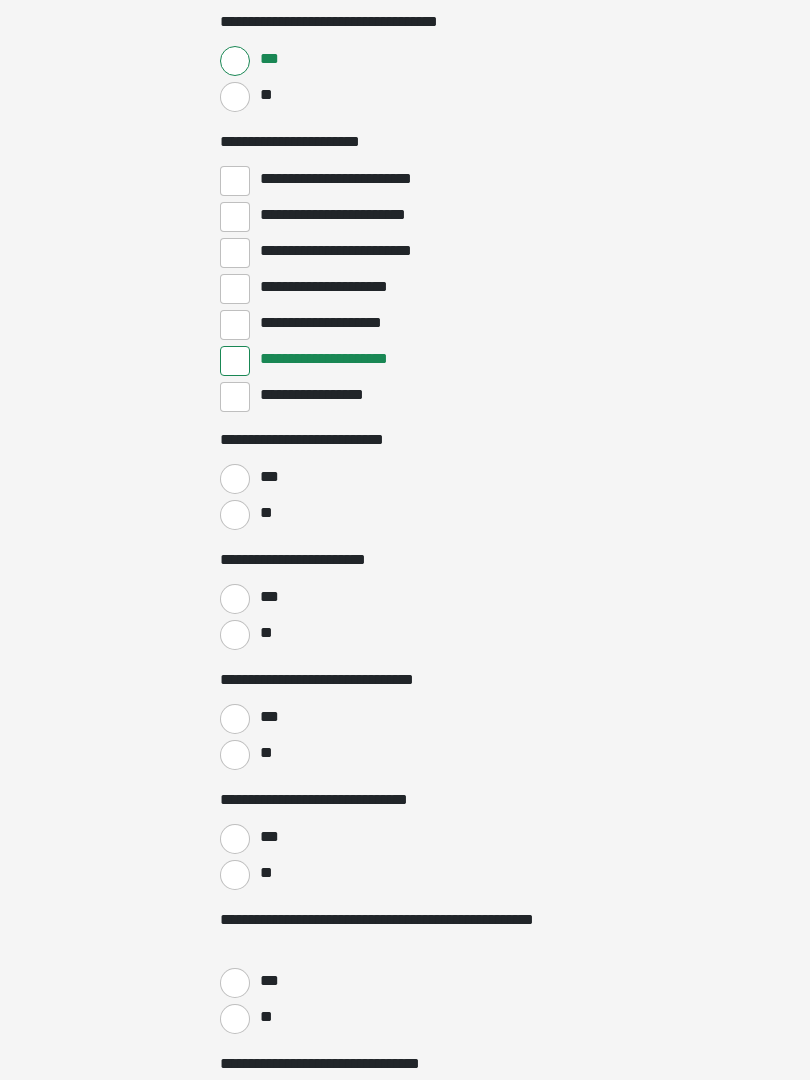 scroll, scrollTop: 4040, scrollLeft: 0, axis: vertical 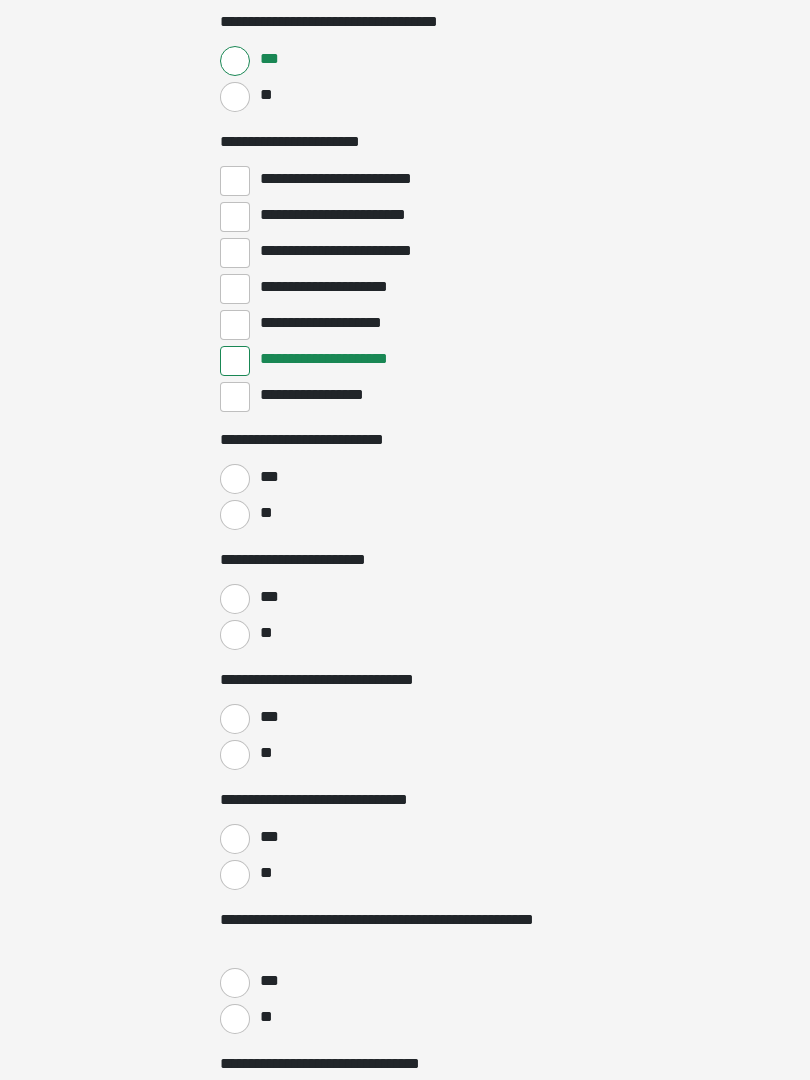 click on "**" at bounding box center (235, 635) 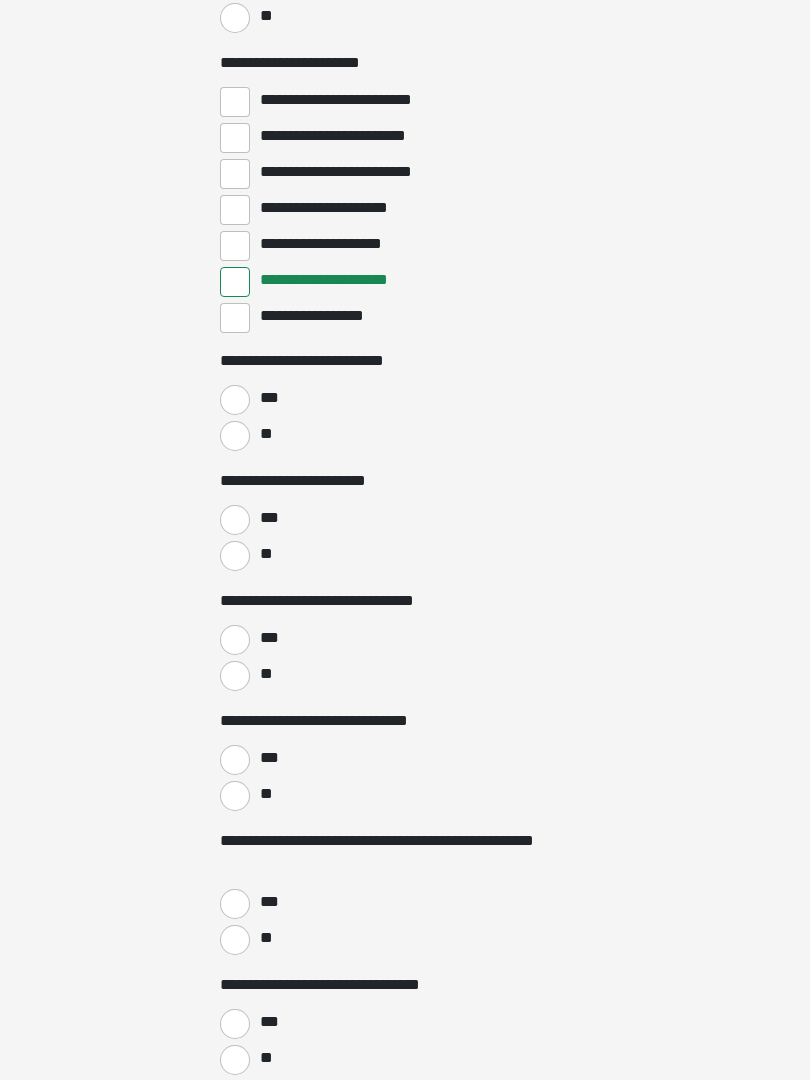 scroll, scrollTop: 4123, scrollLeft: 0, axis: vertical 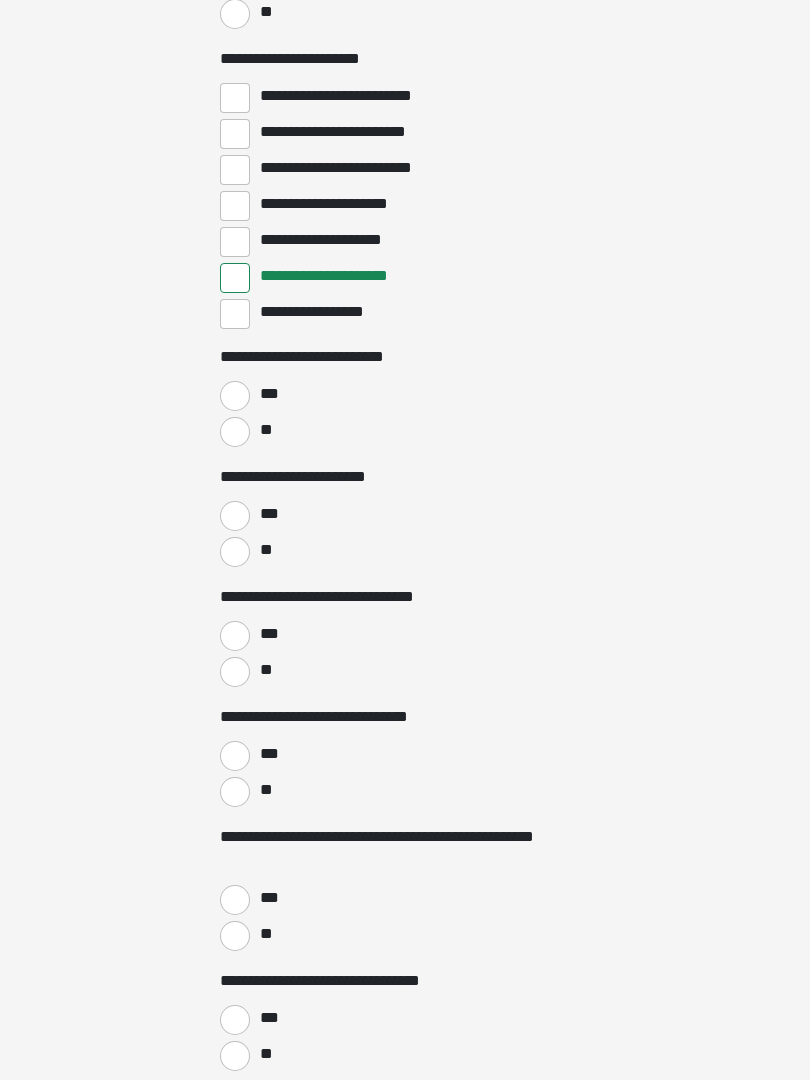 click on "**" at bounding box center (235, 672) 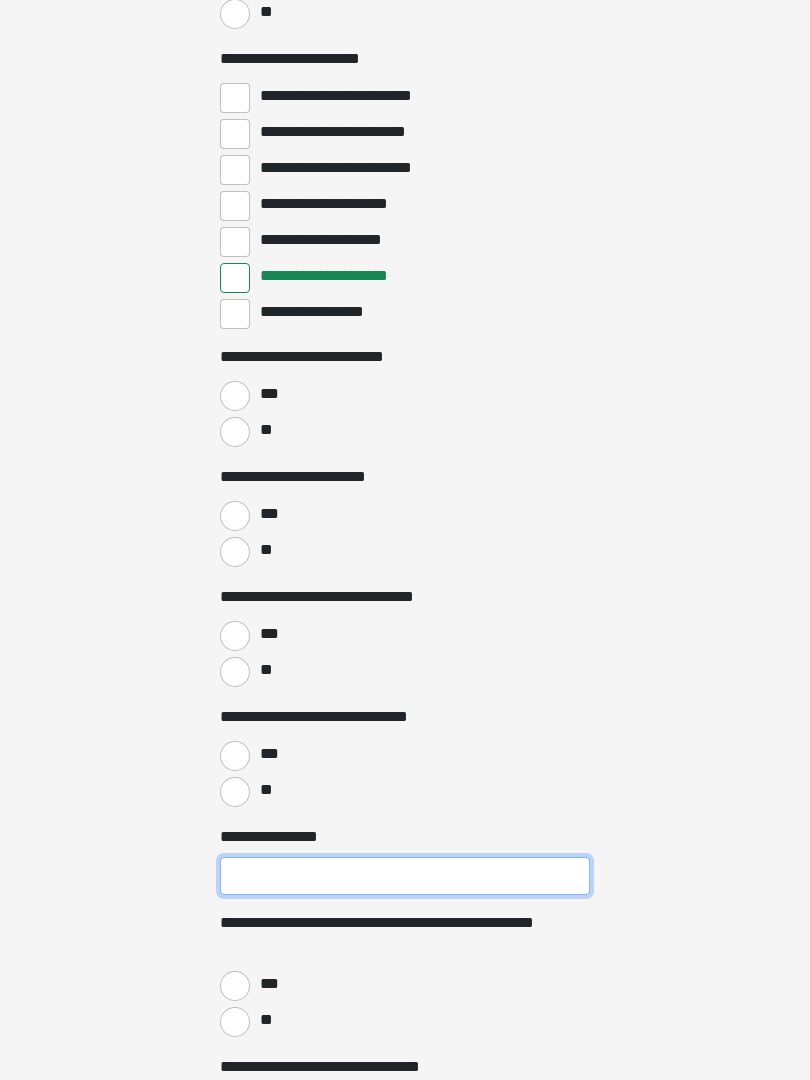 click on "**********" at bounding box center (405, 876) 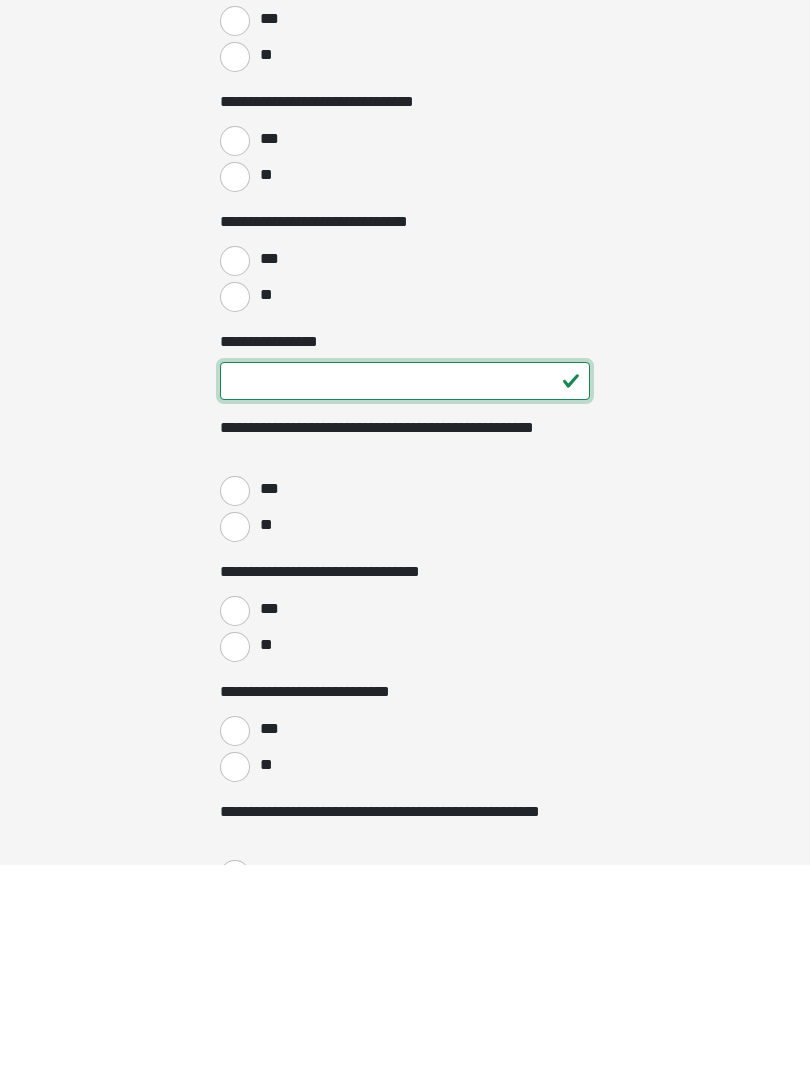 scroll, scrollTop: 4406, scrollLeft: 0, axis: vertical 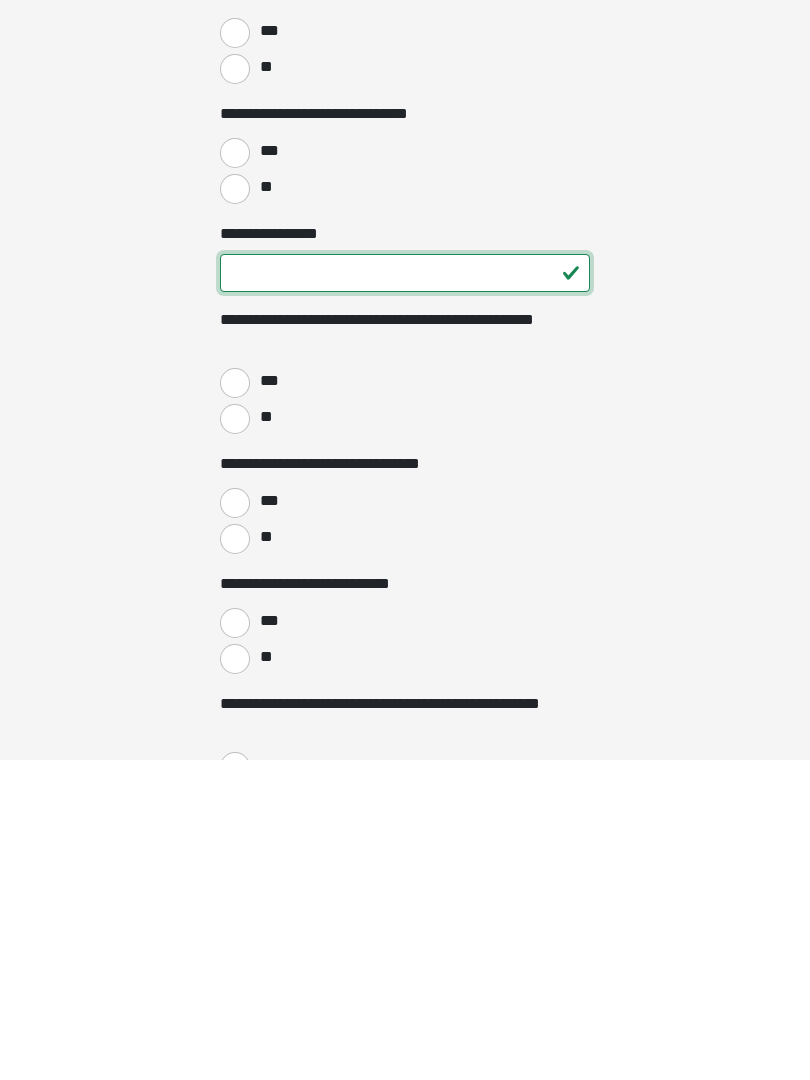 type on "**" 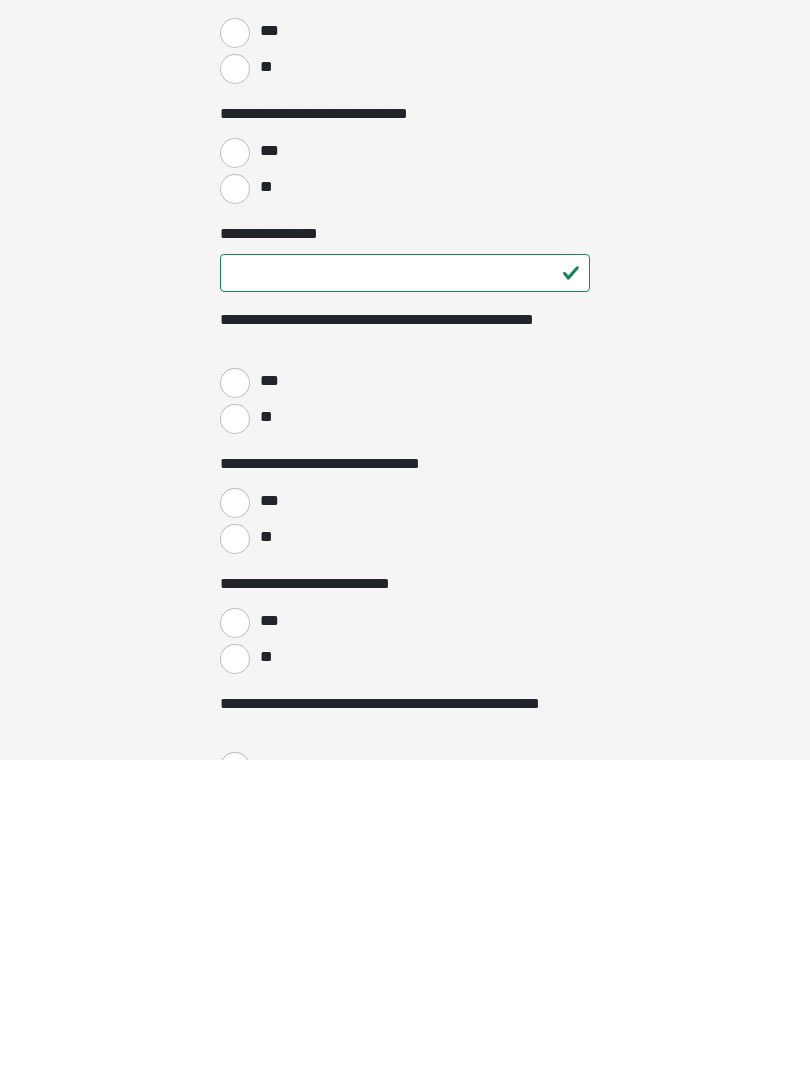 click on "**" at bounding box center (235, 739) 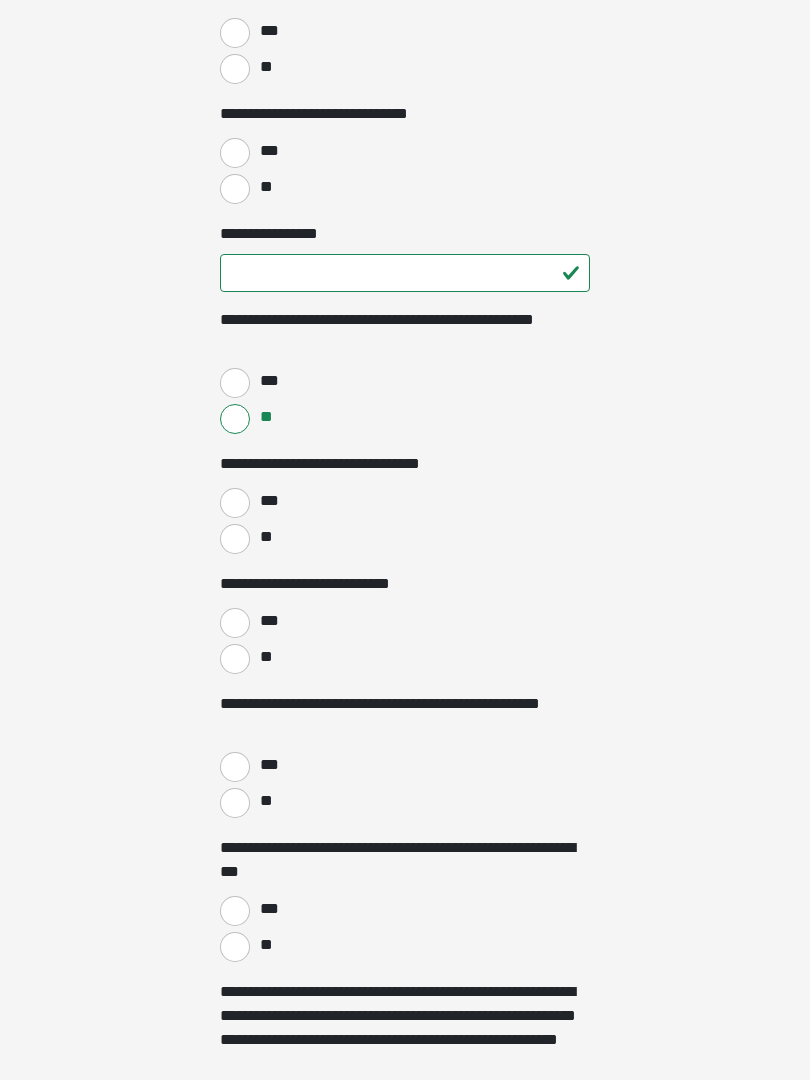 click on "***" at bounding box center [235, 503] 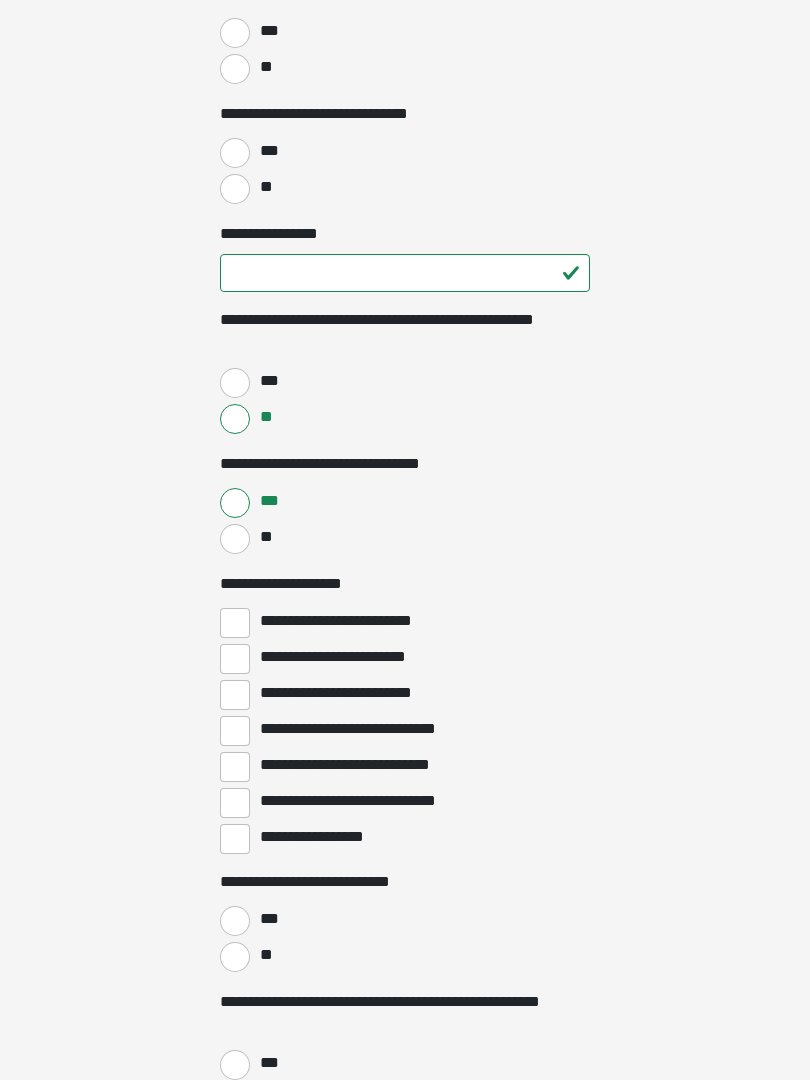 click on "**********" at bounding box center (235, 803) 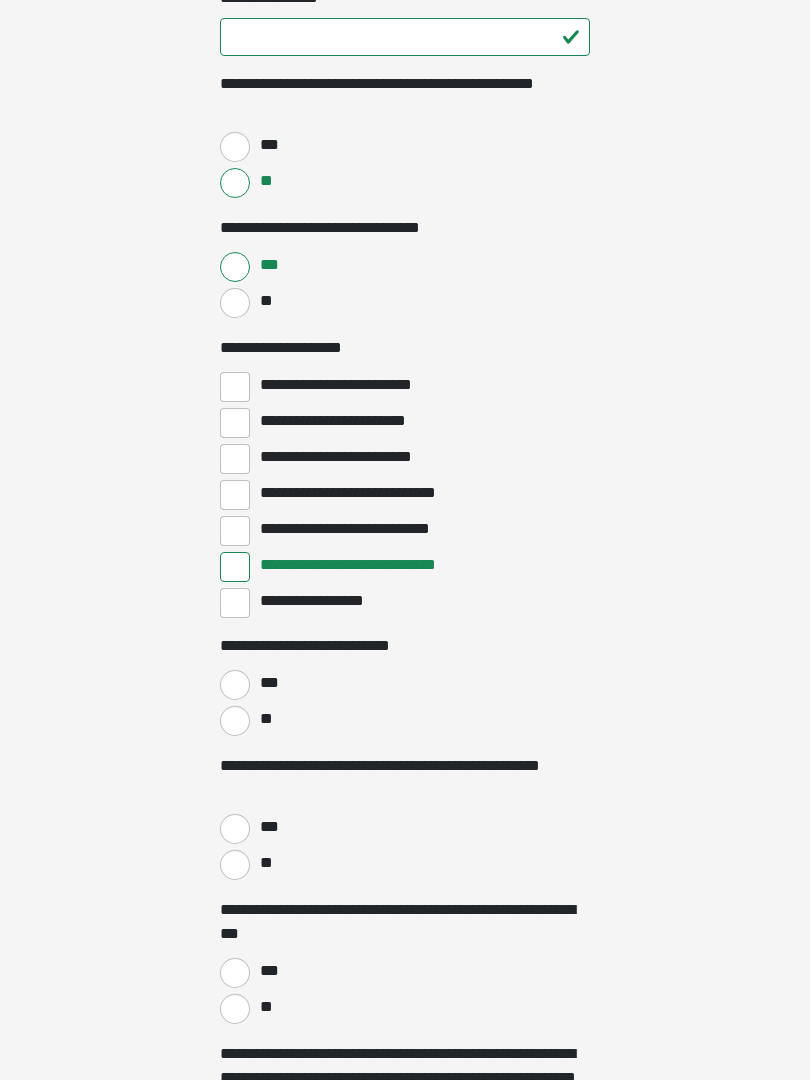 scroll, scrollTop: 4962, scrollLeft: 0, axis: vertical 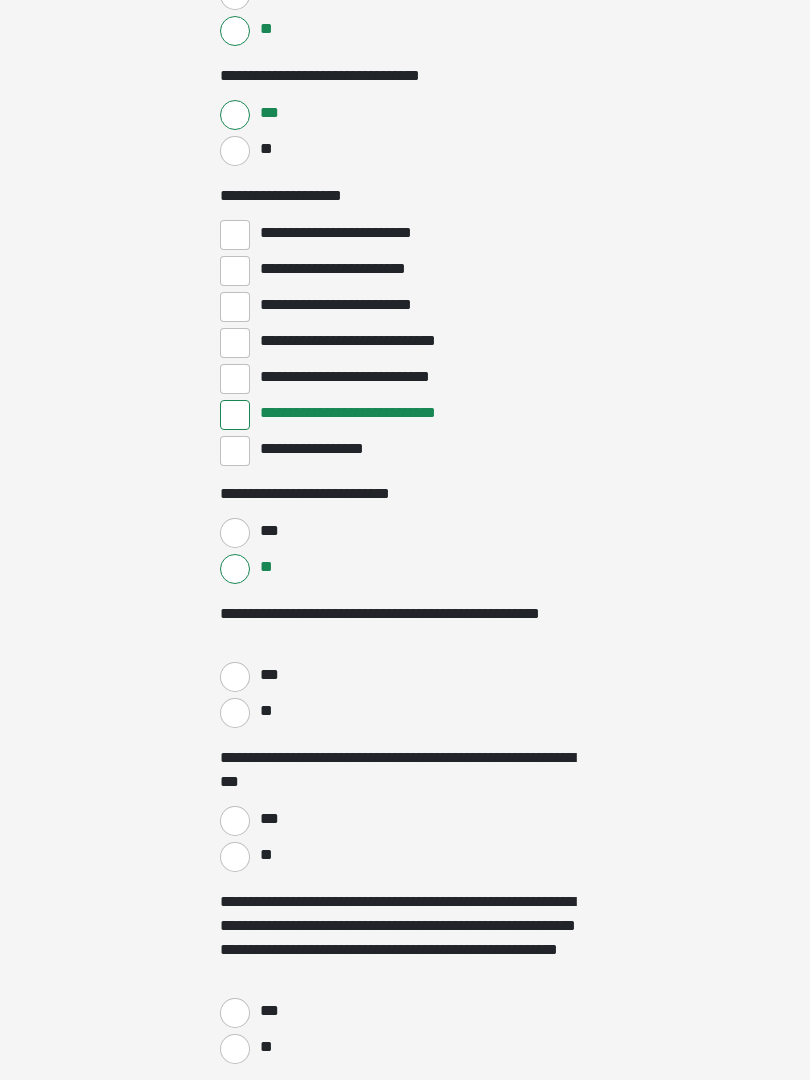 click on "**" at bounding box center (235, 714) 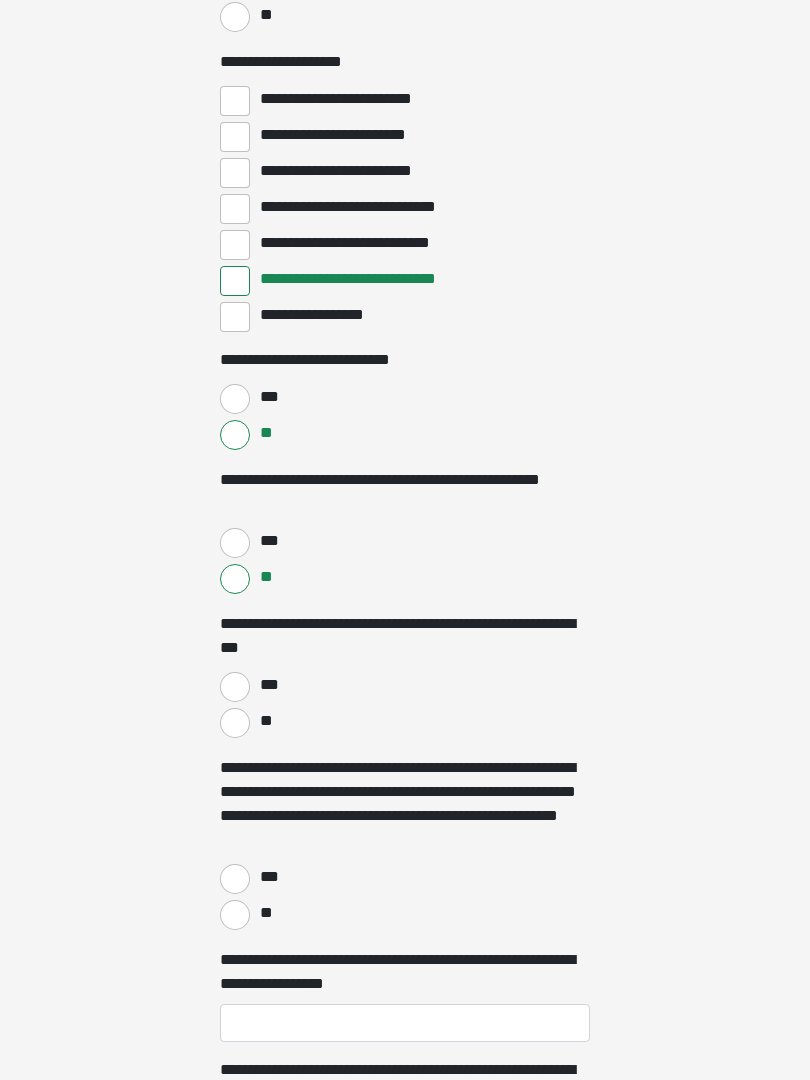 scroll, scrollTop: 5253, scrollLeft: 0, axis: vertical 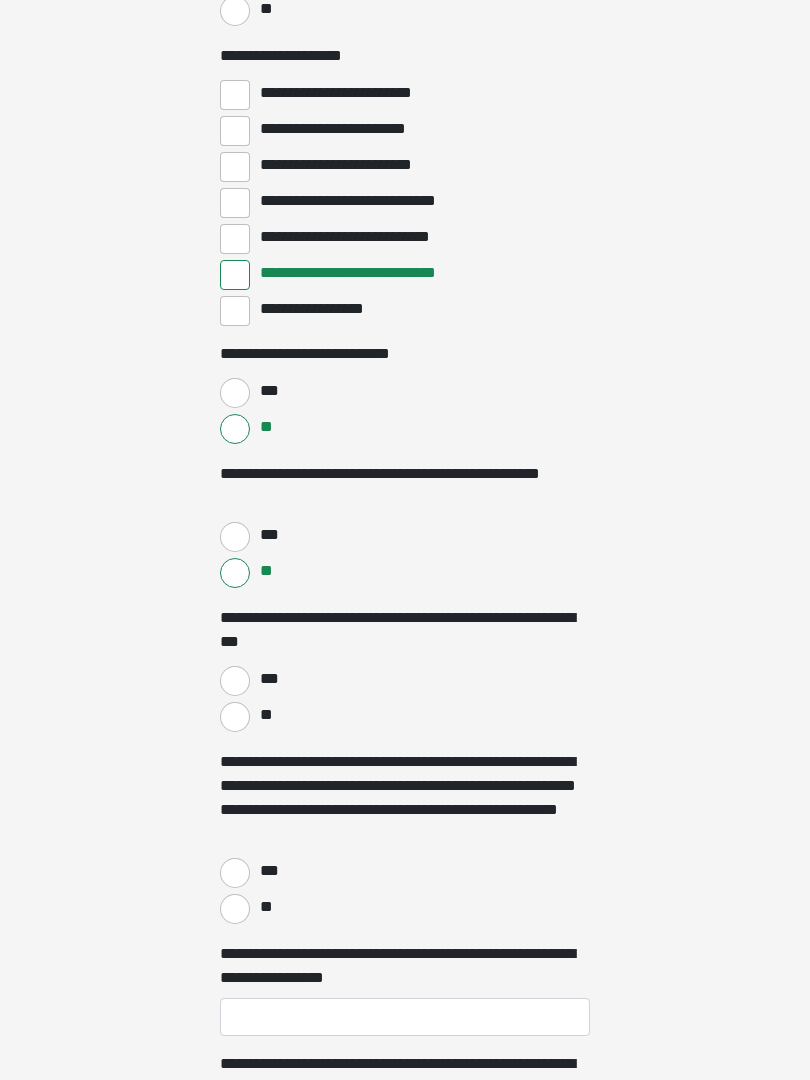 click on "**" at bounding box center (235, 718) 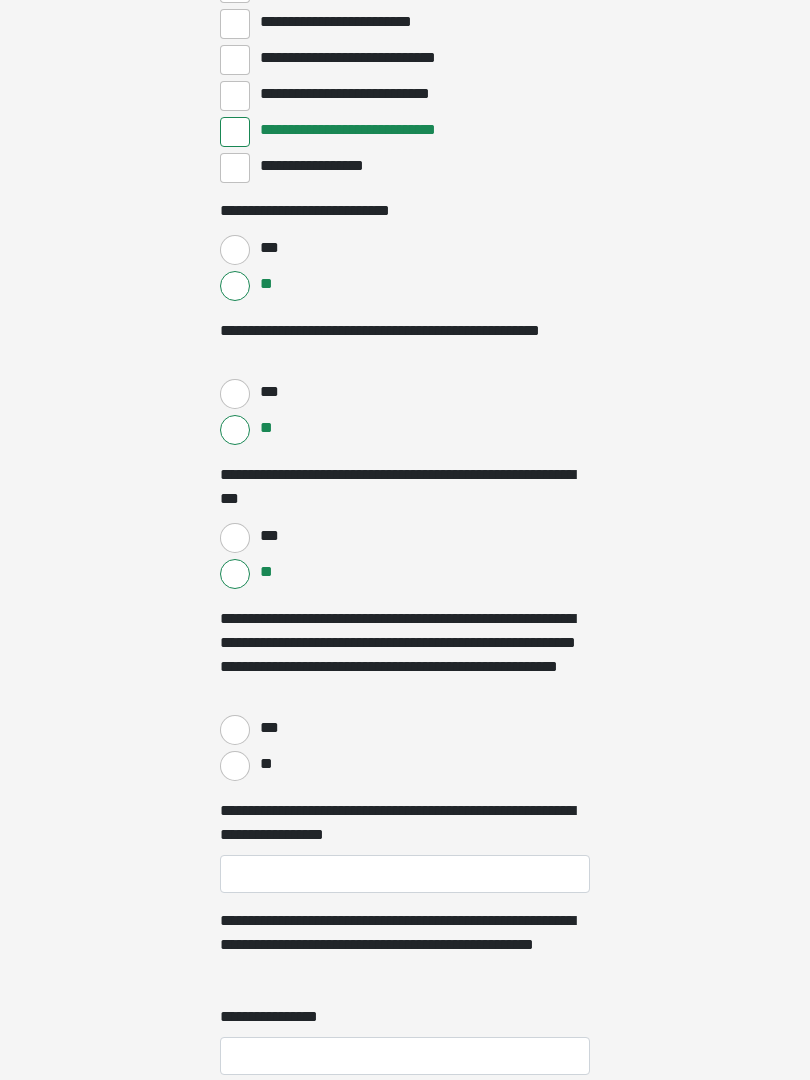 scroll, scrollTop: 5429, scrollLeft: 0, axis: vertical 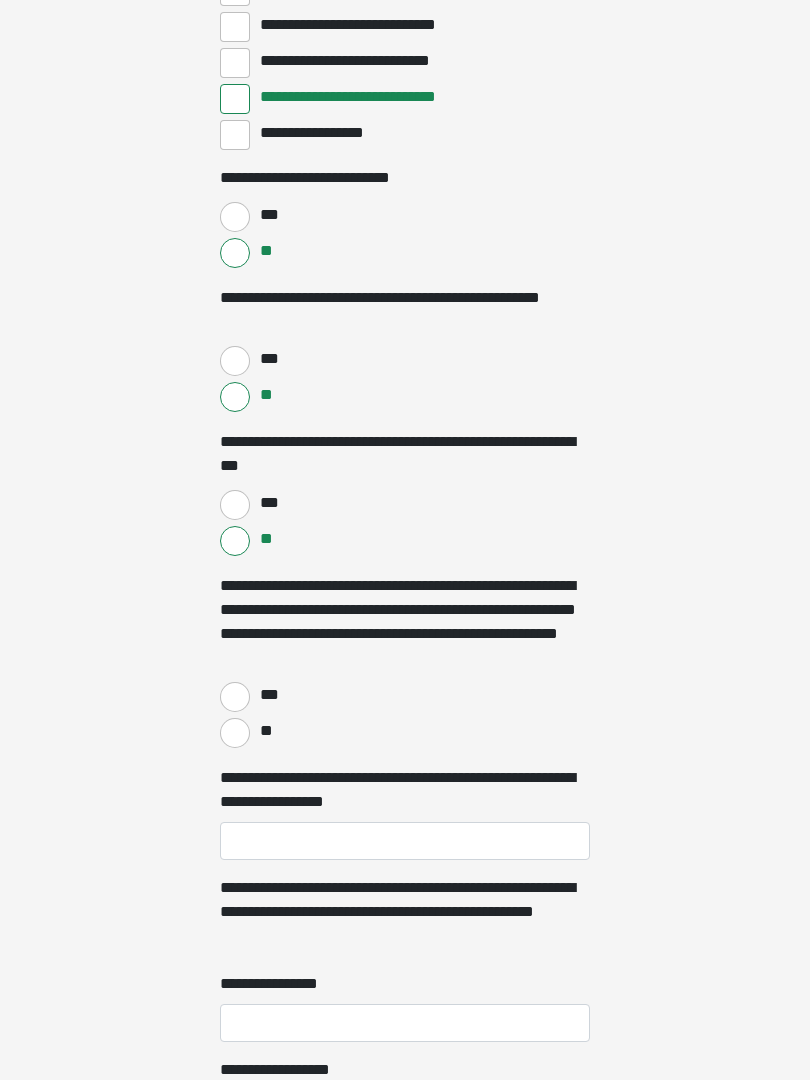 click on "**" at bounding box center [235, 734] 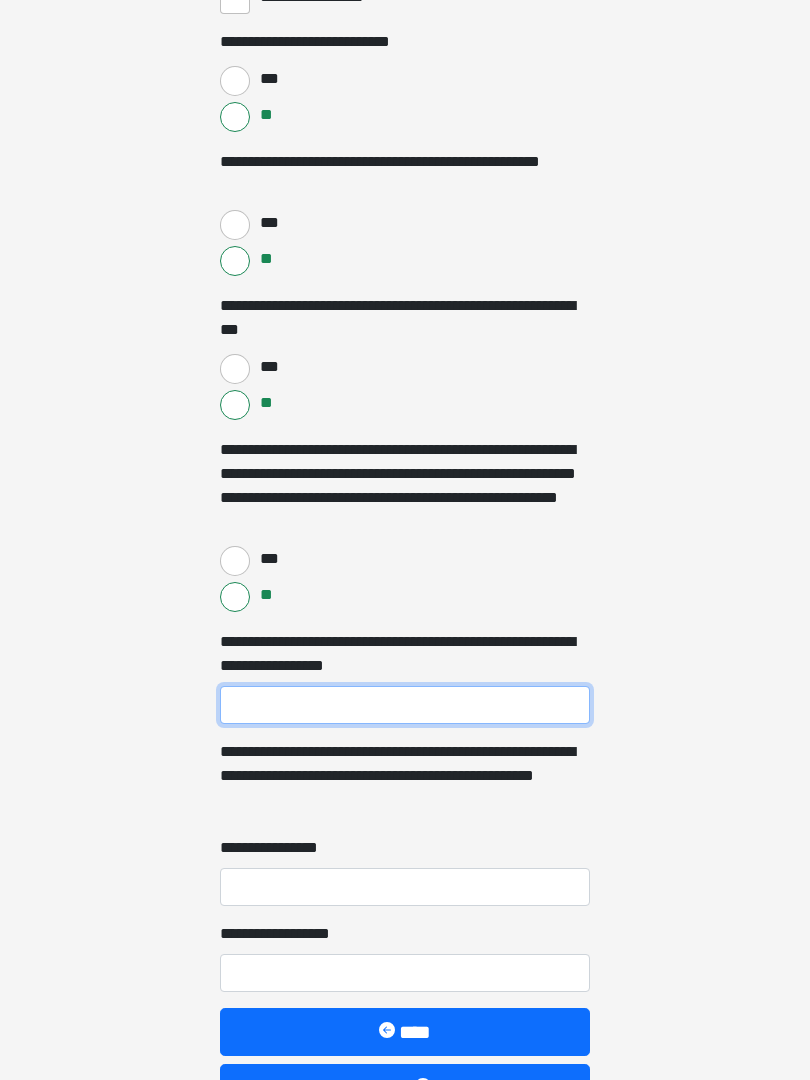 click on "**********" at bounding box center (405, 706) 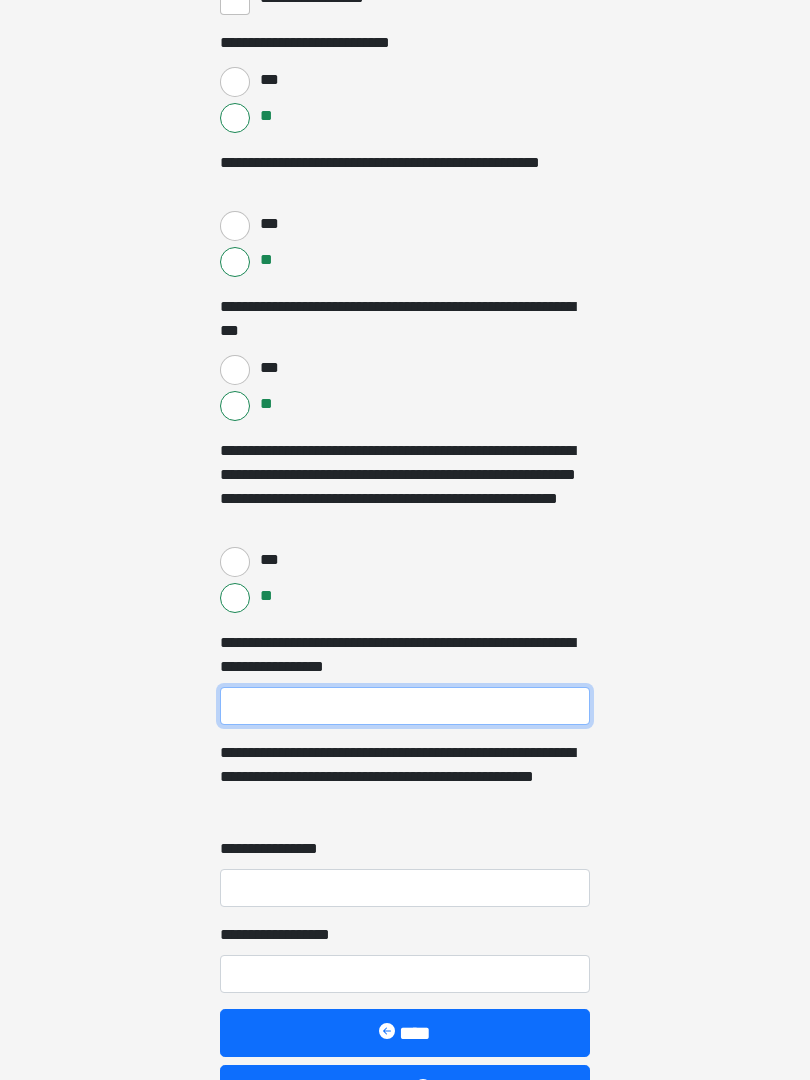 scroll, scrollTop: 5570, scrollLeft: 0, axis: vertical 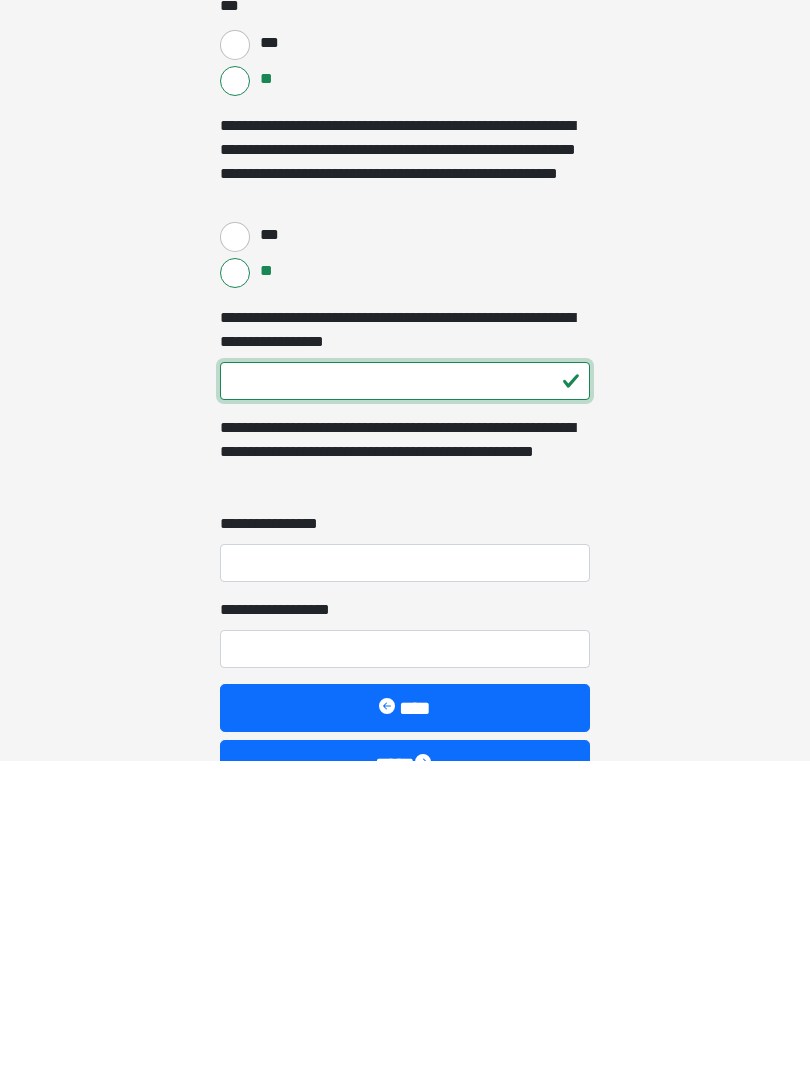 type on "***" 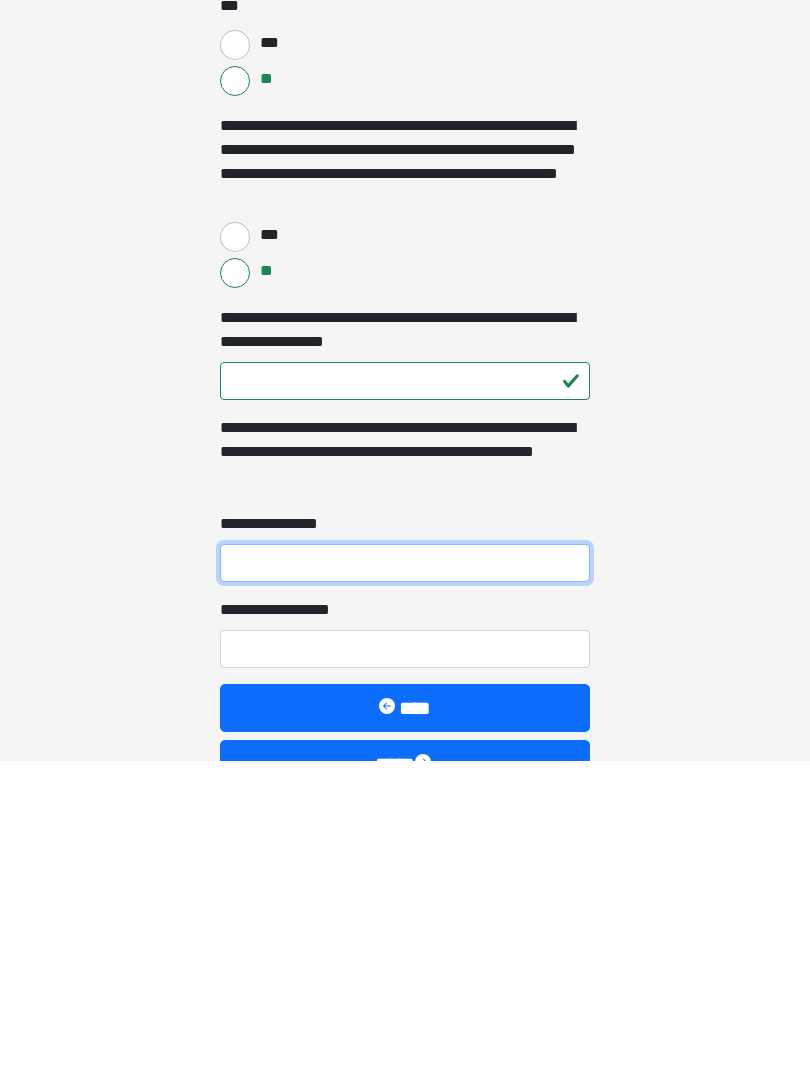 click on "**********" at bounding box center [405, 883] 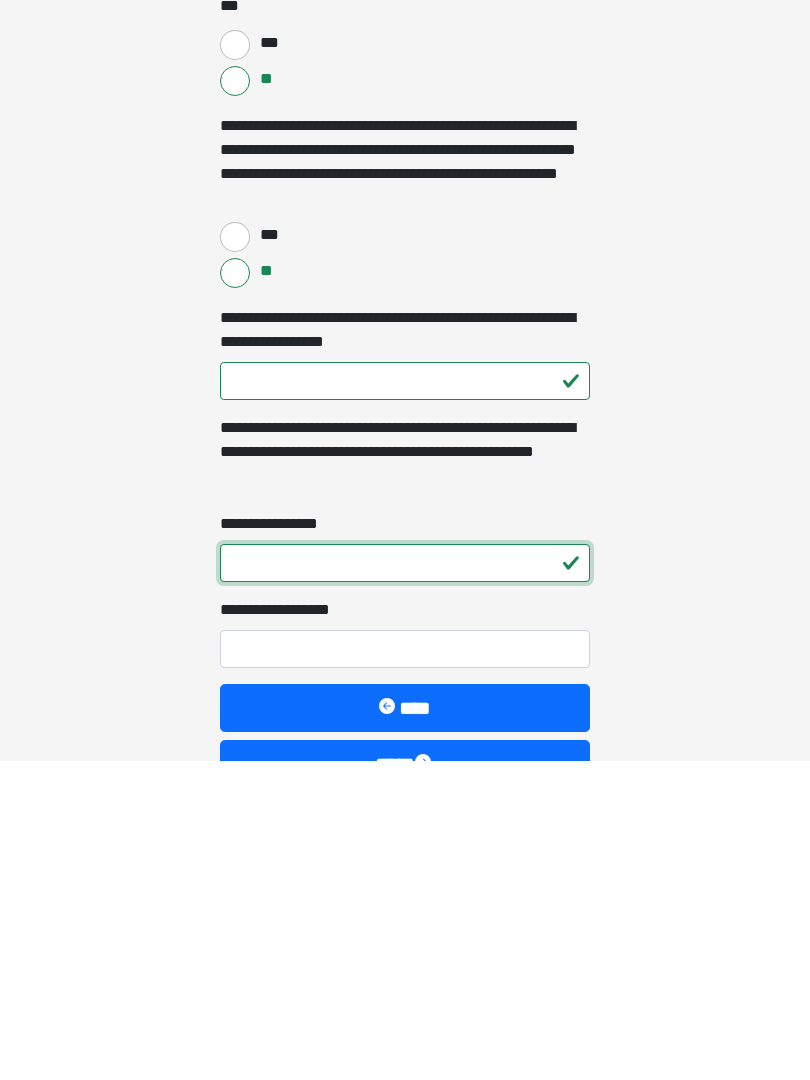type on "*" 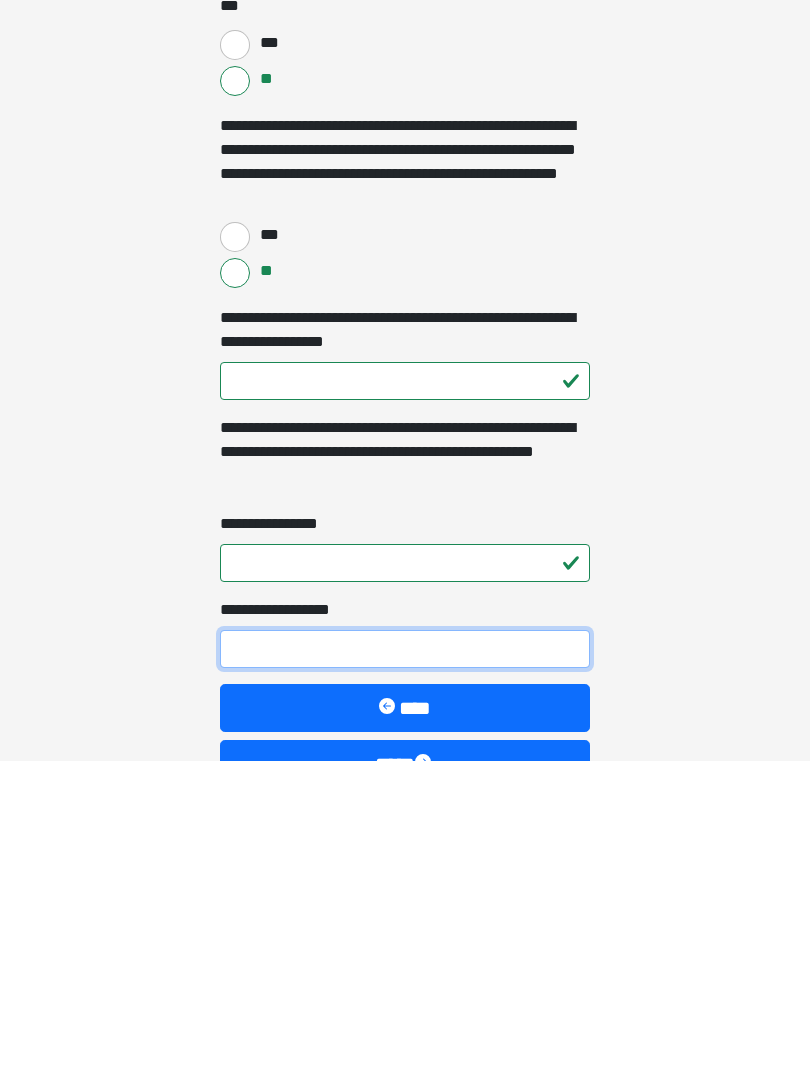 click on "**********" at bounding box center [405, 969] 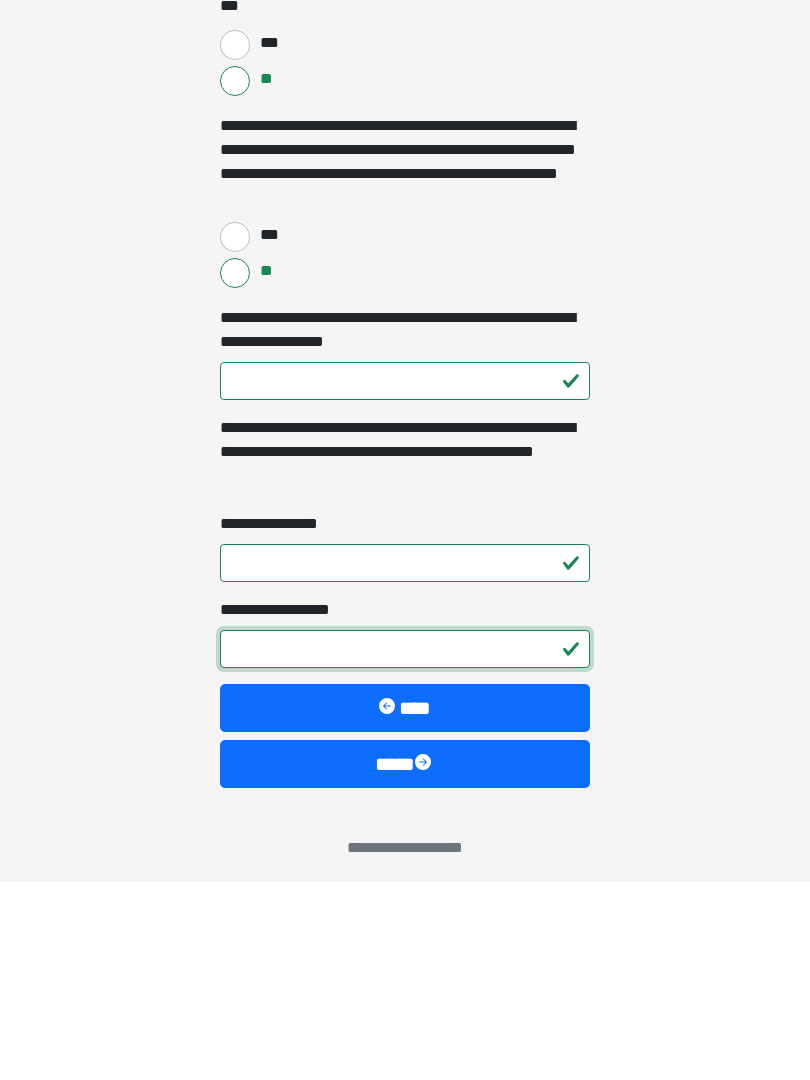scroll, scrollTop: 5701, scrollLeft: 0, axis: vertical 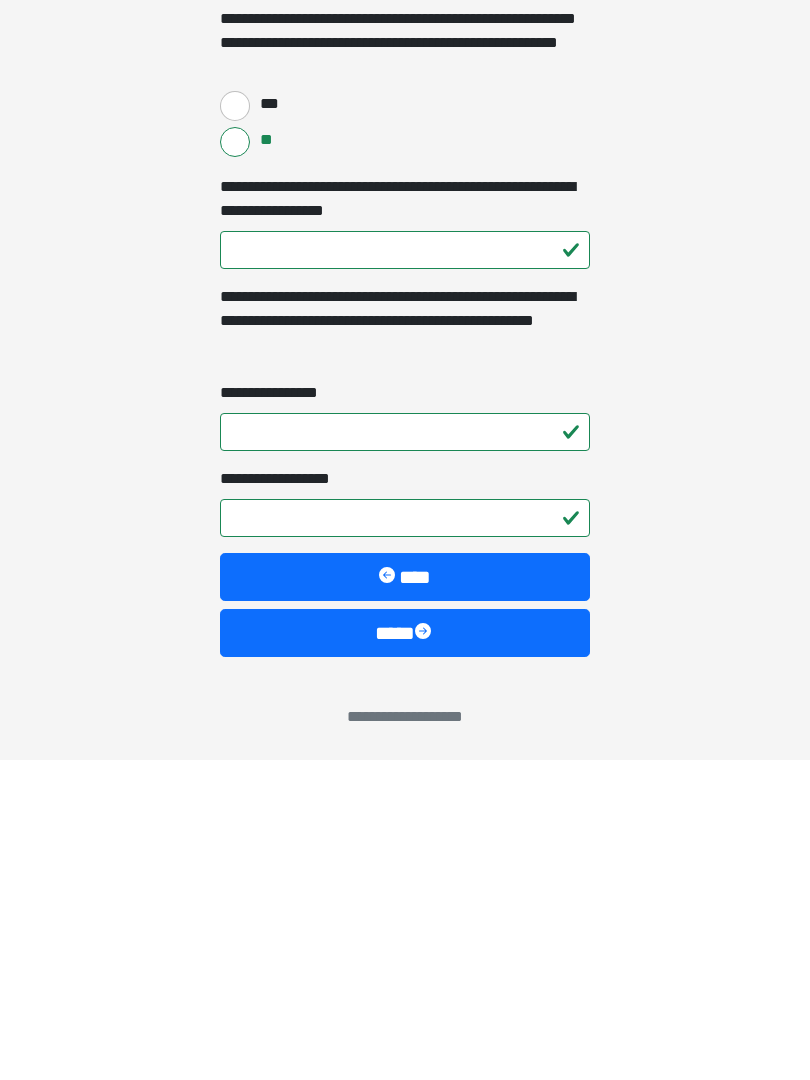 click at bounding box center [425, 953] 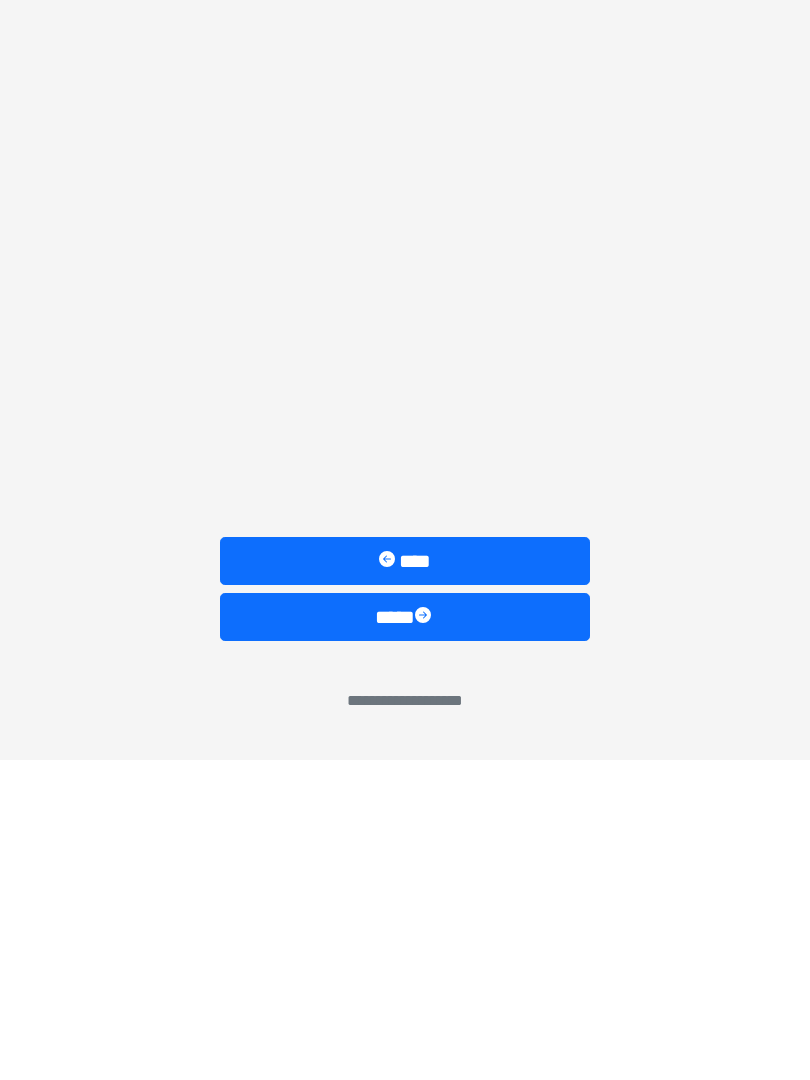 scroll, scrollTop: 0, scrollLeft: 0, axis: both 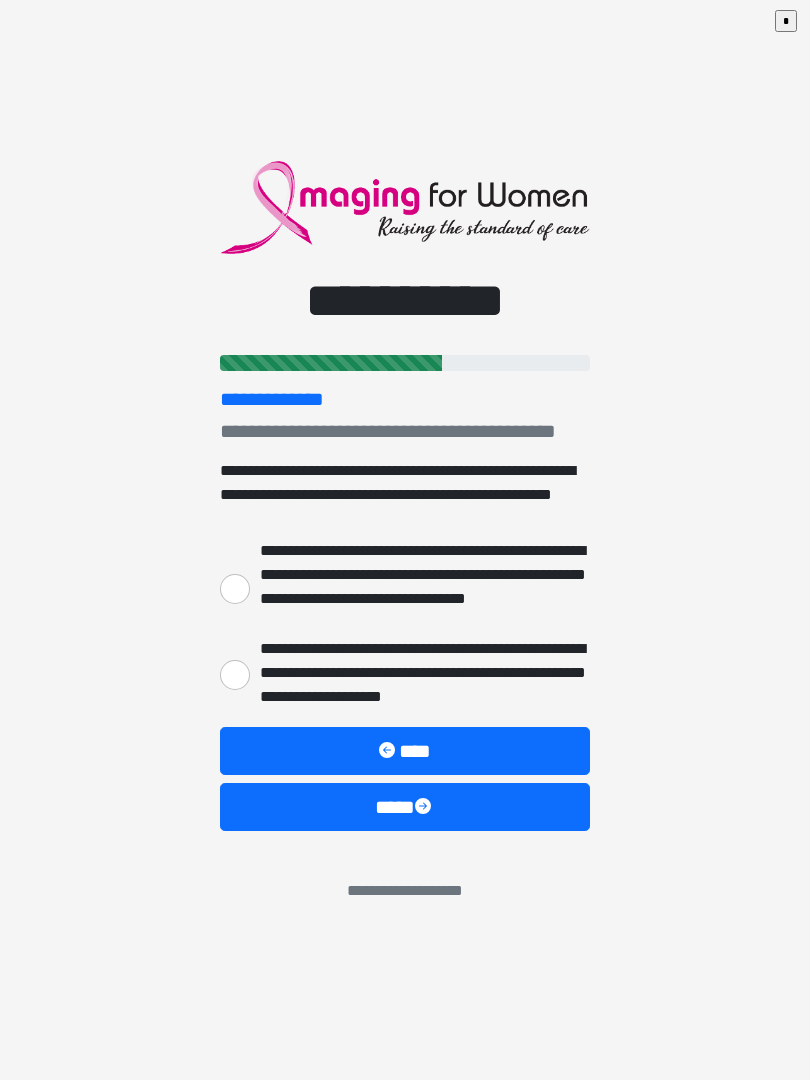 click on "**********" at bounding box center (235, 675) 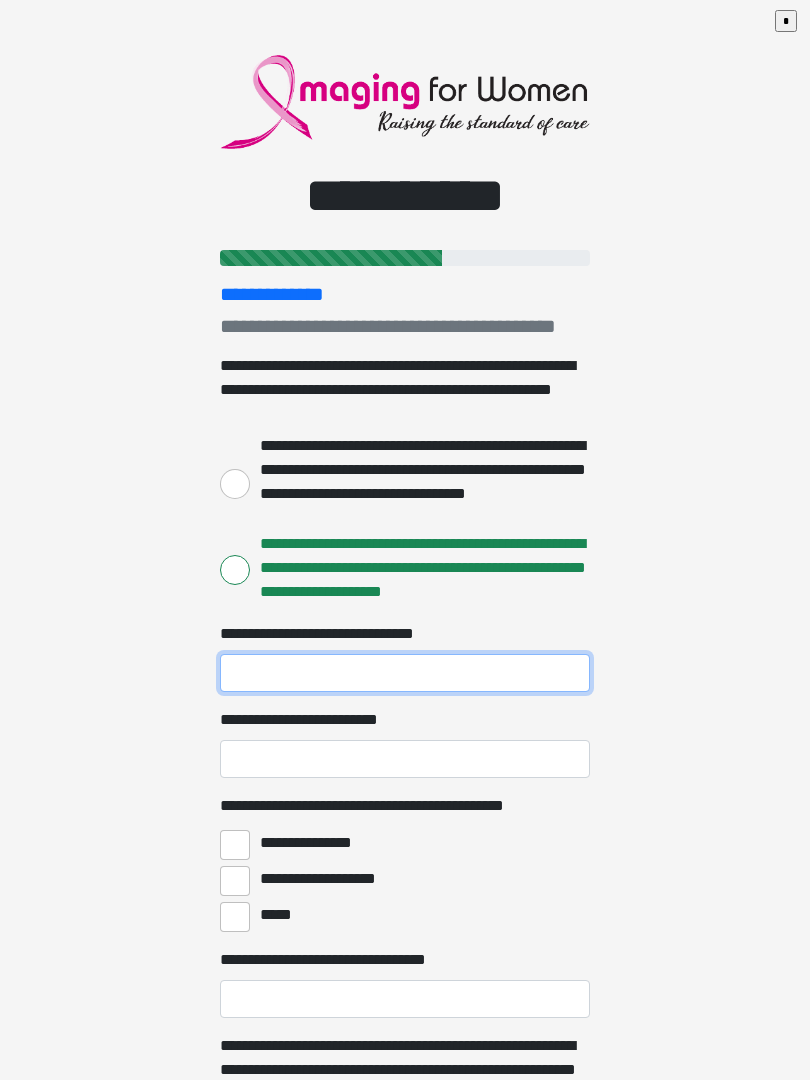 click on "**********" at bounding box center (405, 673) 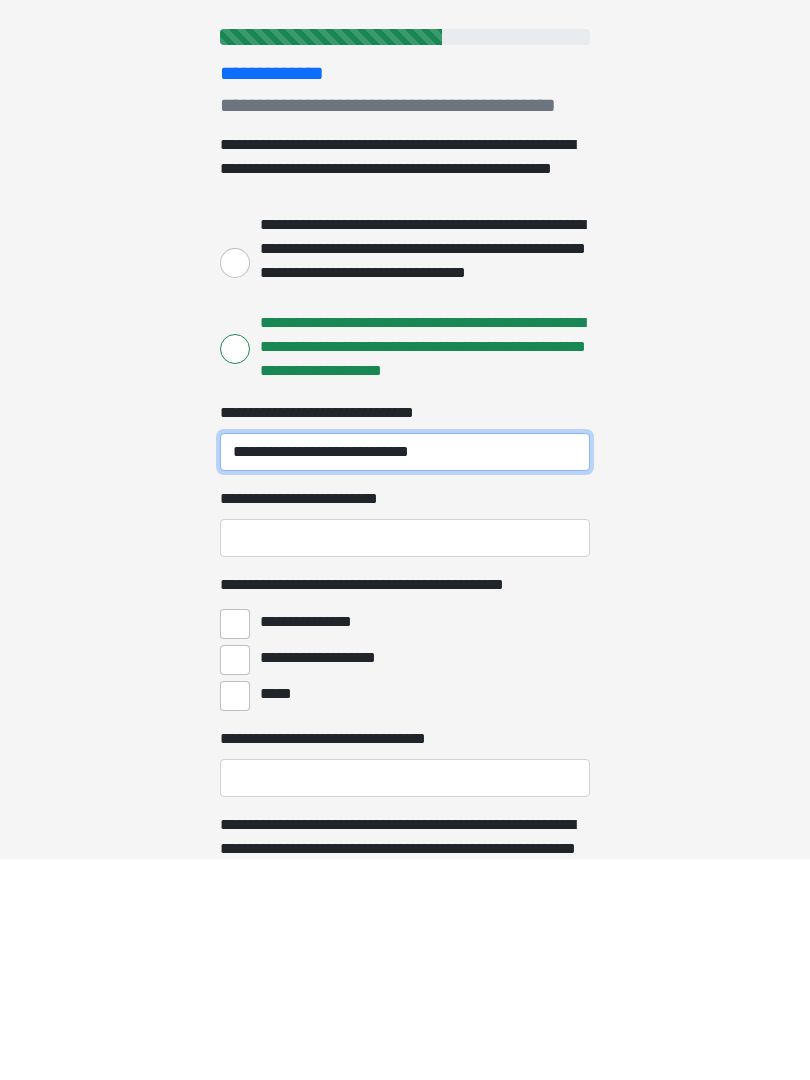 type on "**********" 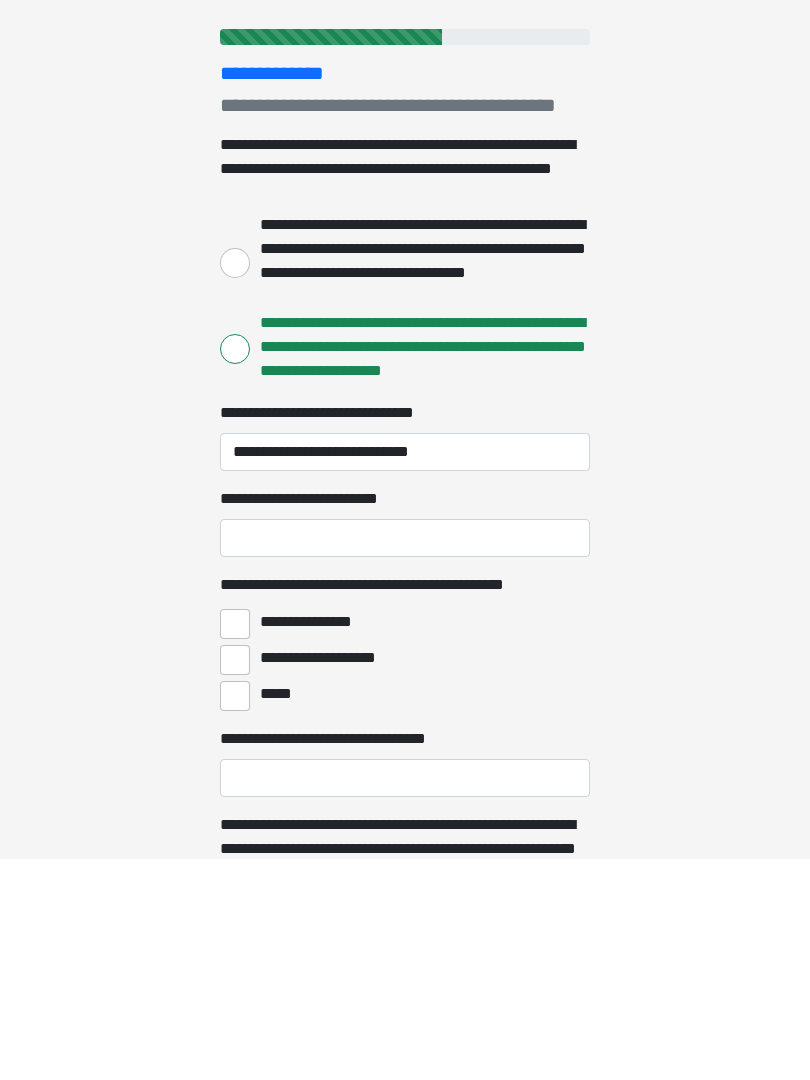 click on "**********" at bounding box center [405, 759] 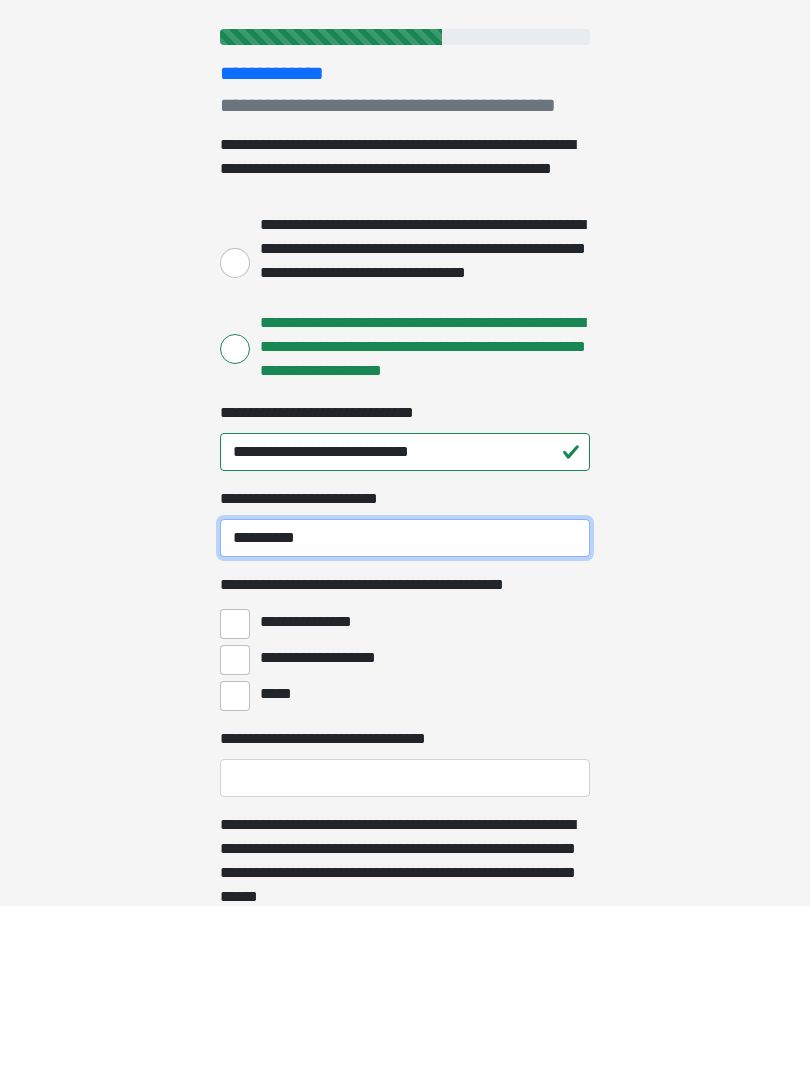 scroll, scrollTop: 47, scrollLeft: 0, axis: vertical 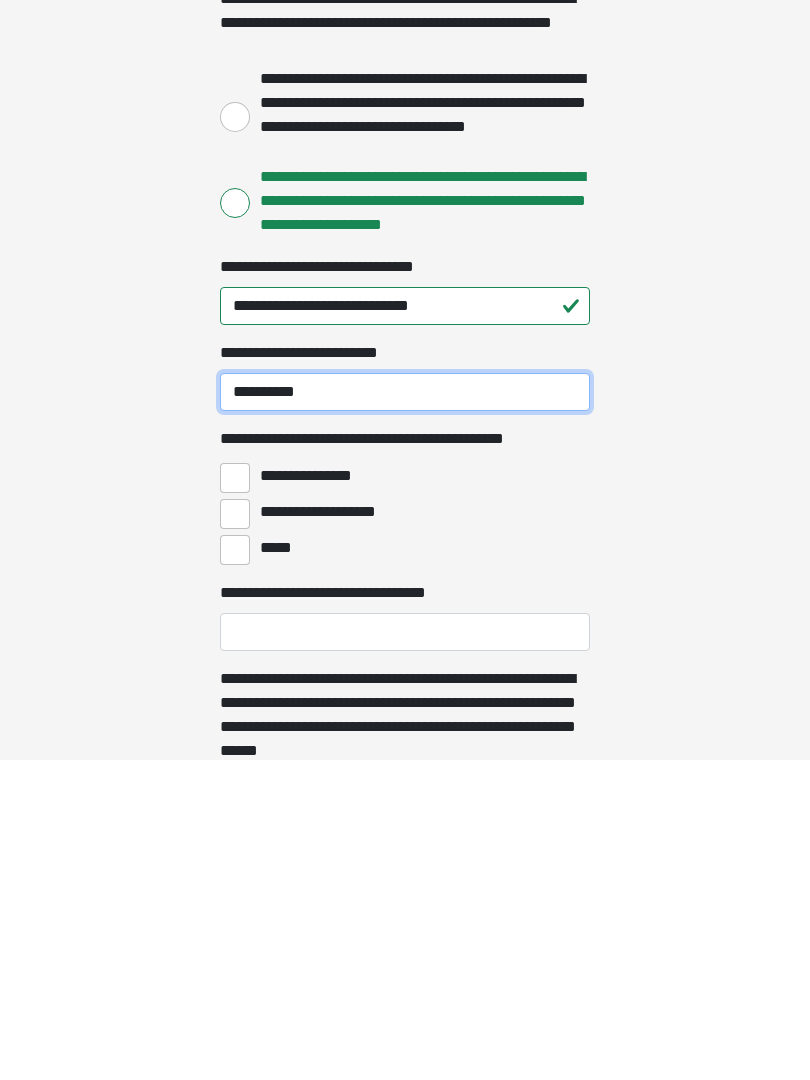type on "**********" 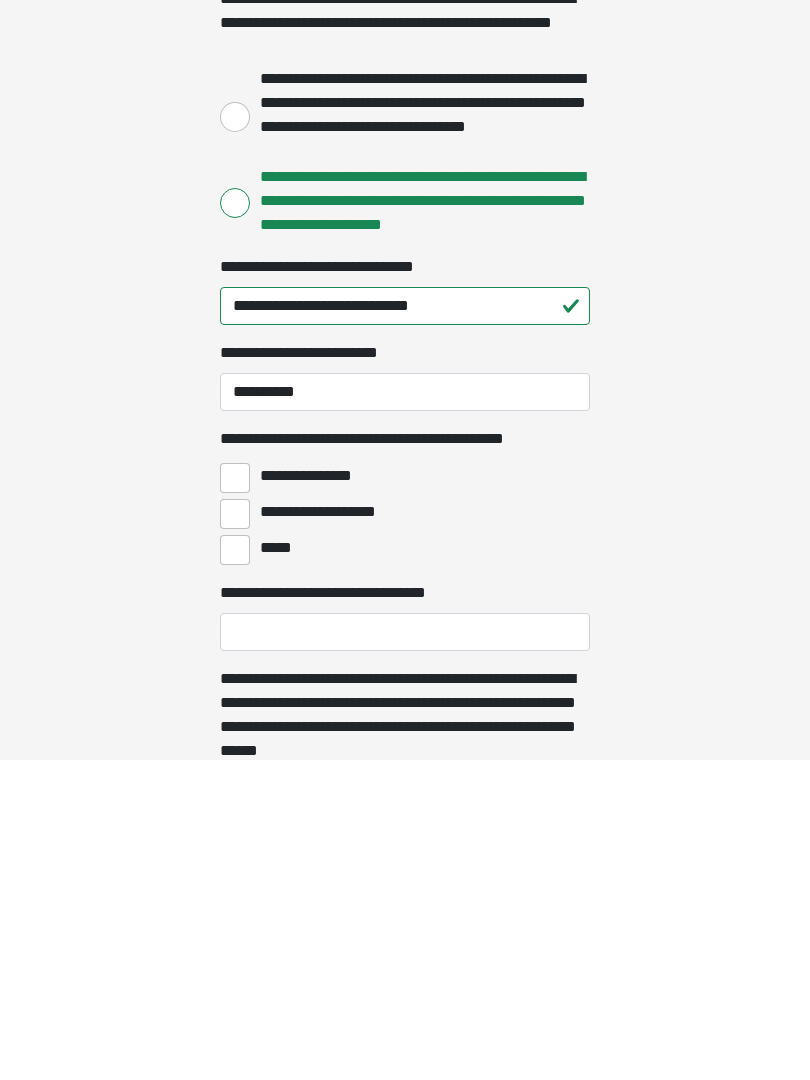click on "**********" at bounding box center (235, 798) 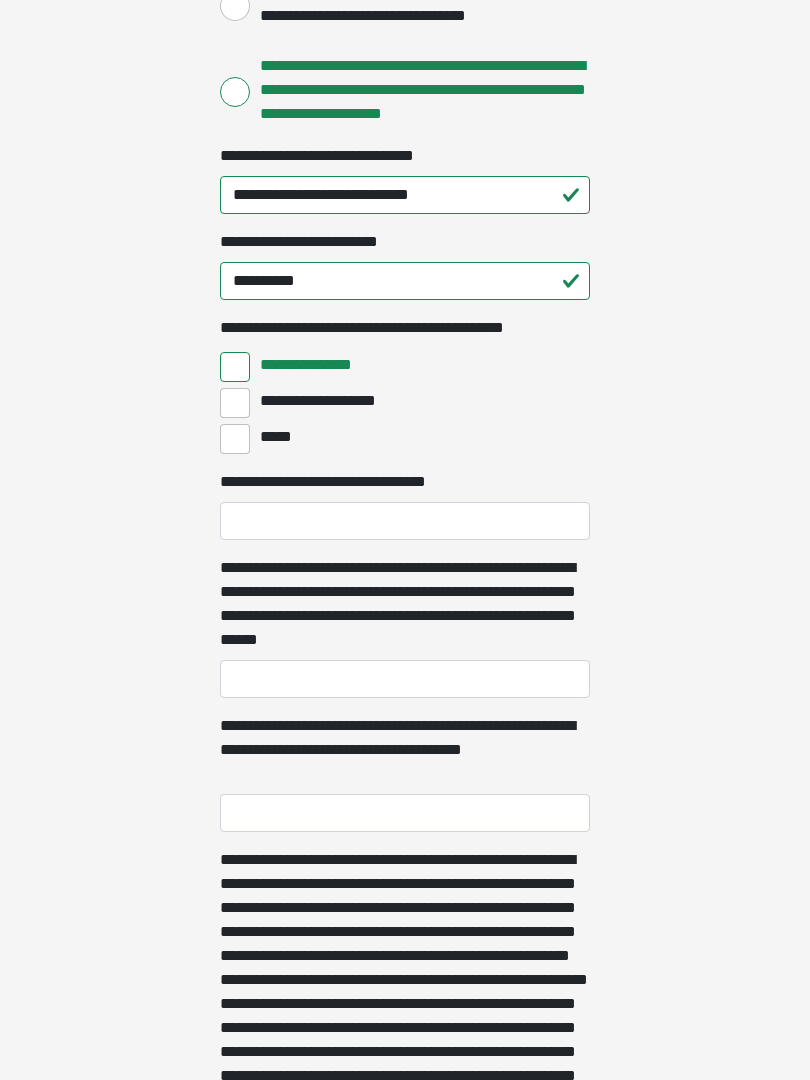 scroll, scrollTop: 478, scrollLeft: 0, axis: vertical 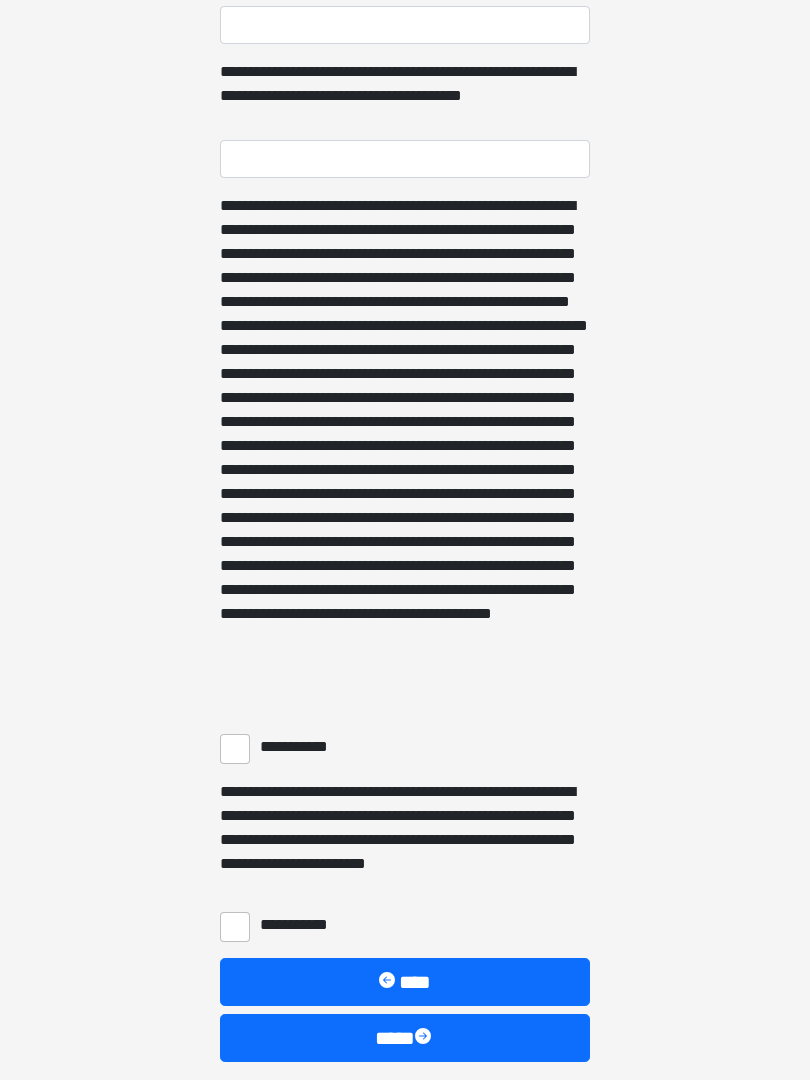click on "**********" at bounding box center [235, 750] 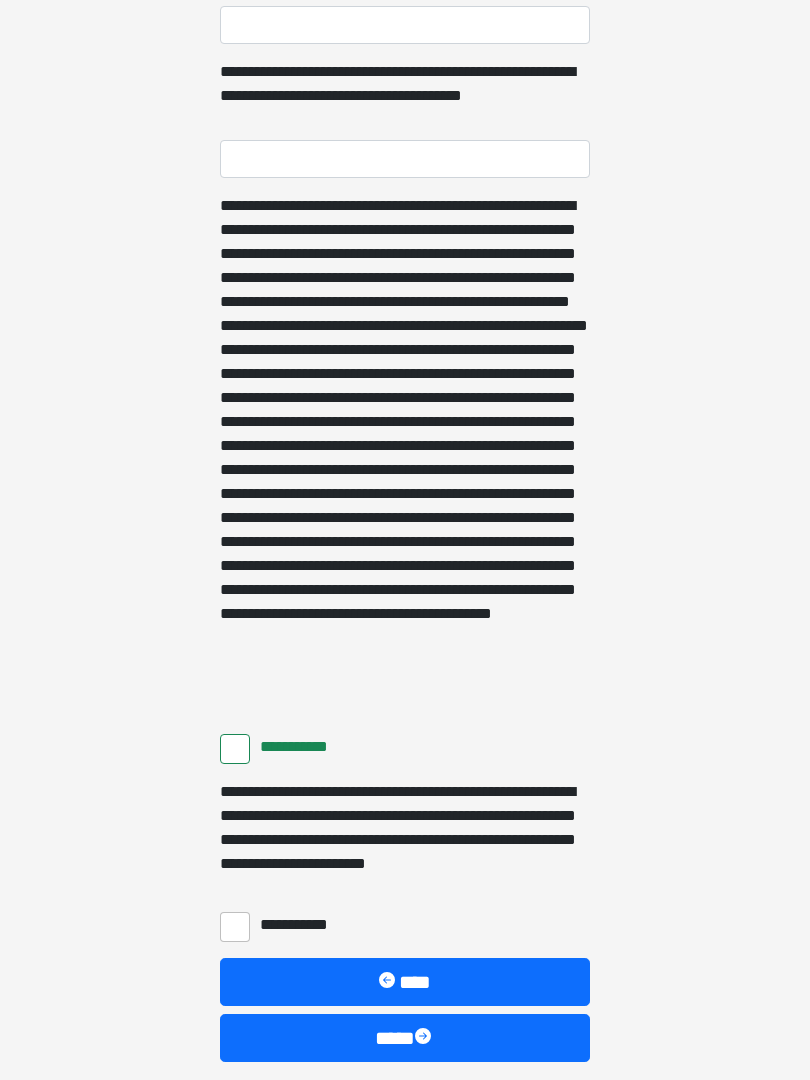 click on "**********" at bounding box center (235, 927) 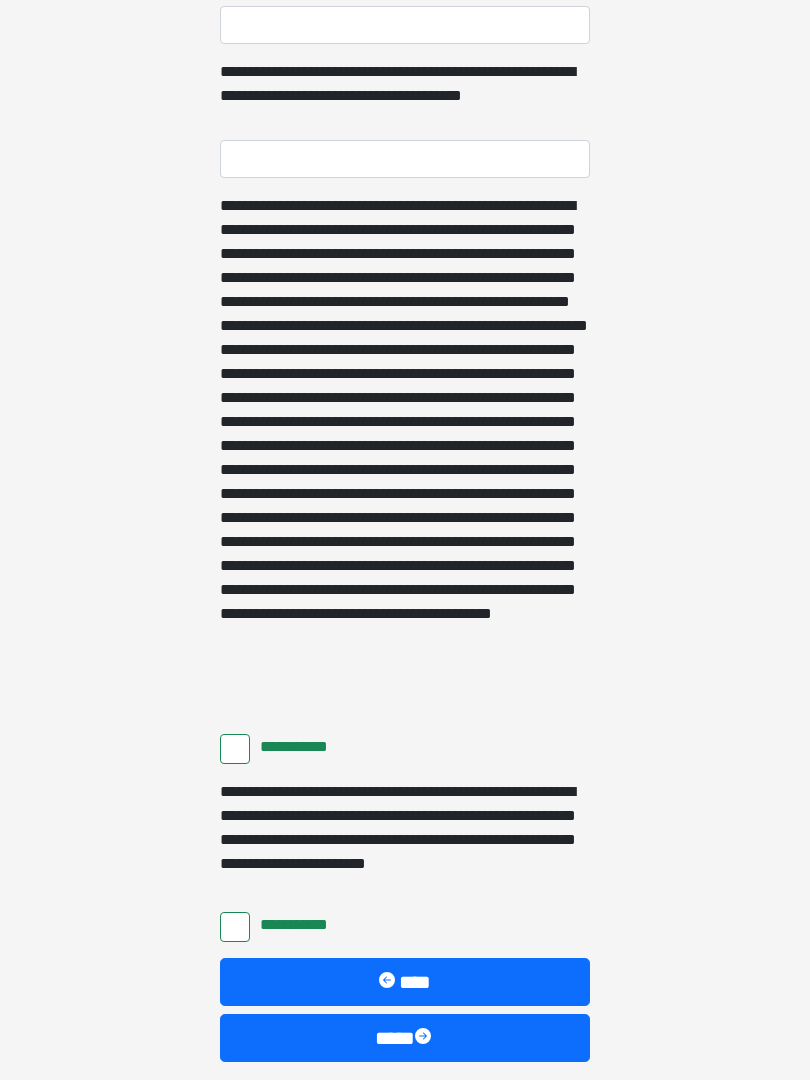 click at bounding box center [425, 1038] 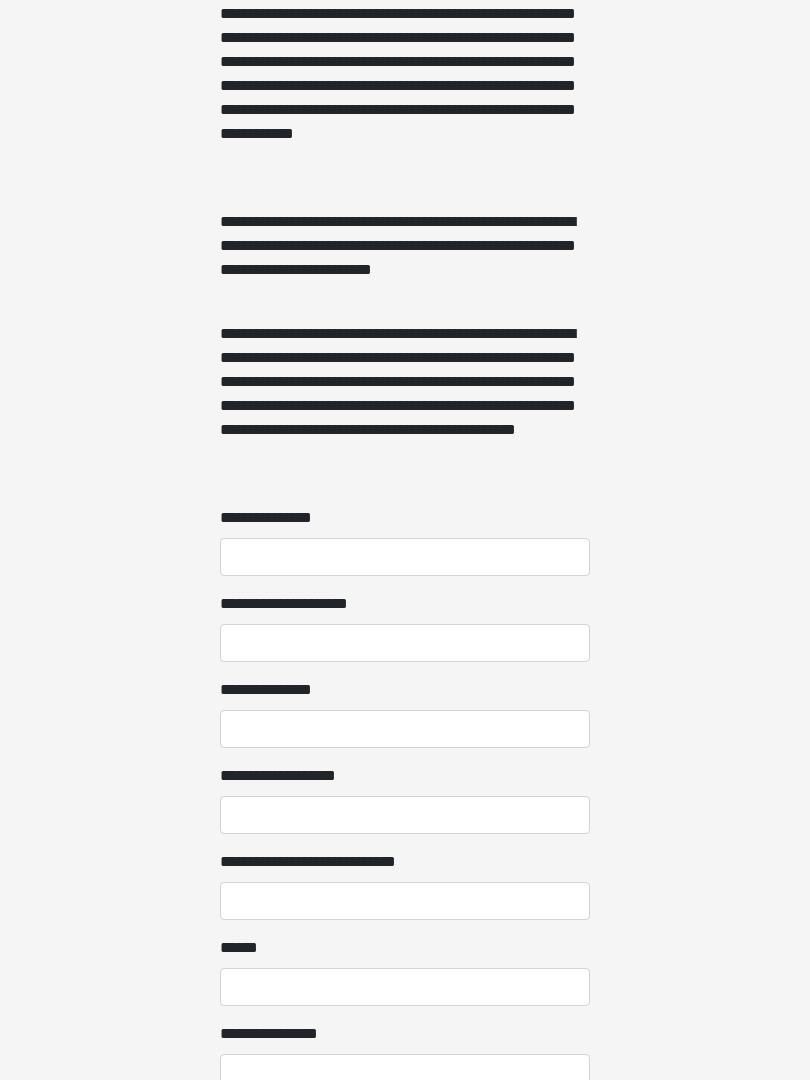 scroll, scrollTop: 1273, scrollLeft: 0, axis: vertical 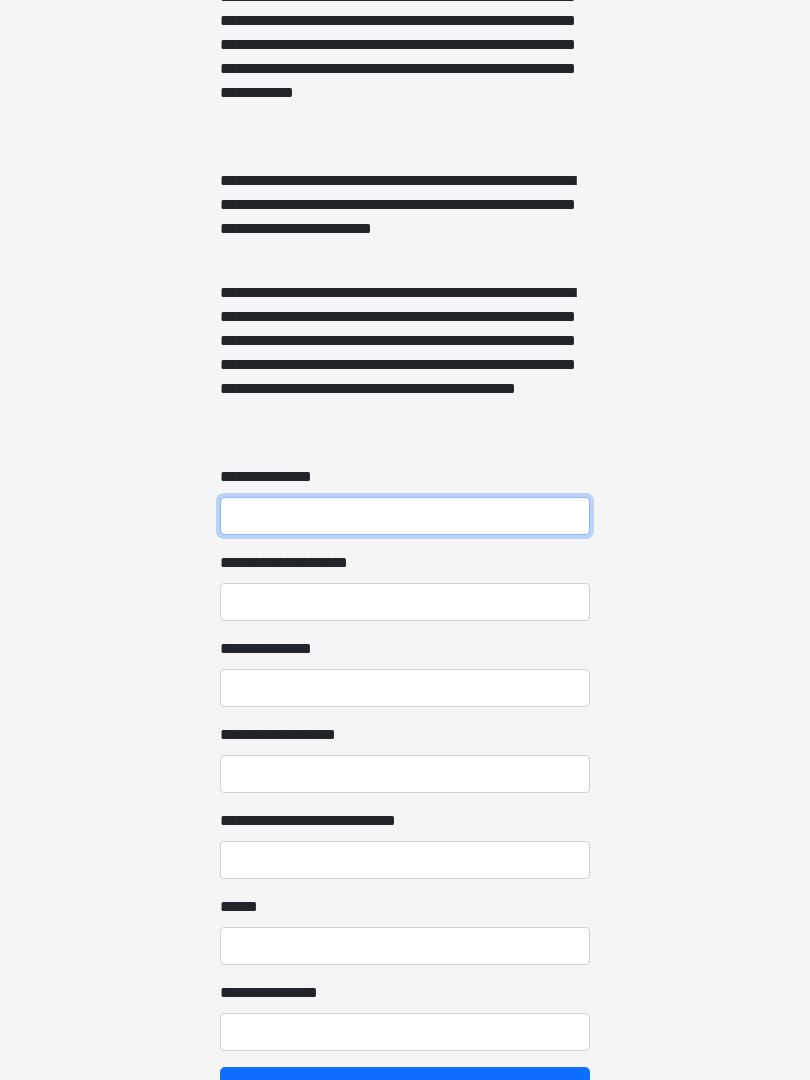 click on "**********" at bounding box center (405, 516) 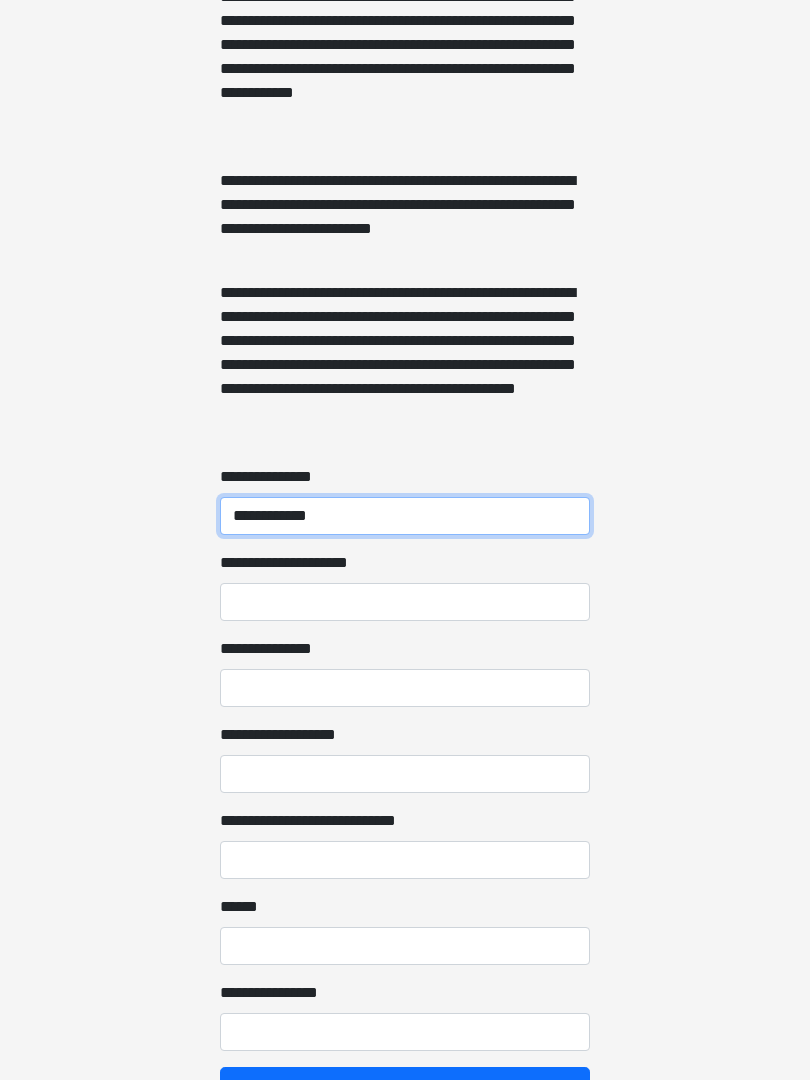 type on "**********" 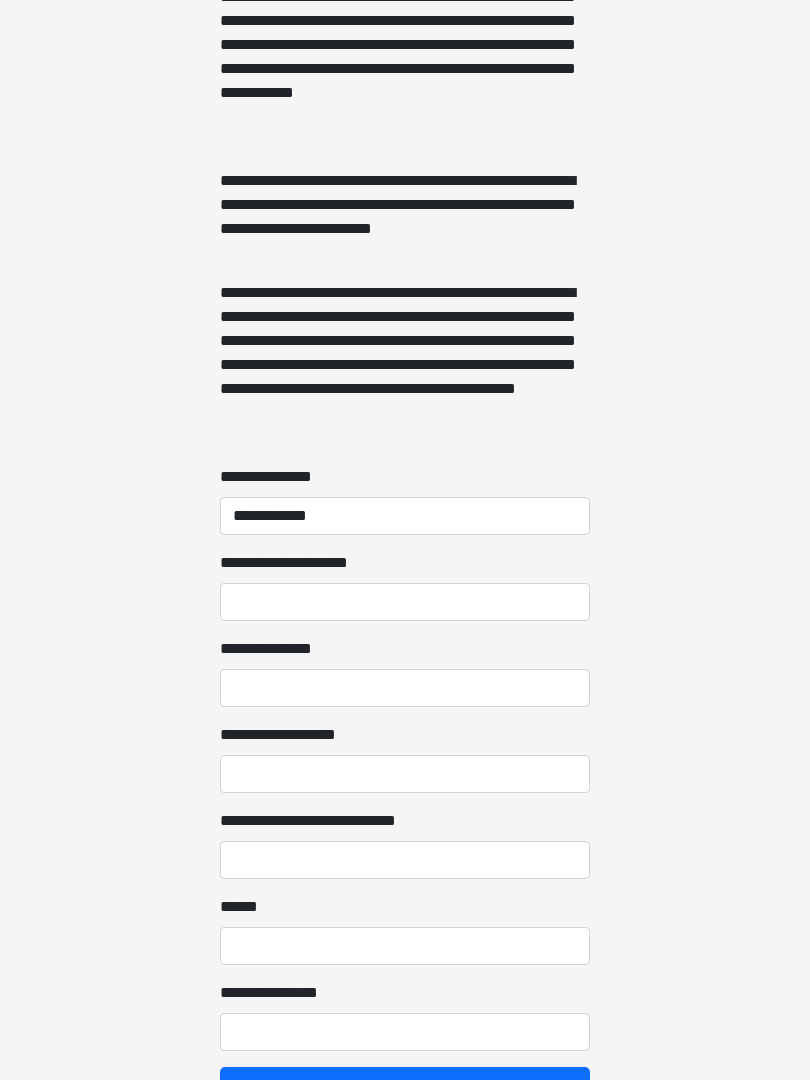click on "**********" at bounding box center (405, 688) 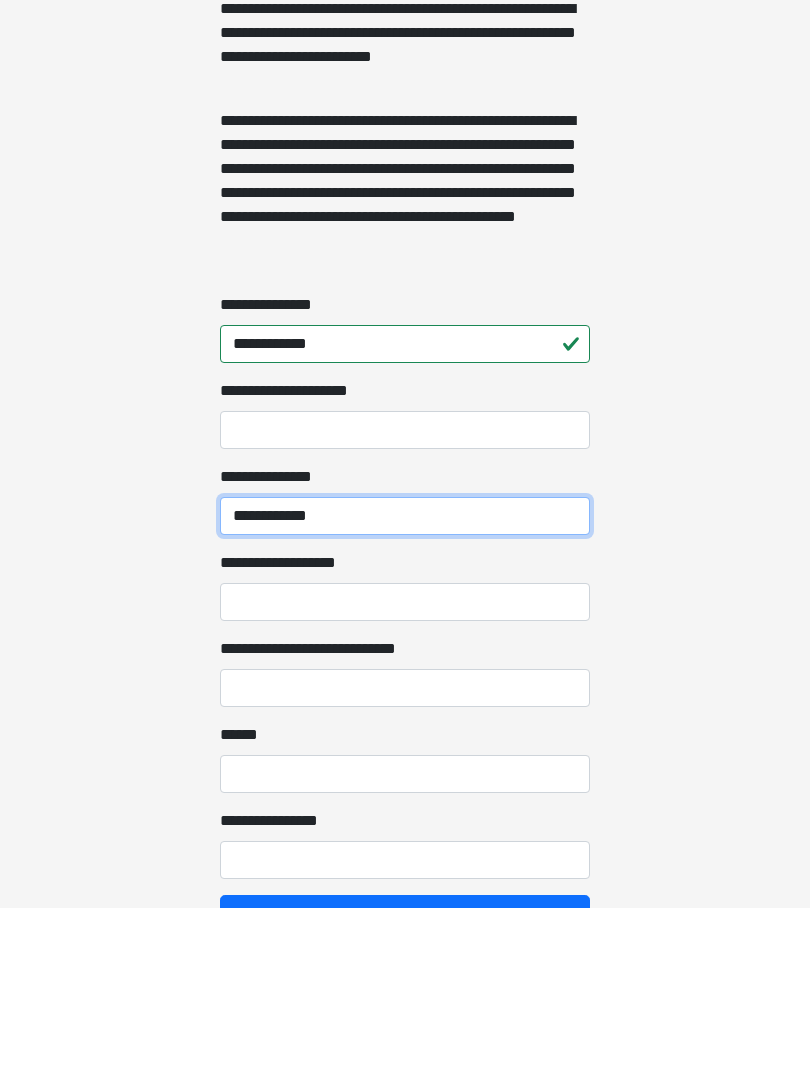 type on "**********" 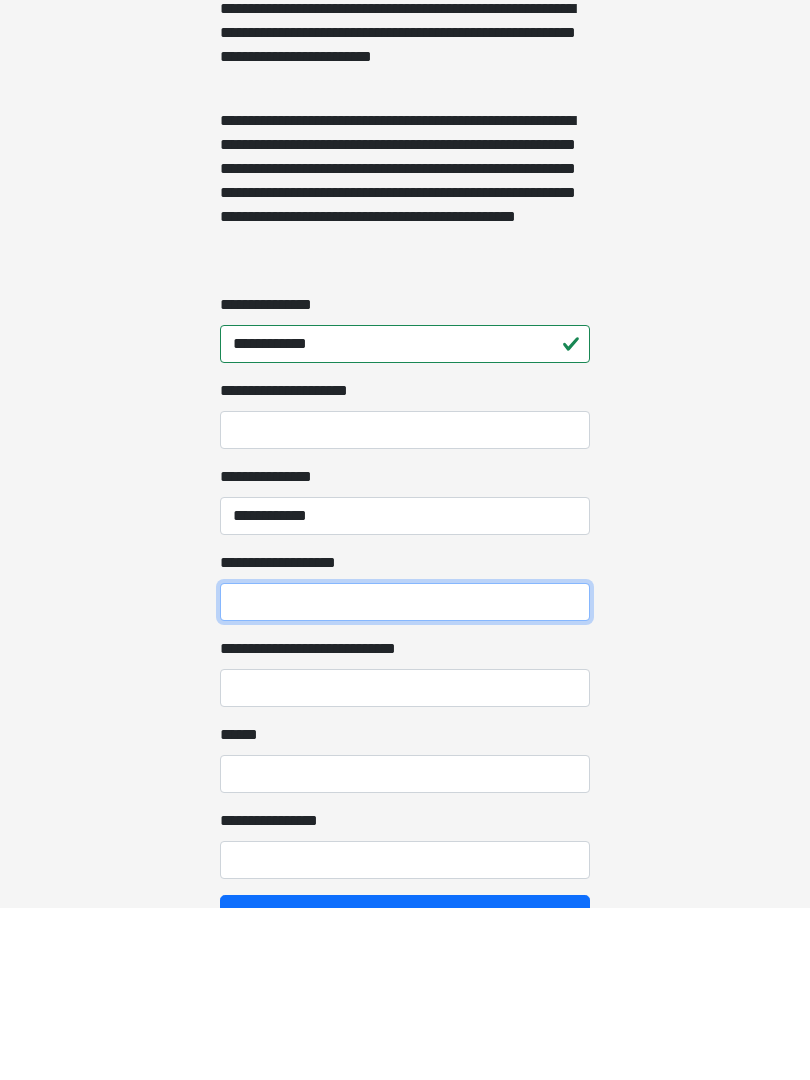 click on "**********" at bounding box center [405, 774] 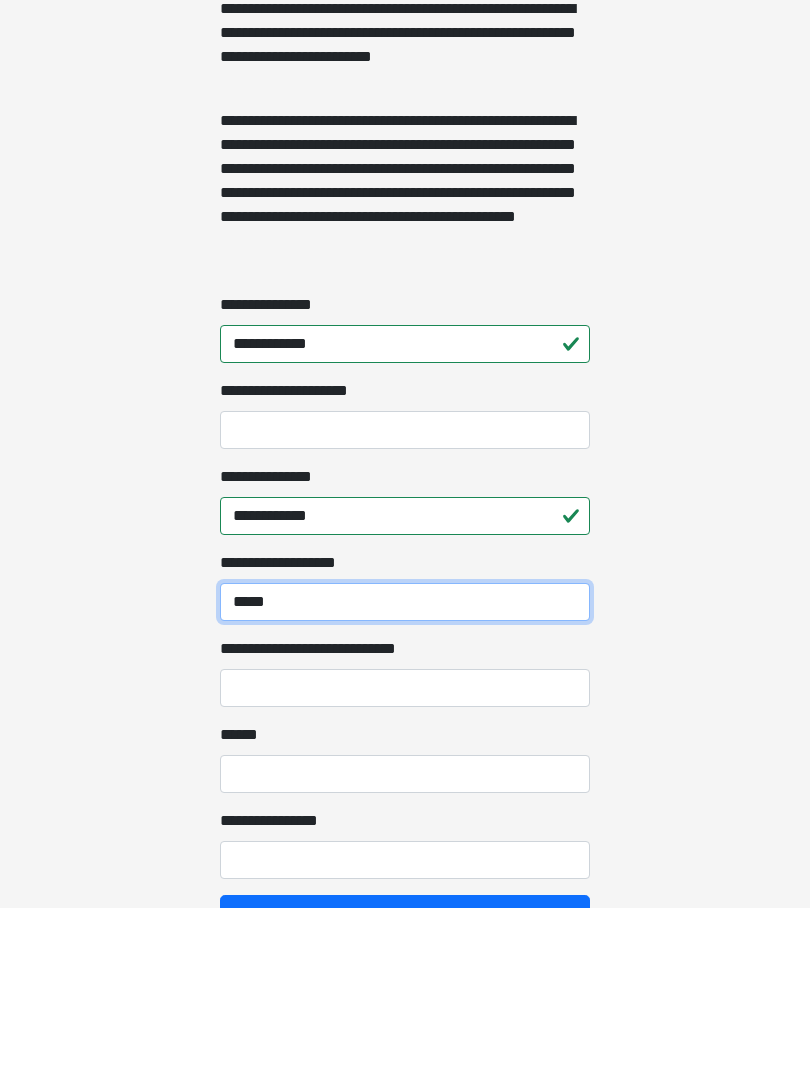 type on "*****" 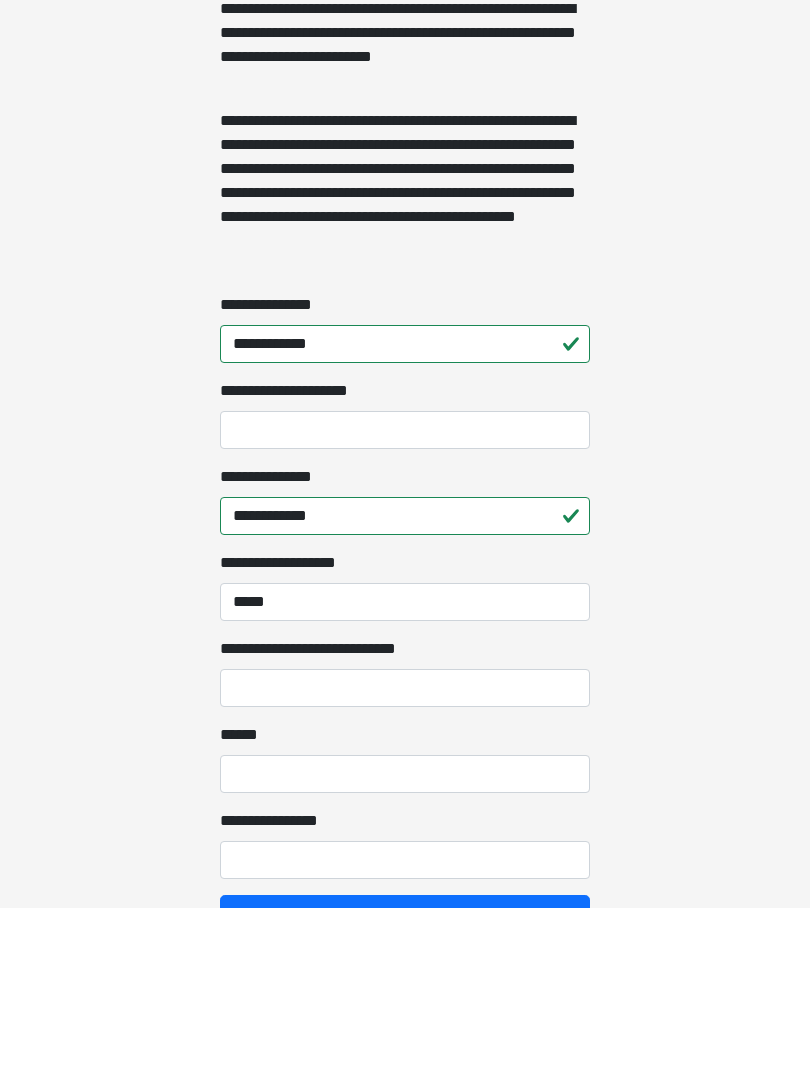 click on "**********" at bounding box center (405, 860) 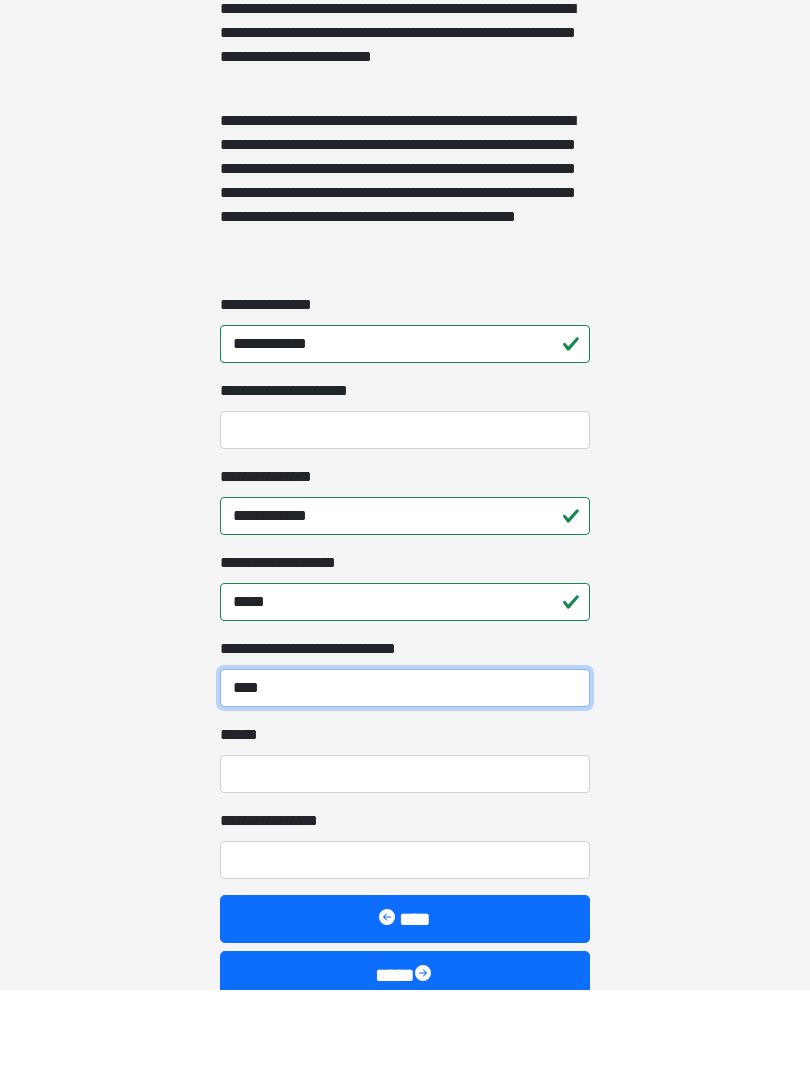 scroll, scrollTop: 1355, scrollLeft: 0, axis: vertical 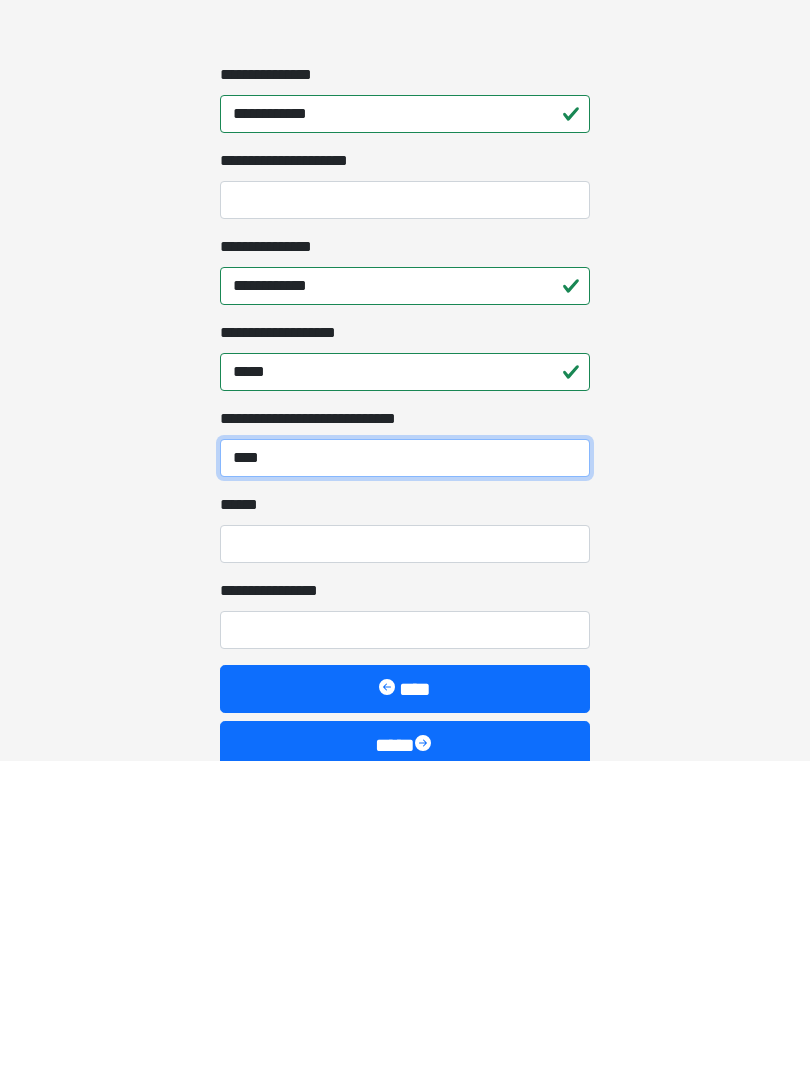 type on "****" 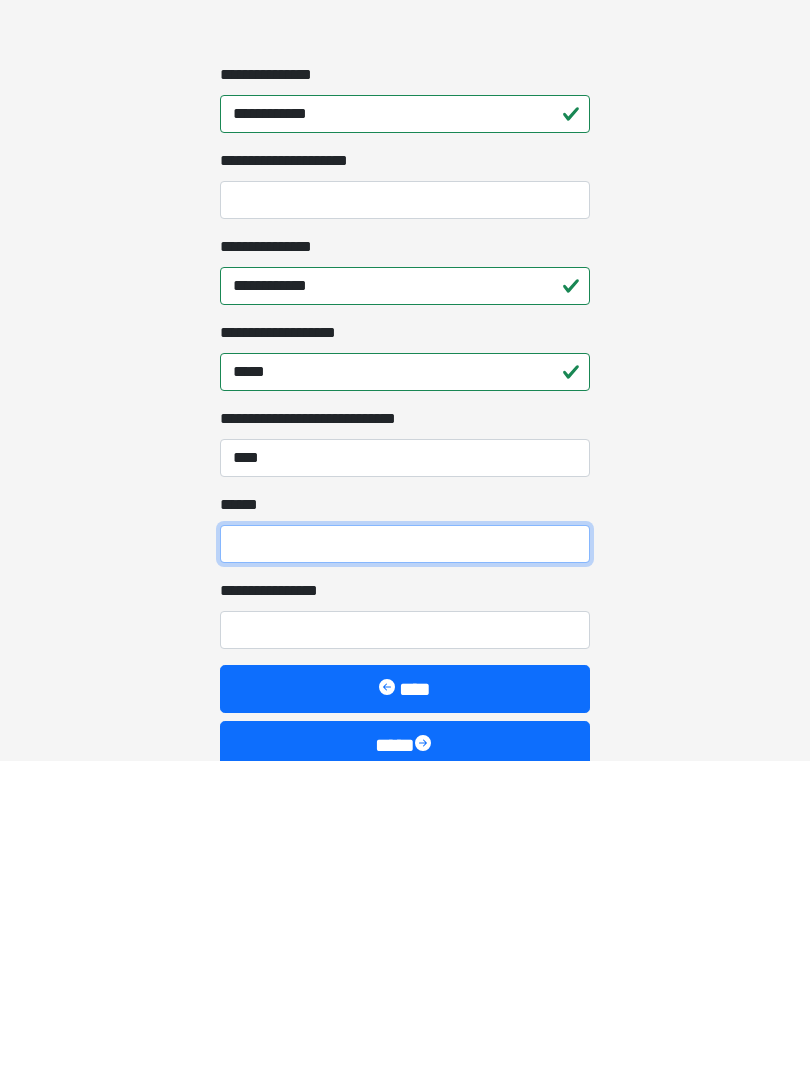 click on "**** *" at bounding box center (405, 864) 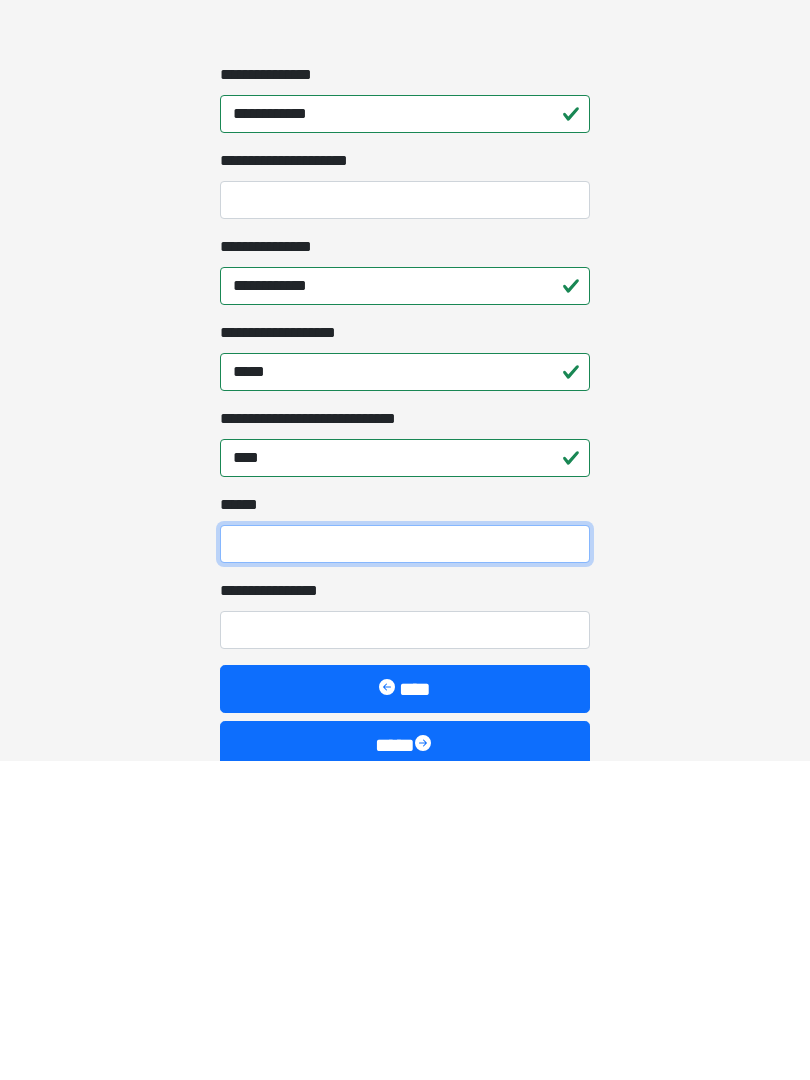 scroll, scrollTop: 1467, scrollLeft: 0, axis: vertical 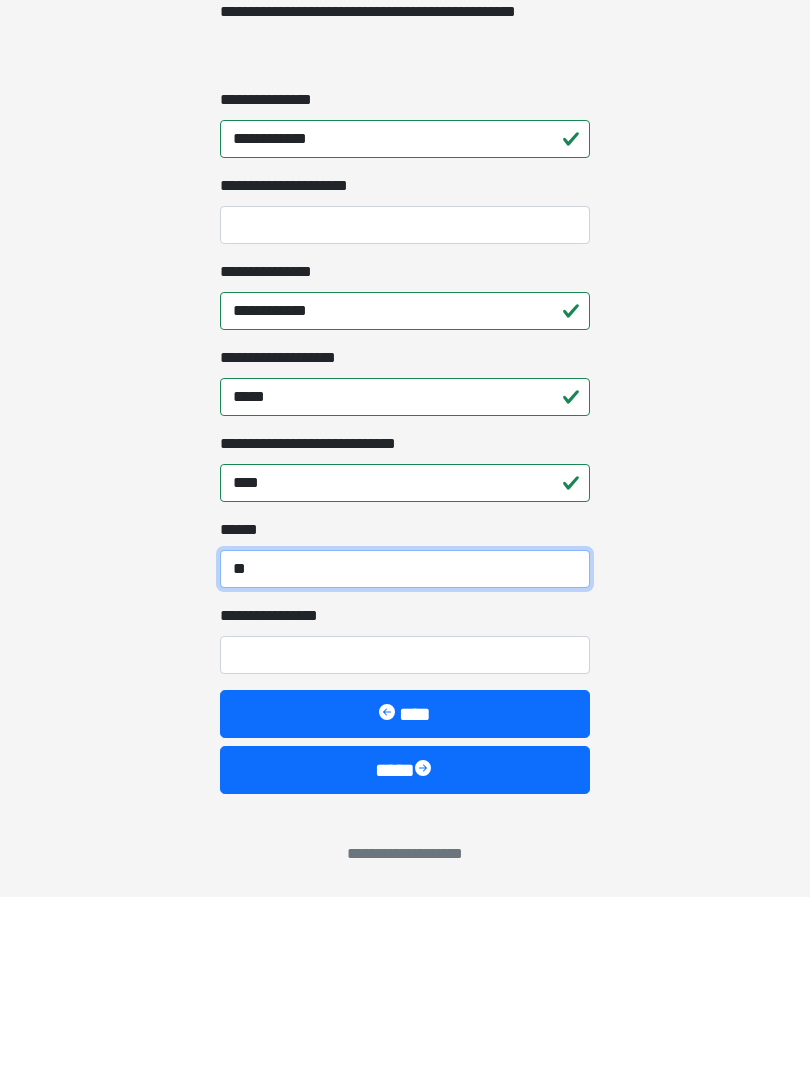type on "*" 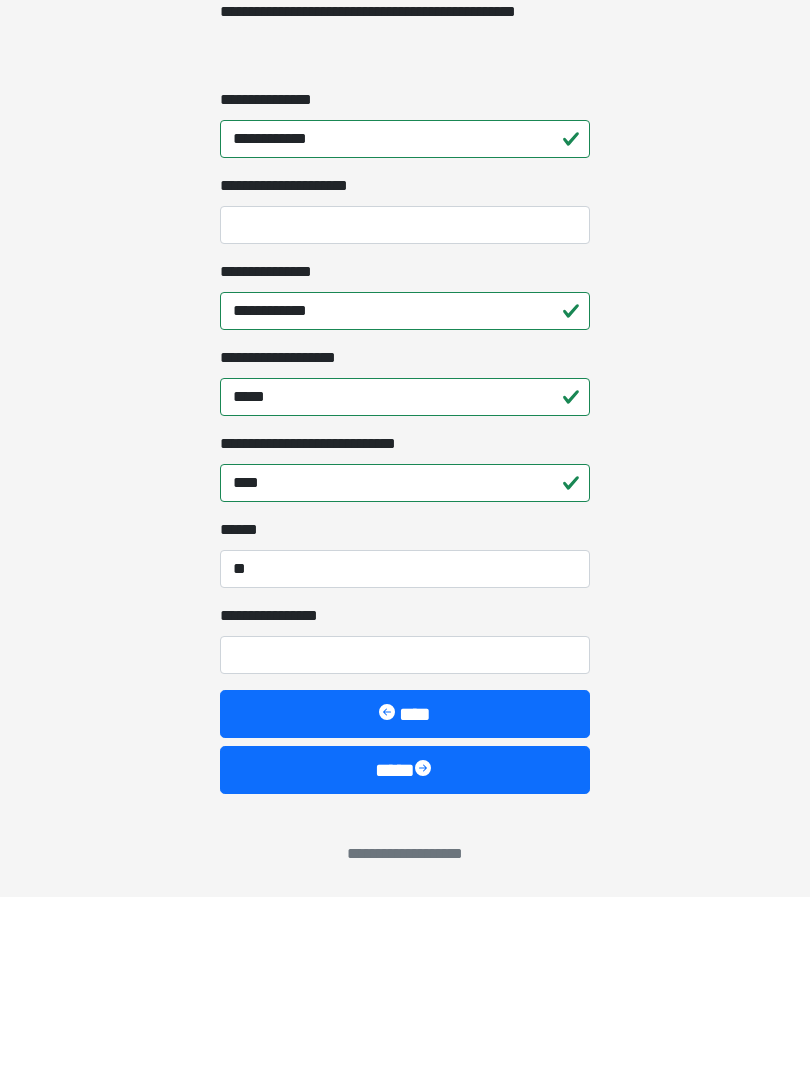 click on "**********" at bounding box center (405, 838) 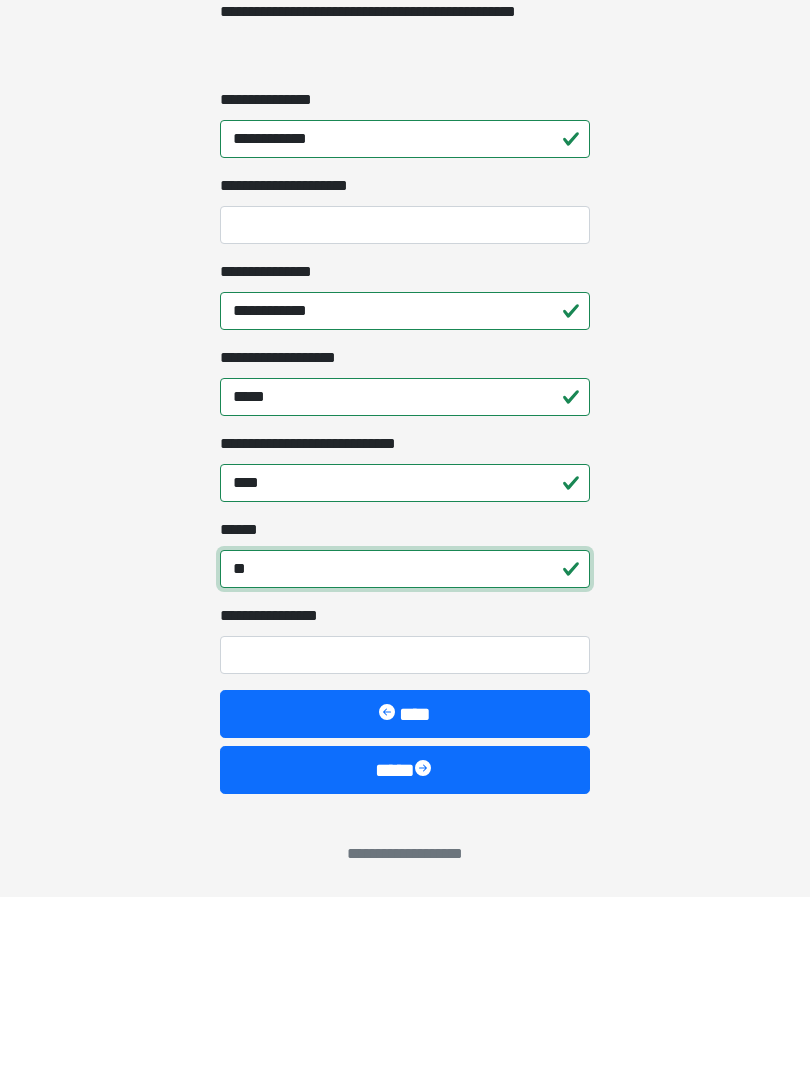 click on "**" at bounding box center (405, 752) 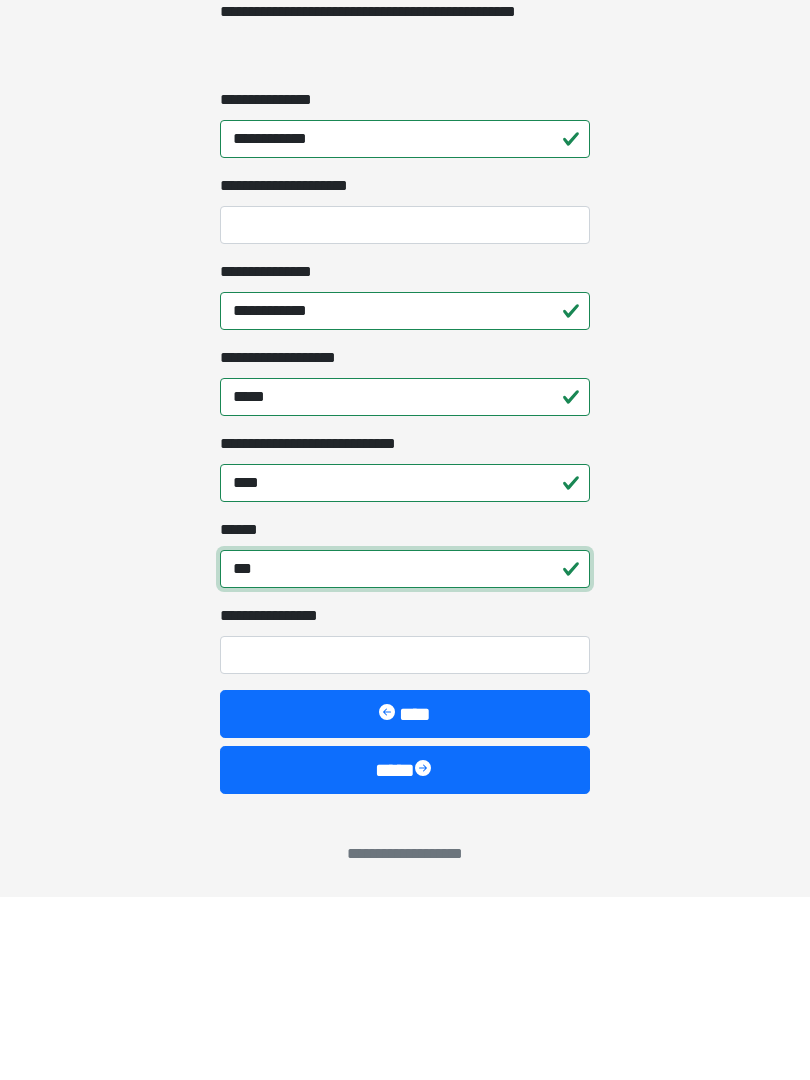 type on "***" 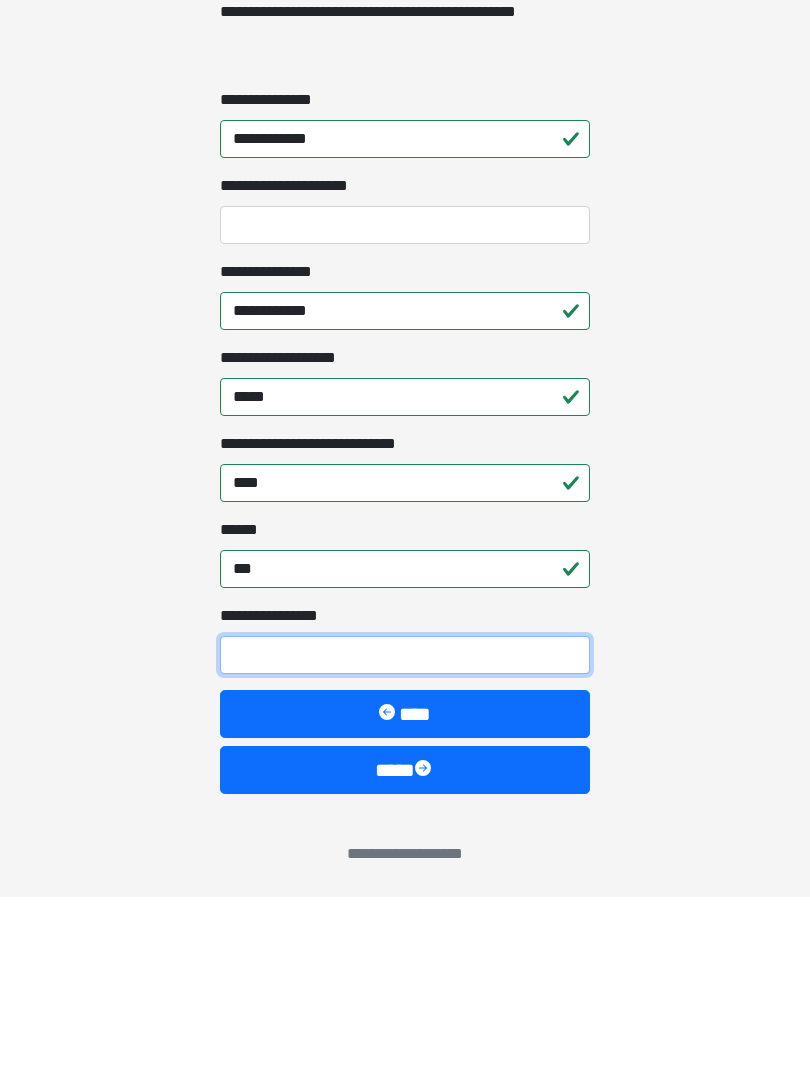 click on "**********" at bounding box center [405, 838] 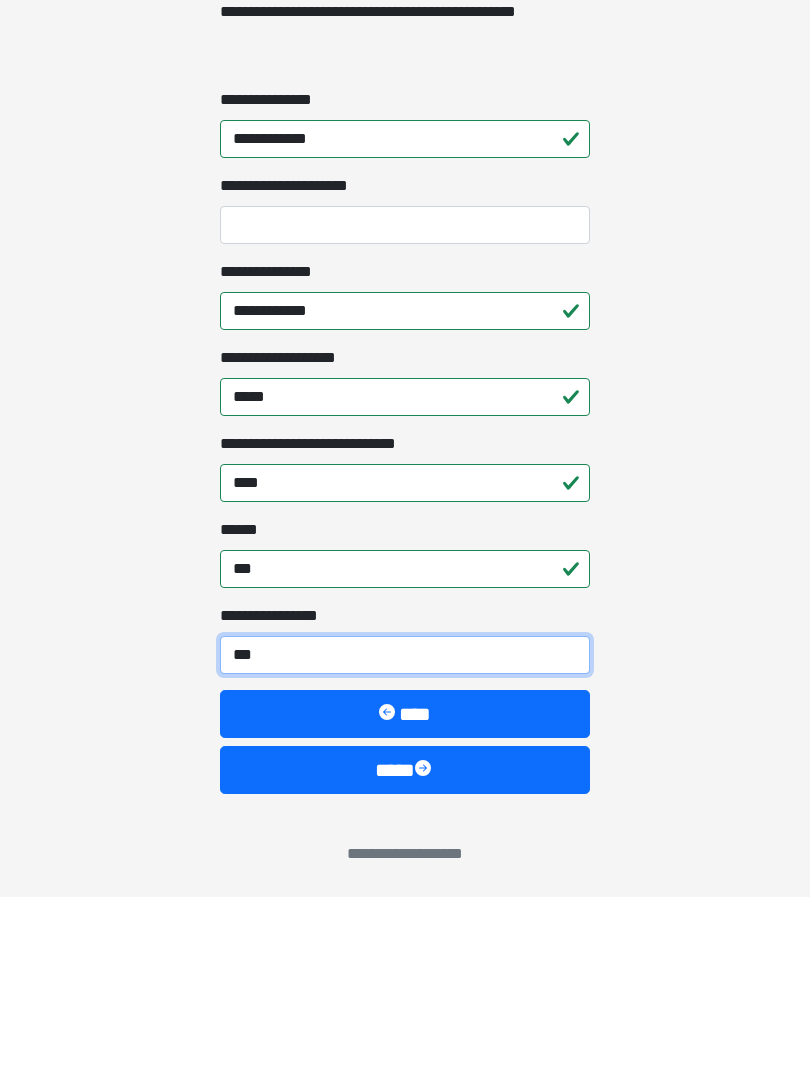 type on "****" 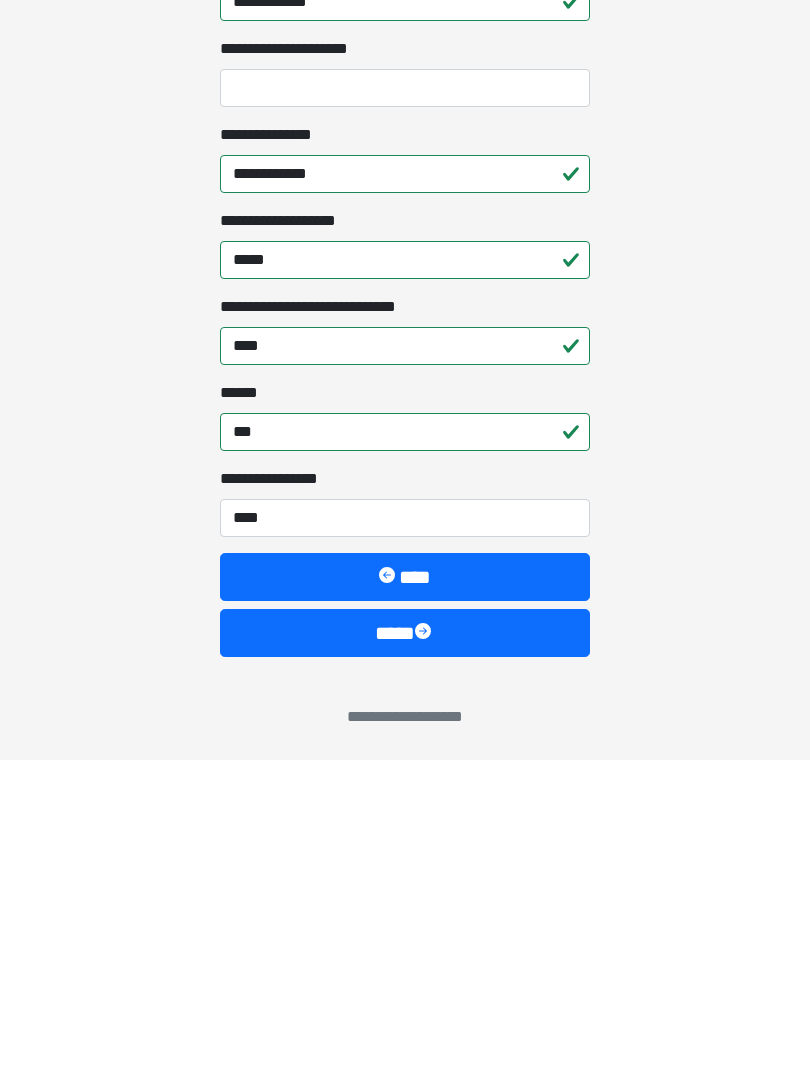 click at bounding box center (425, 953) 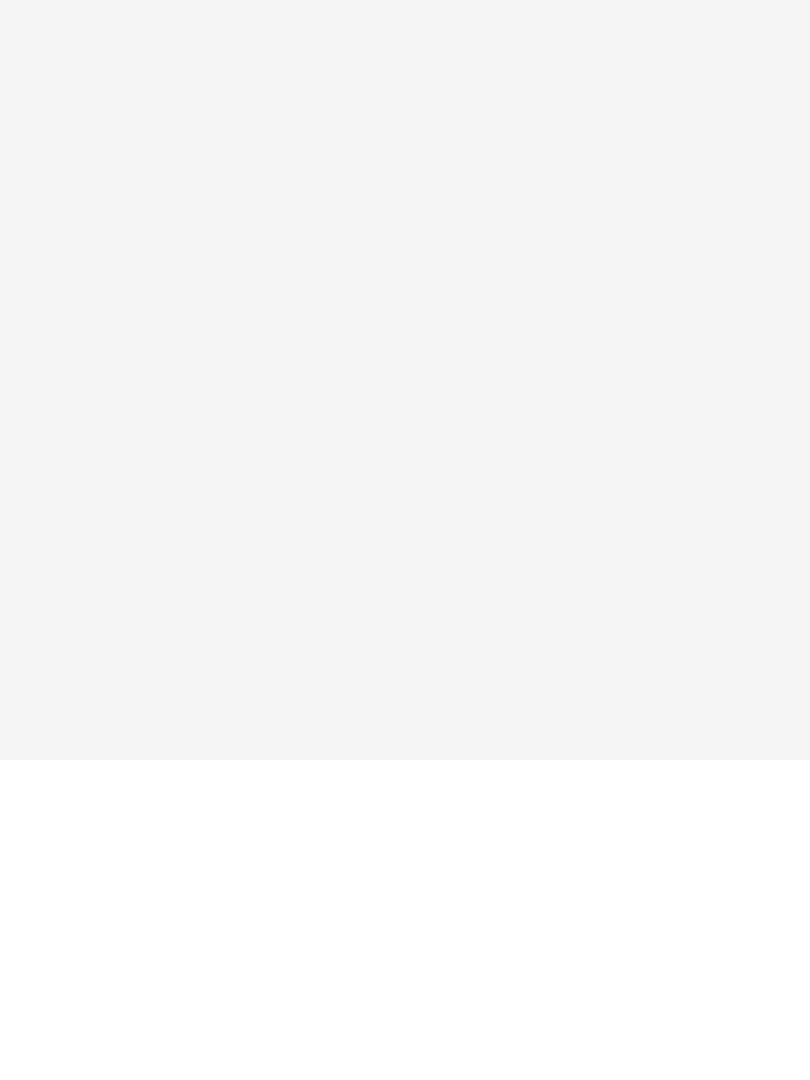 scroll, scrollTop: 0, scrollLeft: 0, axis: both 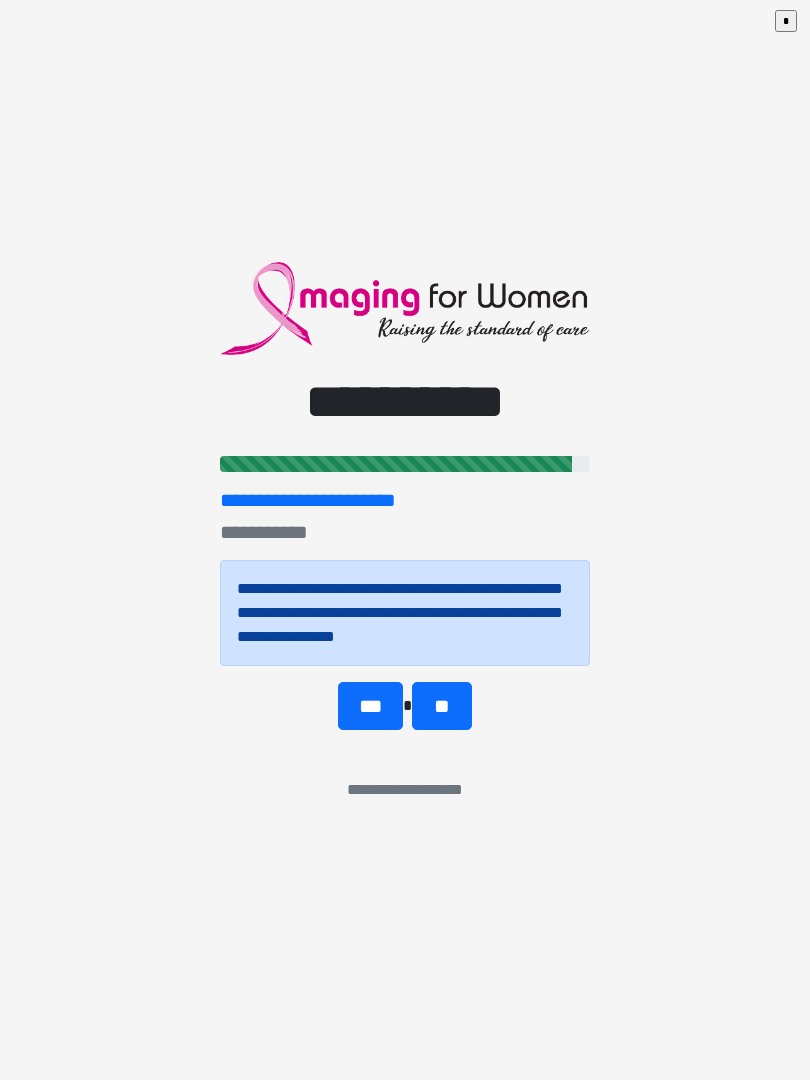 click on "***" at bounding box center [370, 706] 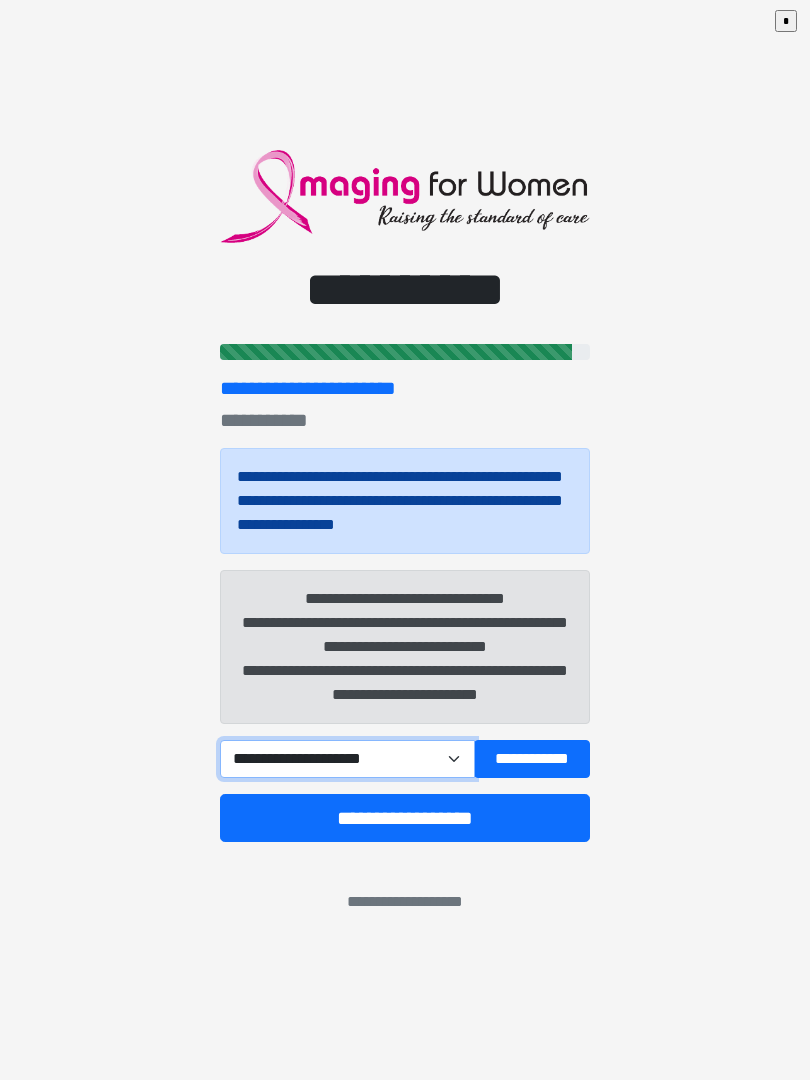 click on "**********" at bounding box center (347, 759) 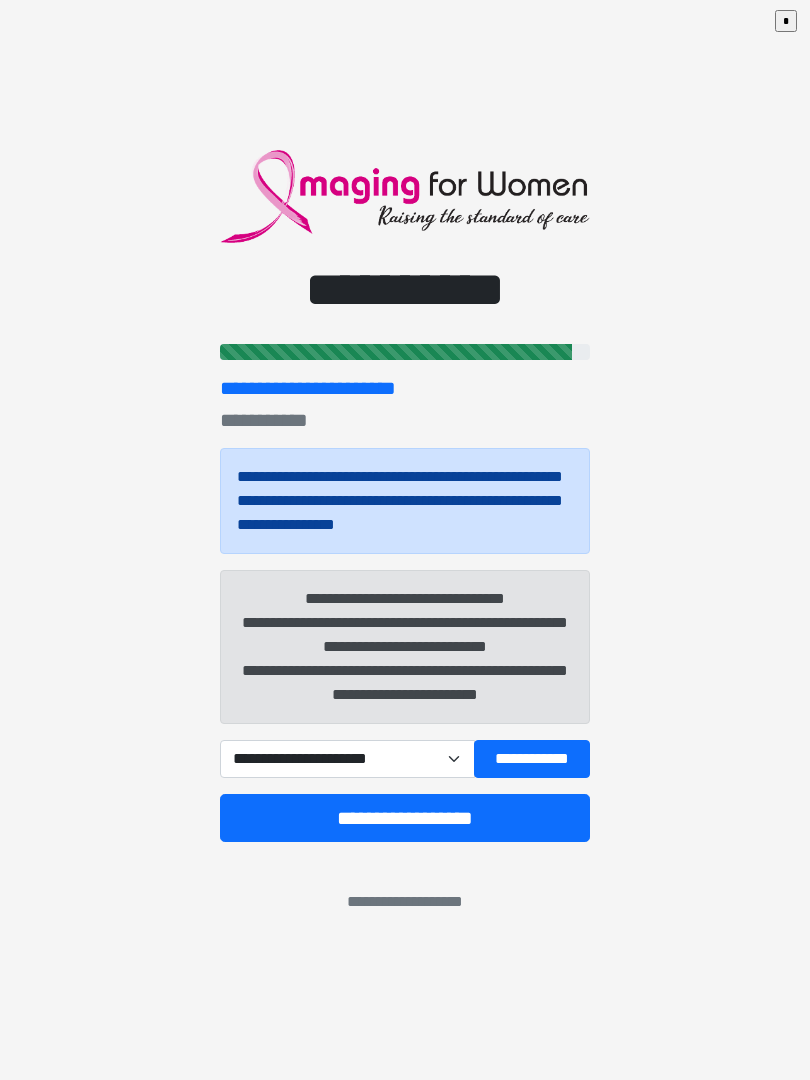 click on "**********" at bounding box center (405, 818) 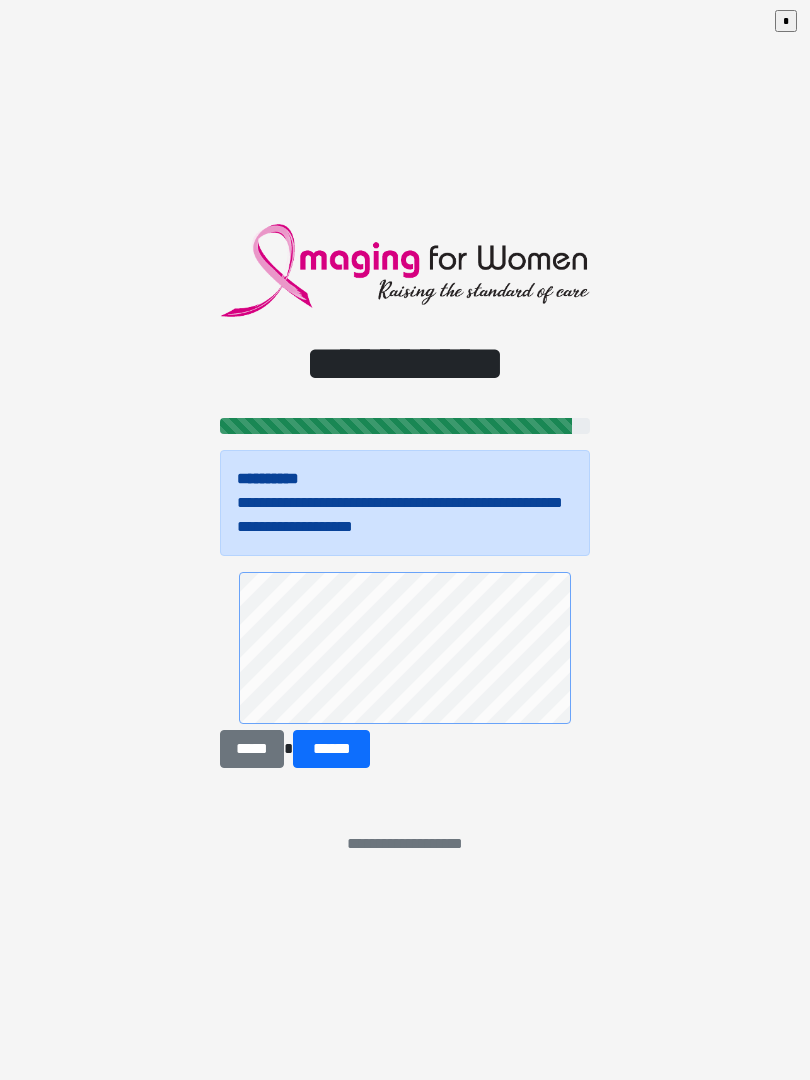 click on "******" at bounding box center (331, 749) 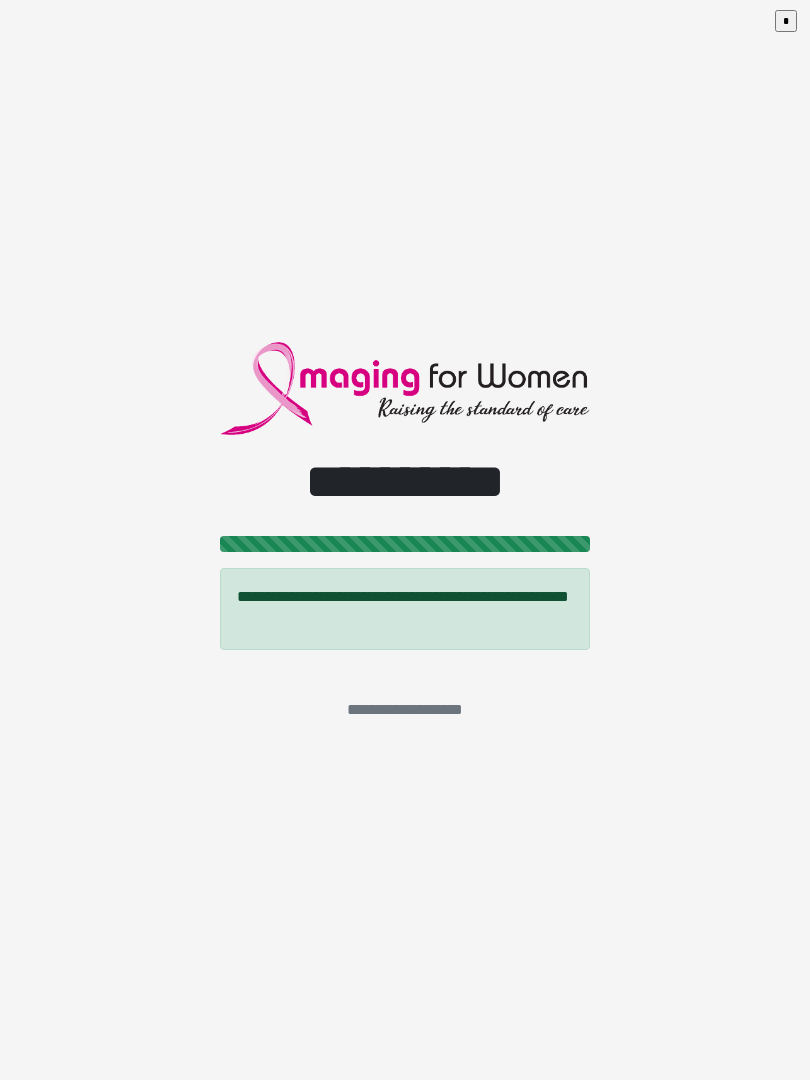 click on "*" at bounding box center (786, 21) 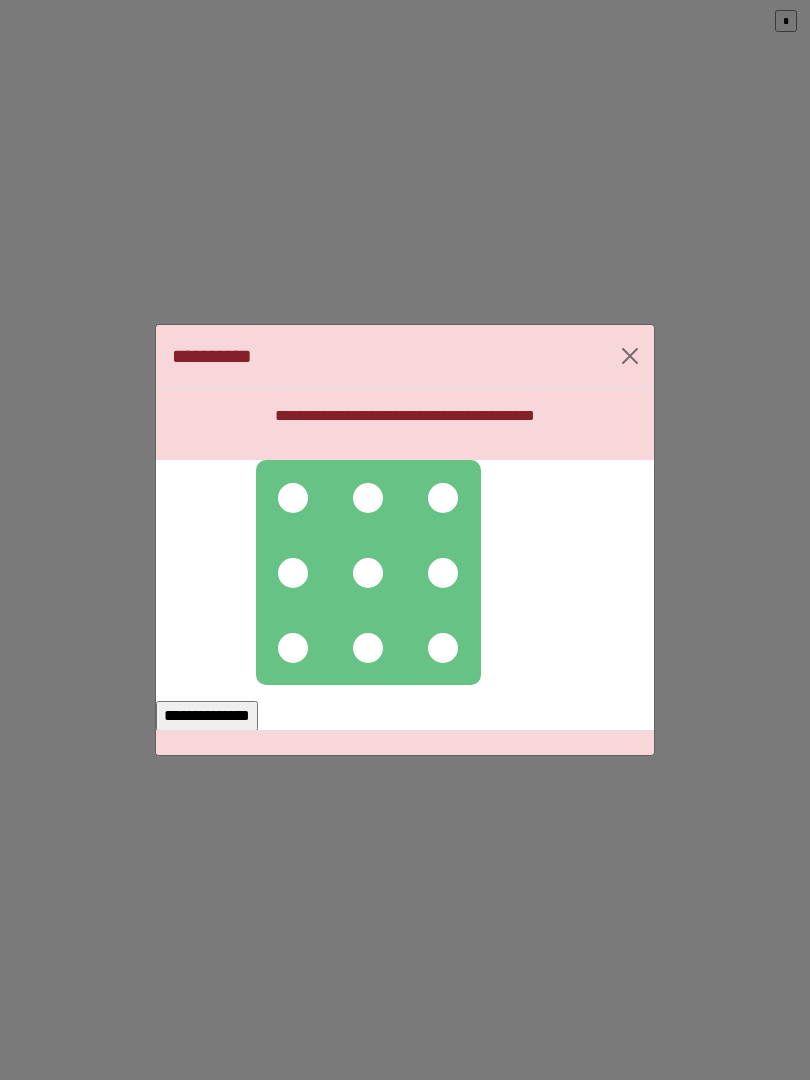 click at bounding box center [368, 572] 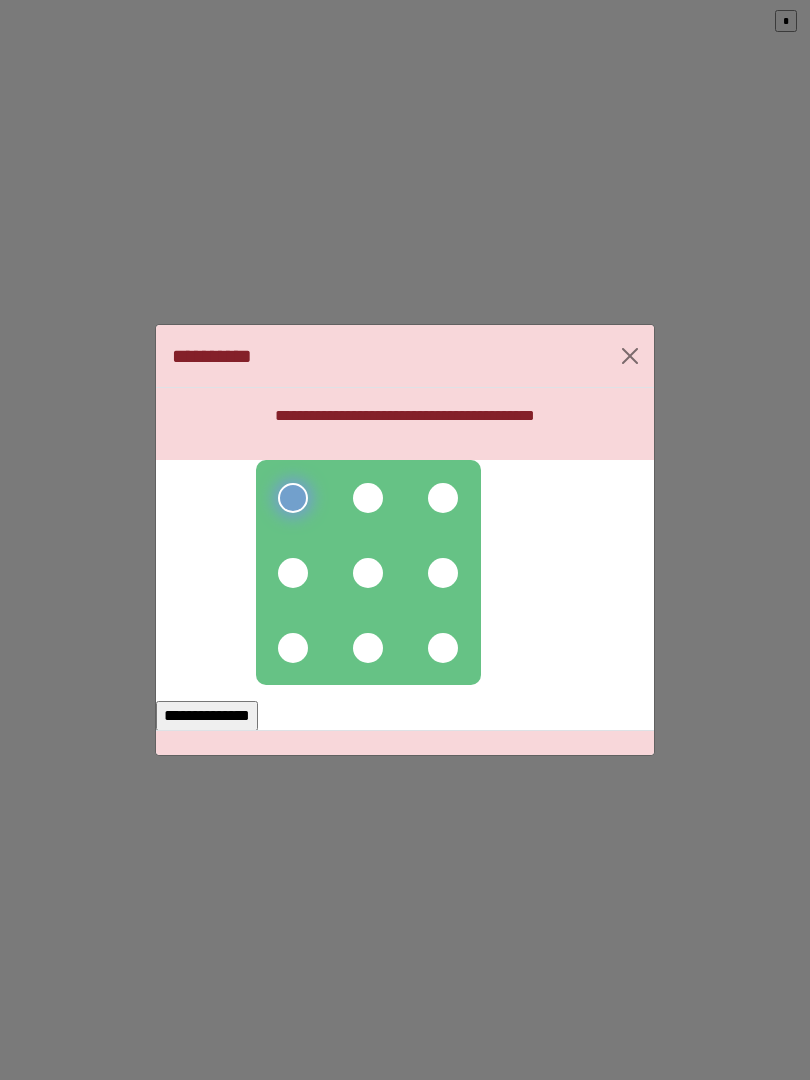 click at bounding box center (368, 573) 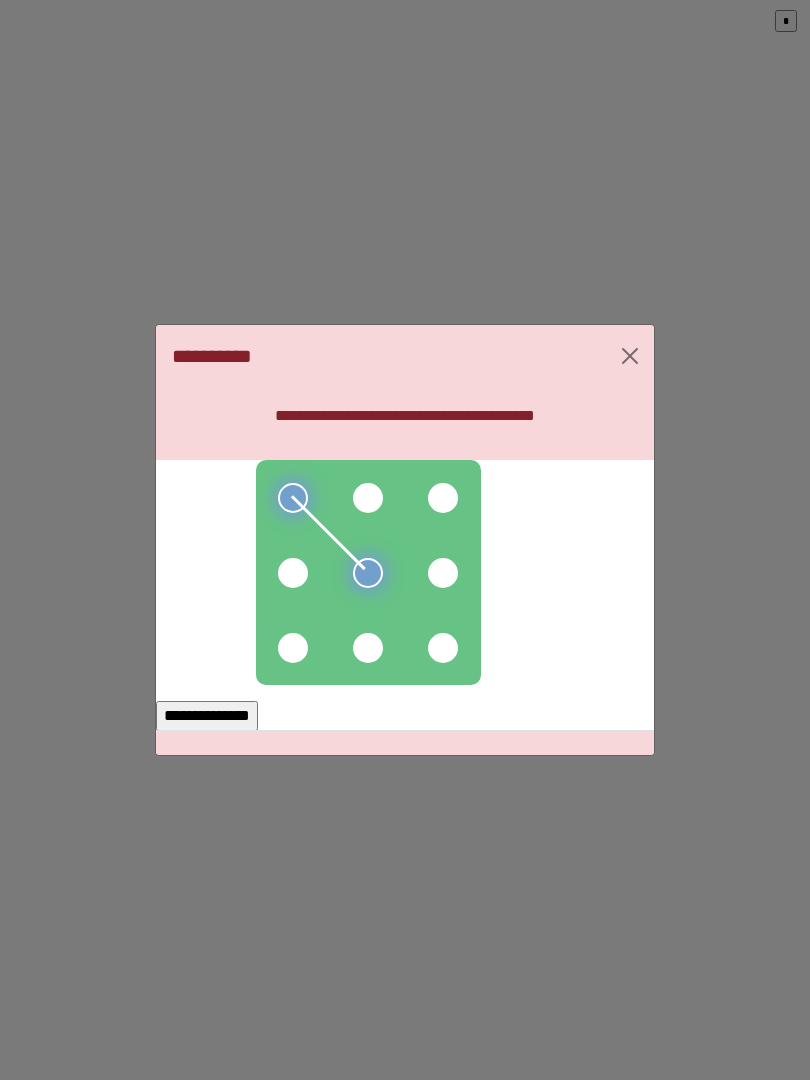 click at bounding box center (368, 498) 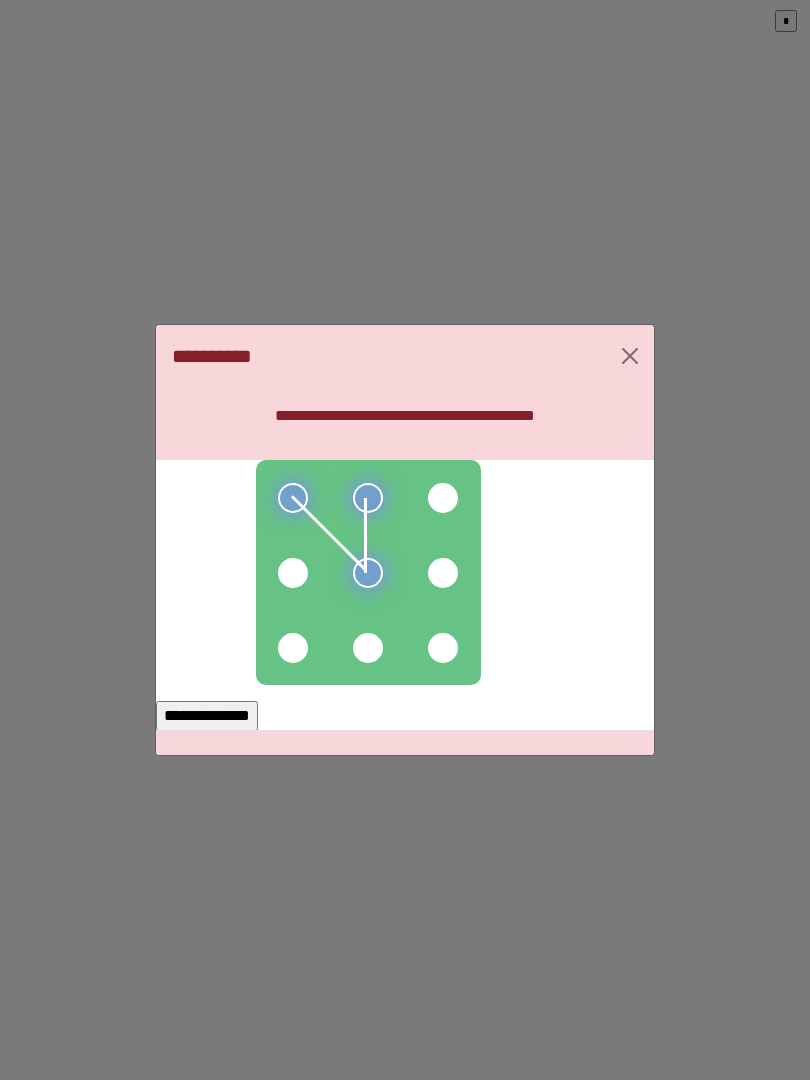 click at bounding box center (293, 648) 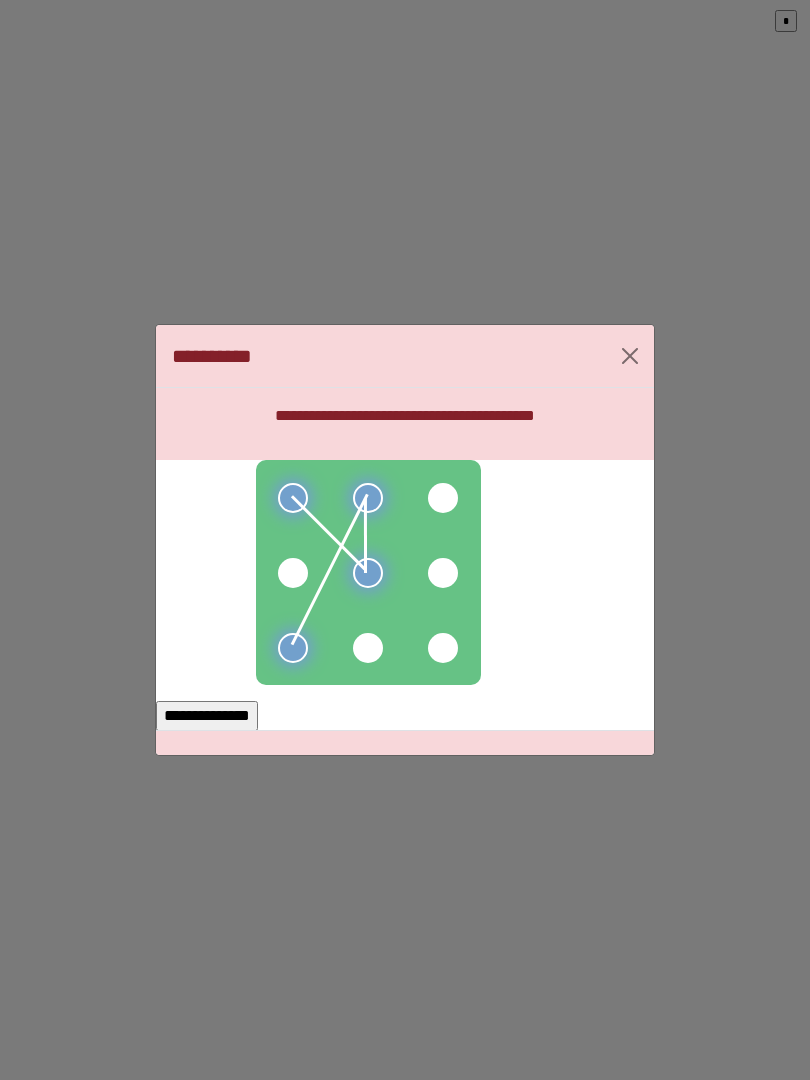 click at bounding box center (293, 573) 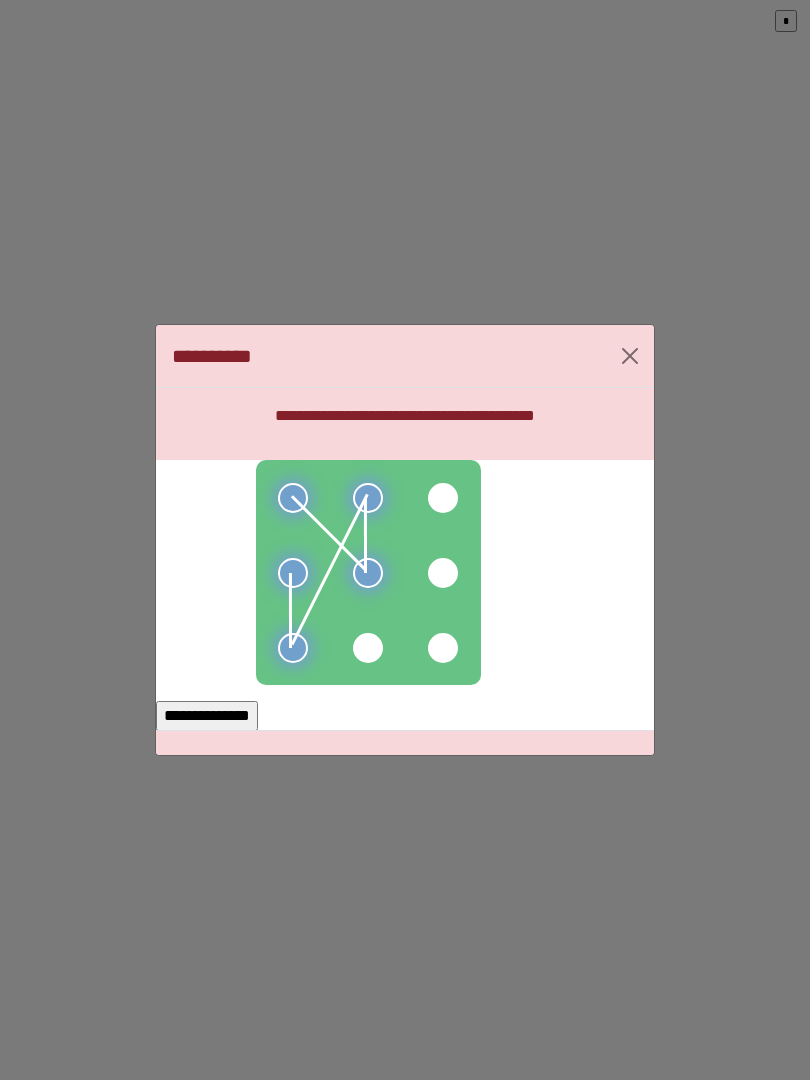 click on "**********" at bounding box center (207, 716) 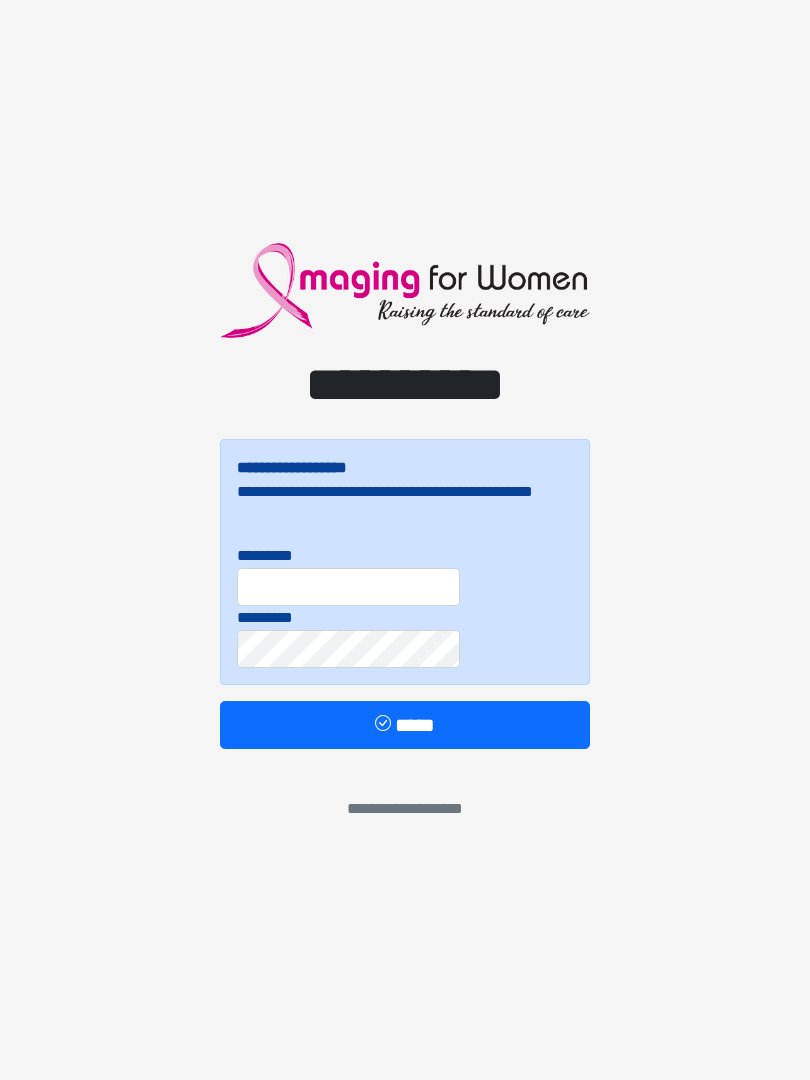 scroll, scrollTop: 0, scrollLeft: 0, axis: both 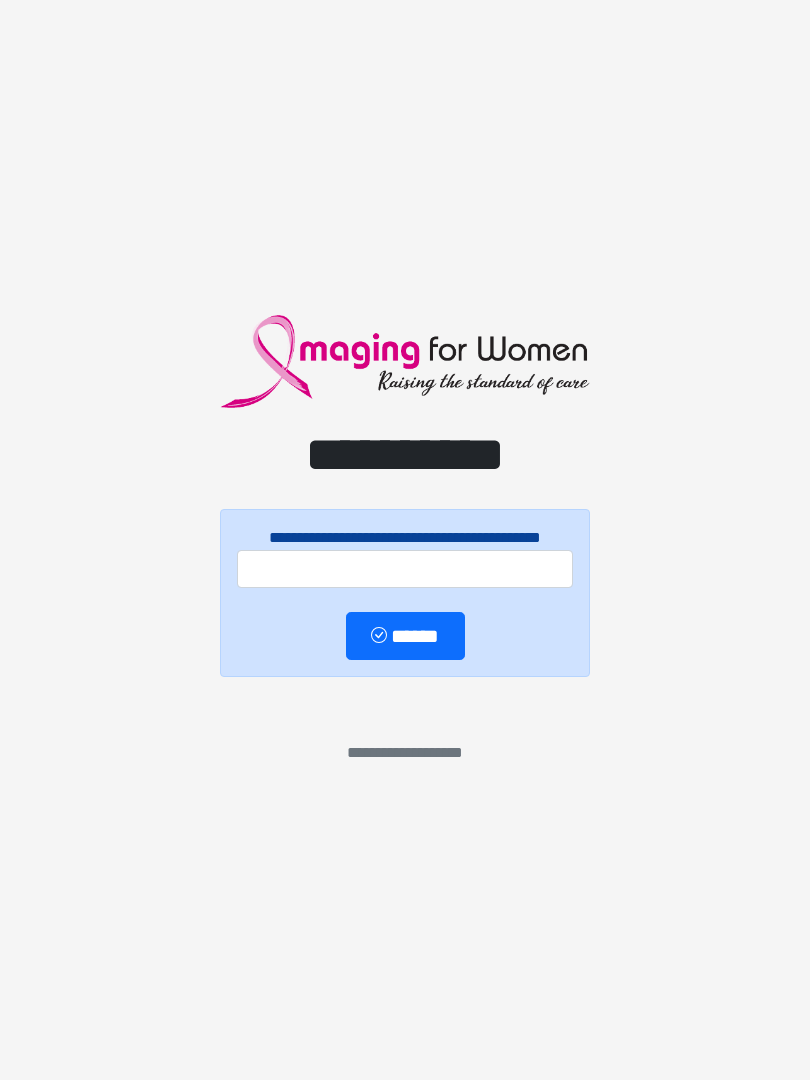 click on "**********" at bounding box center (405, 540) 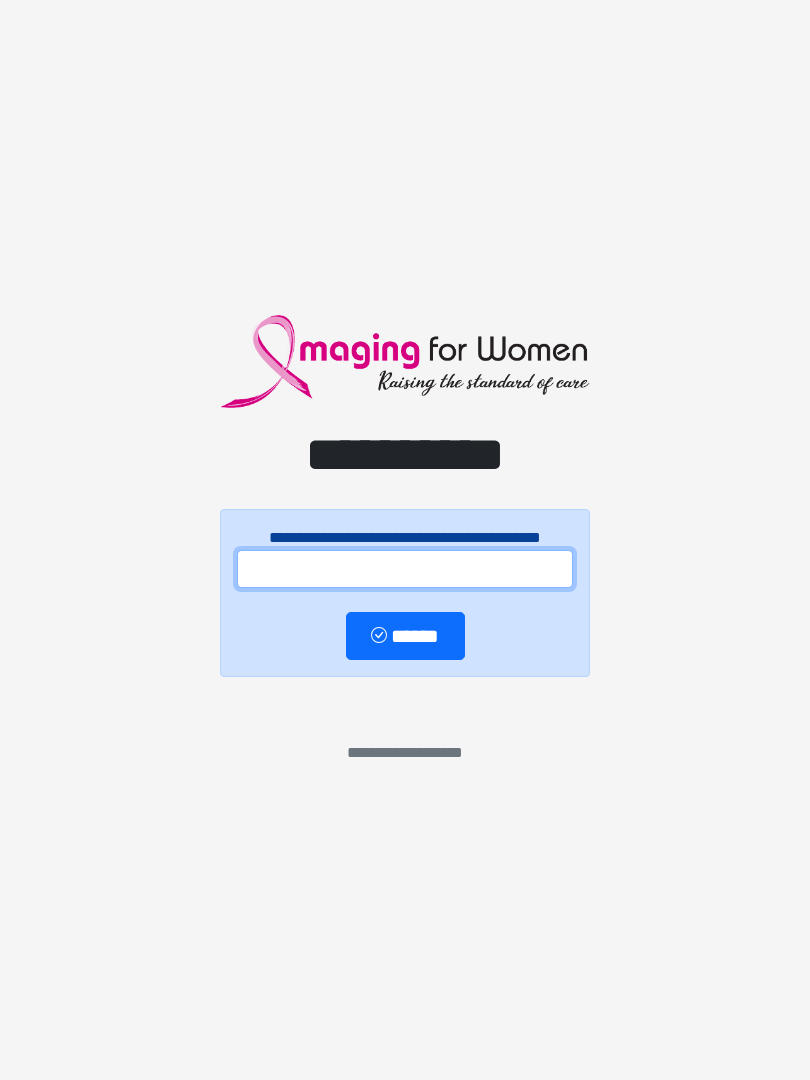 click at bounding box center (405, 569) 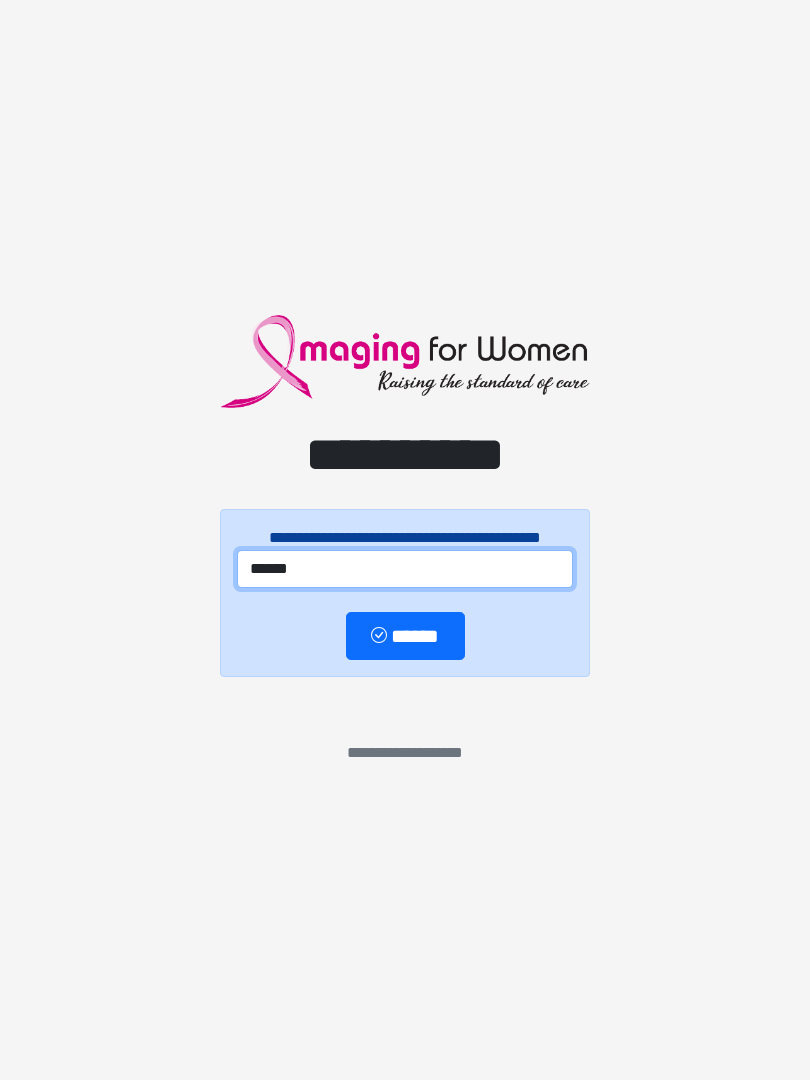 type on "******" 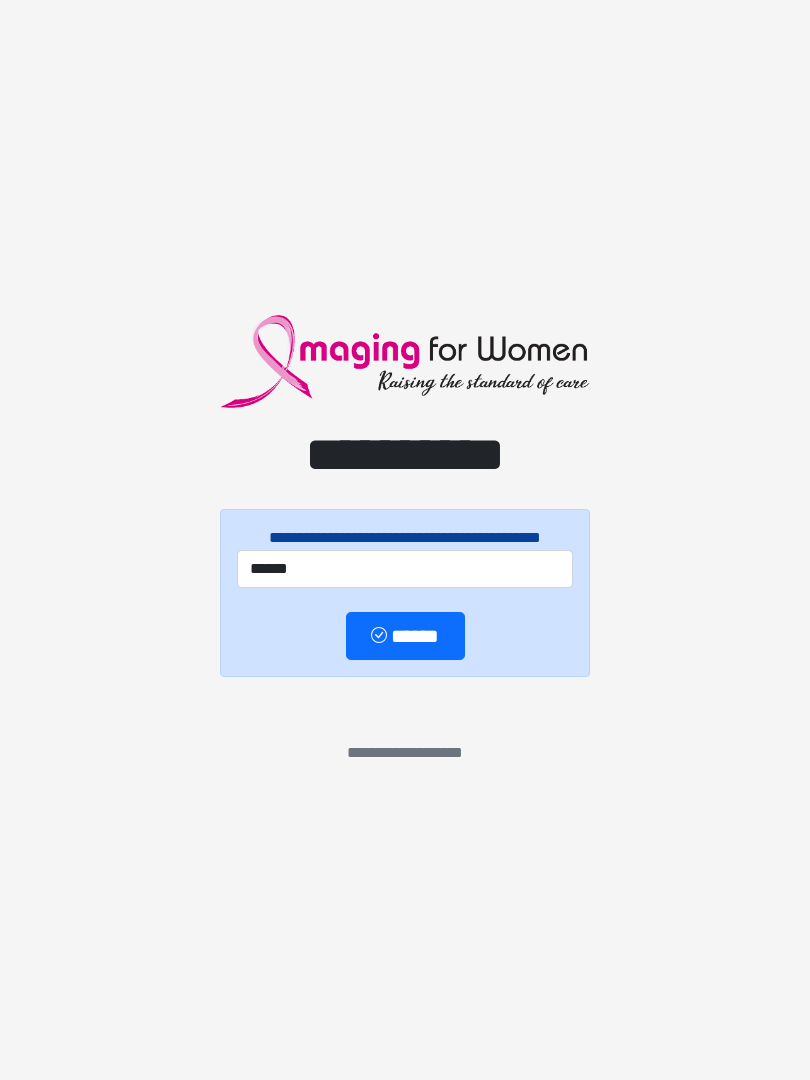 click on "******" at bounding box center [405, 636] 